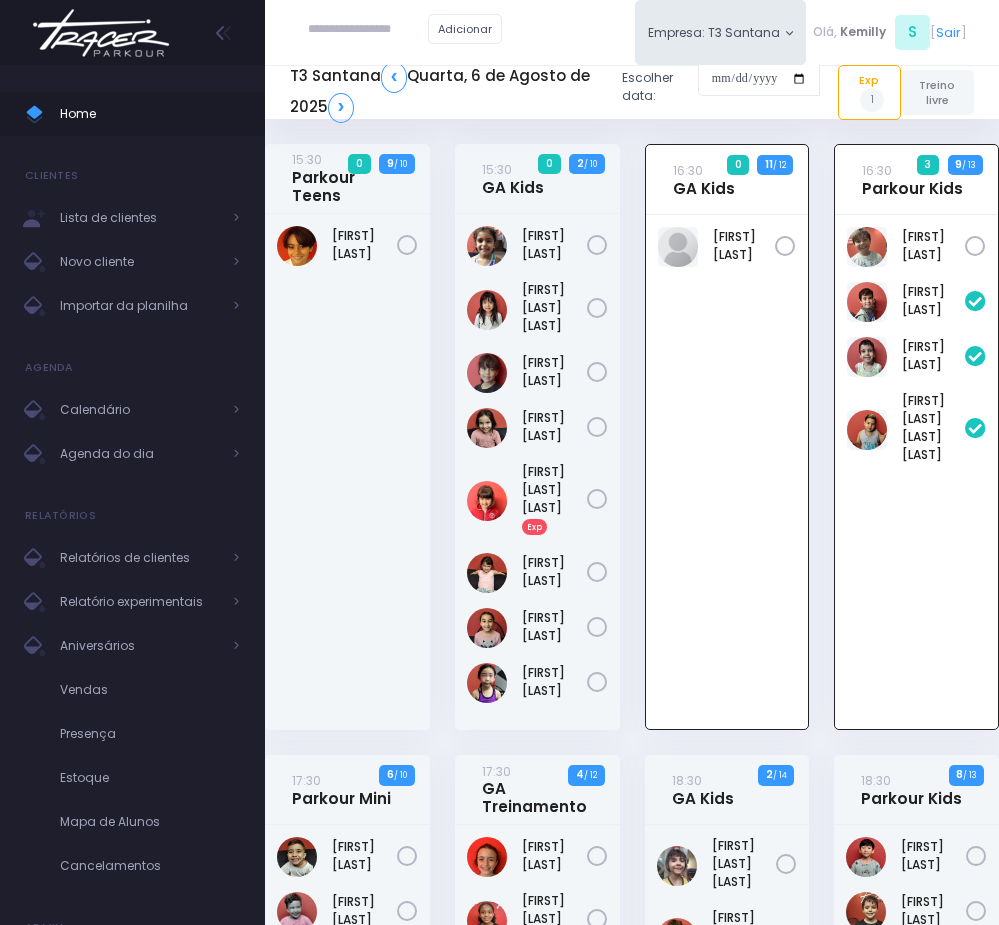 scroll, scrollTop: 144, scrollLeft: 0, axis: vertical 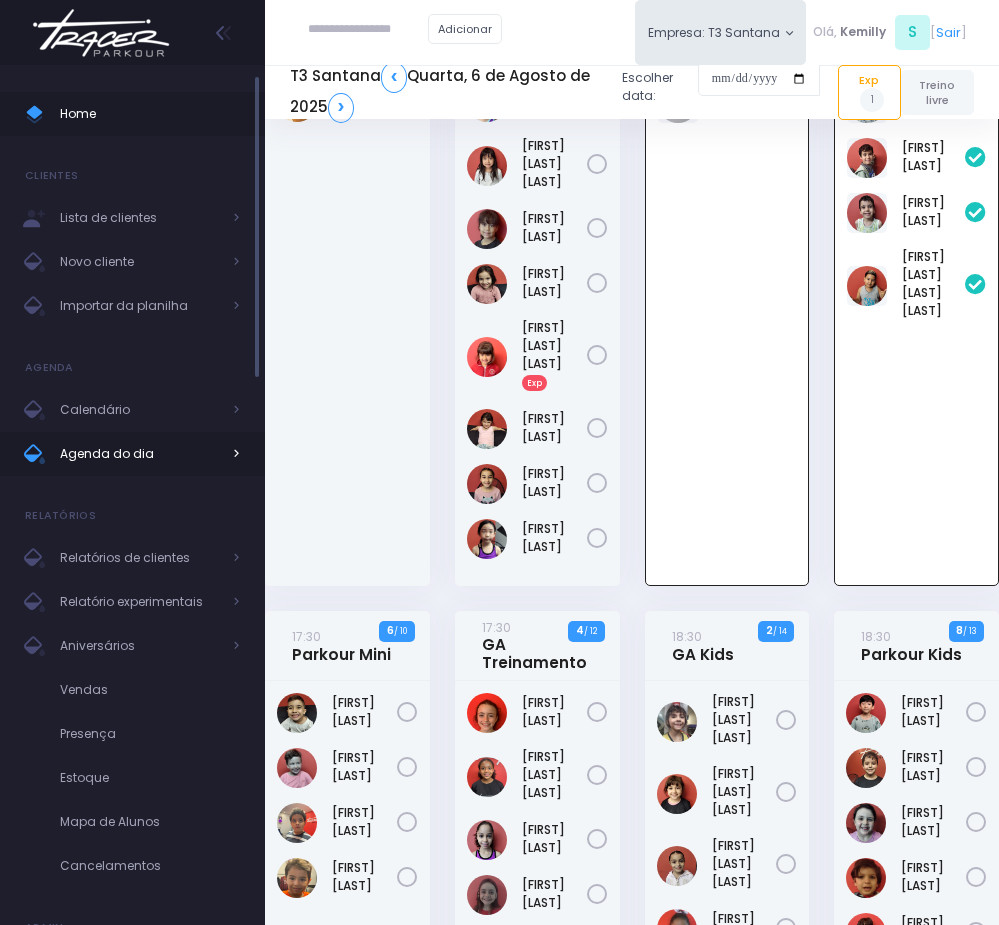 click on "Agenda do dia" at bounding box center (140, 454) 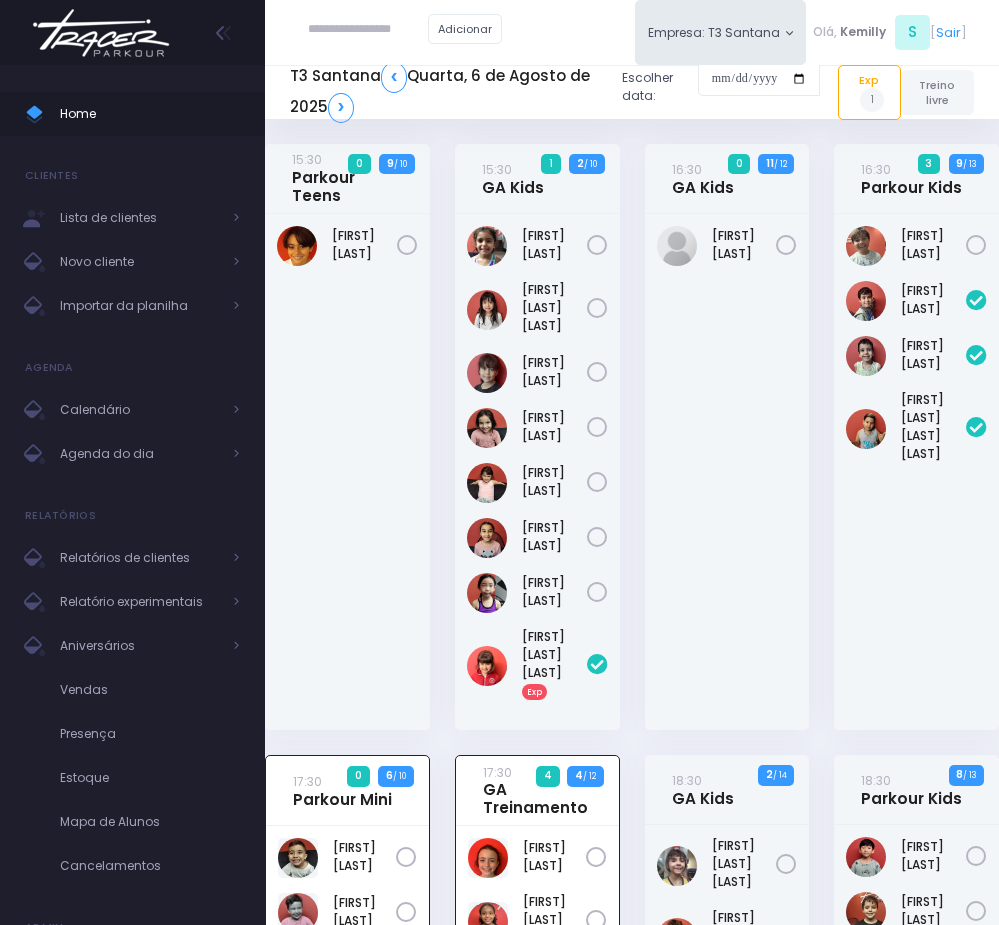 scroll, scrollTop: 754, scrollLeft: 0, axis: vertical 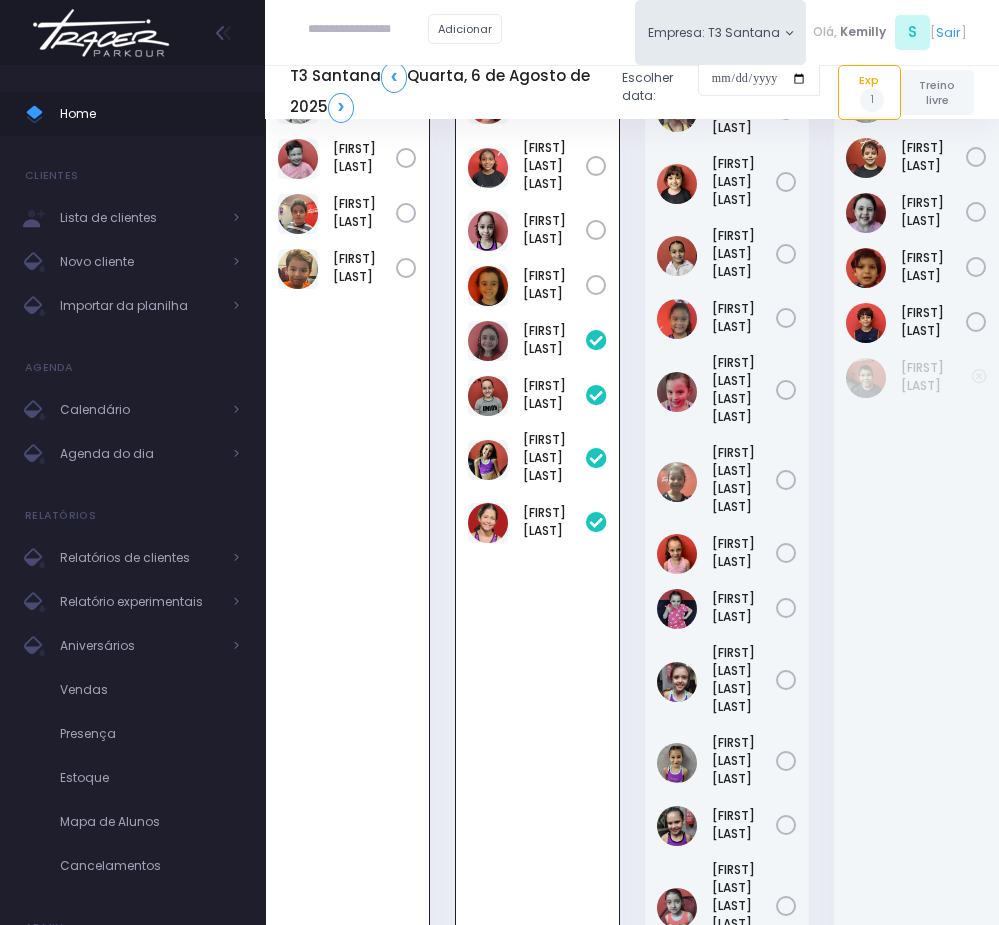click on "Adicionar" at bounding box center [405, 30] 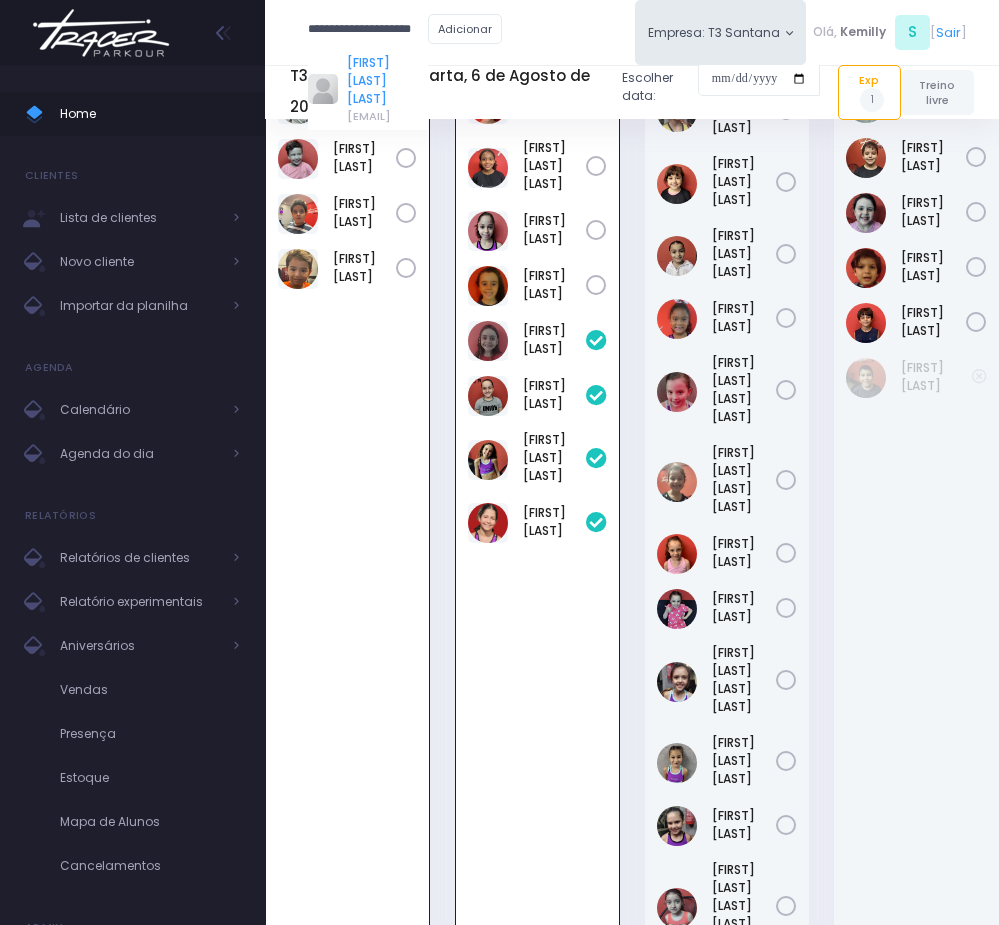 click on "Sophia Quental Tovani" at bounding box center (387, 81) 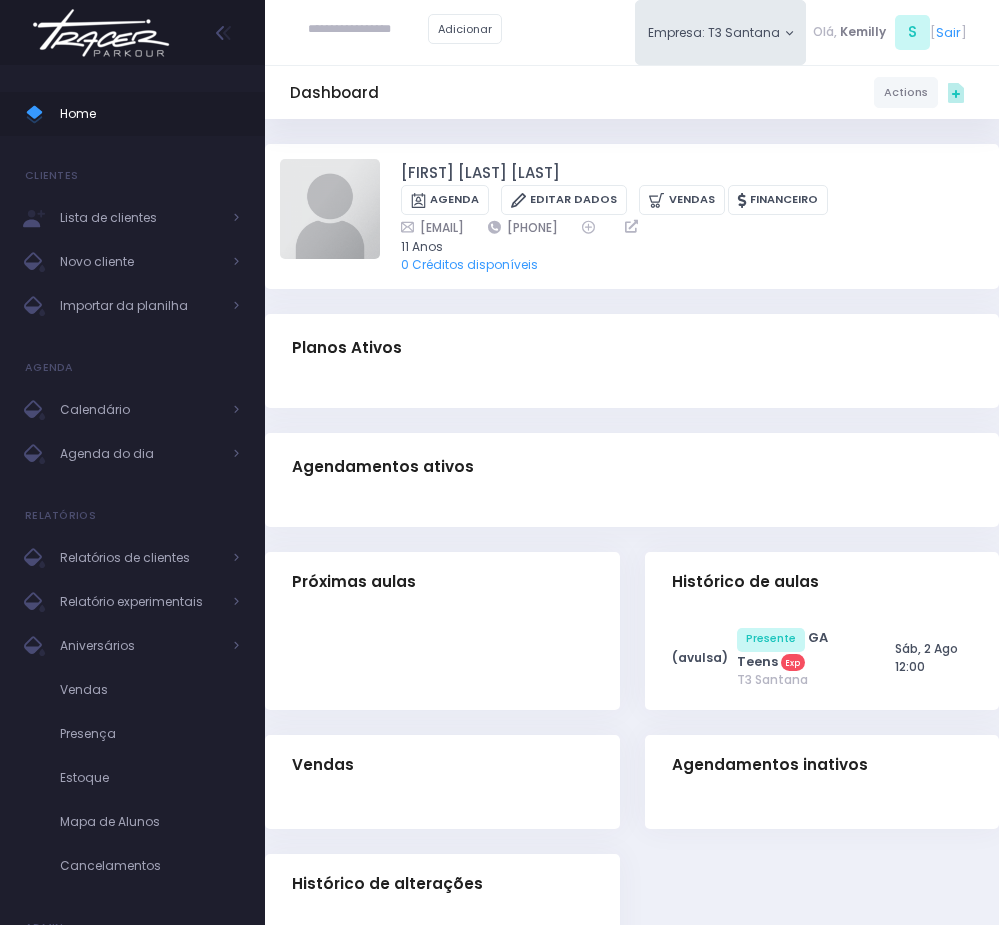 scroll, scrollTop: 0, scrollLeft: 0, axis: both 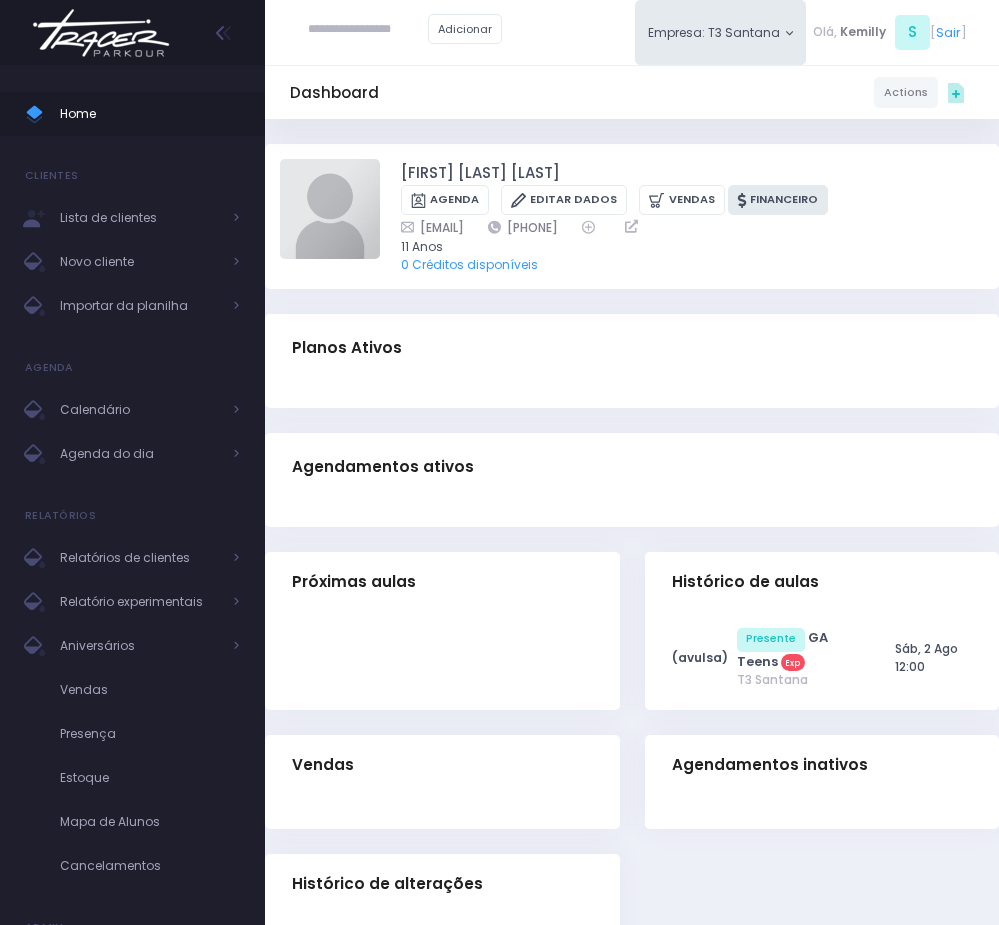 click on "Financeiro" at bounding box center [778, 200] 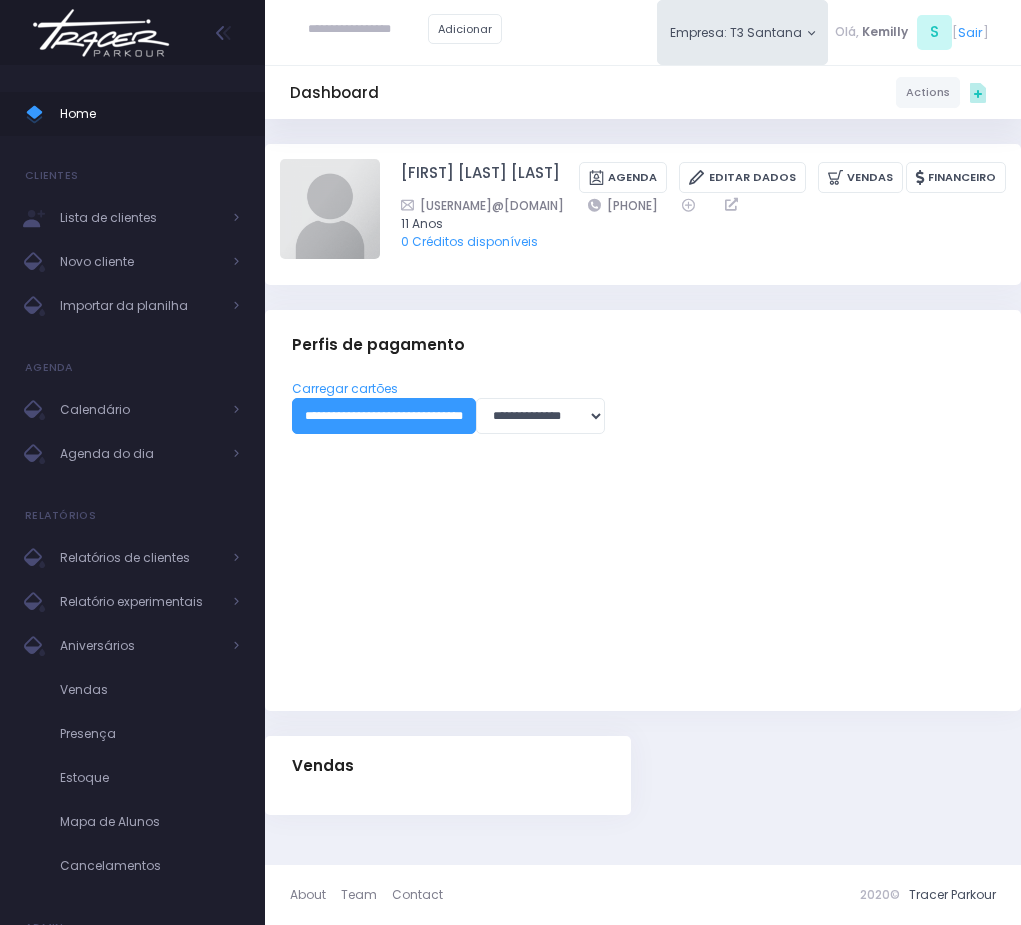 scroll, scrollTop: 0, scrollLeft: 0, axis: both 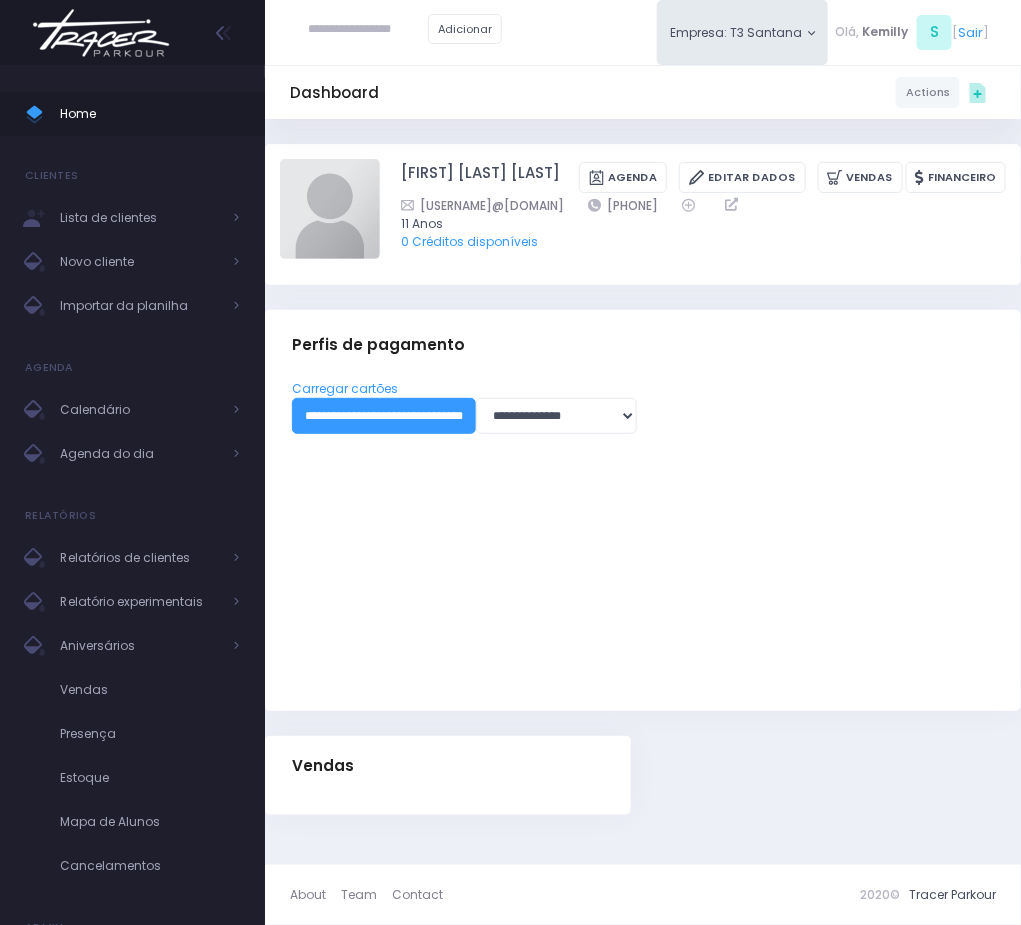 click on "**********" at bounding box center [643, 545] 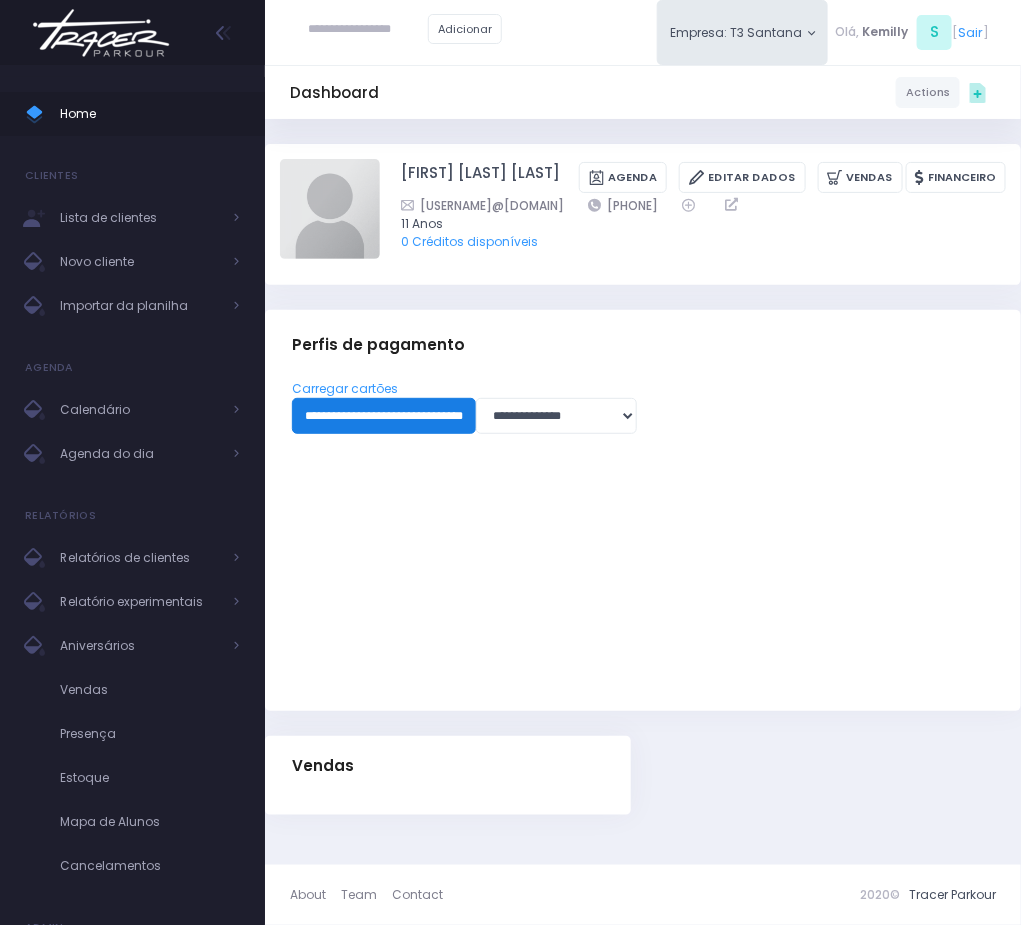 drag, startPoint x: 375, startPoint y: 412, endPoint x: 144, endPoint y: 727, distance: 390.6226 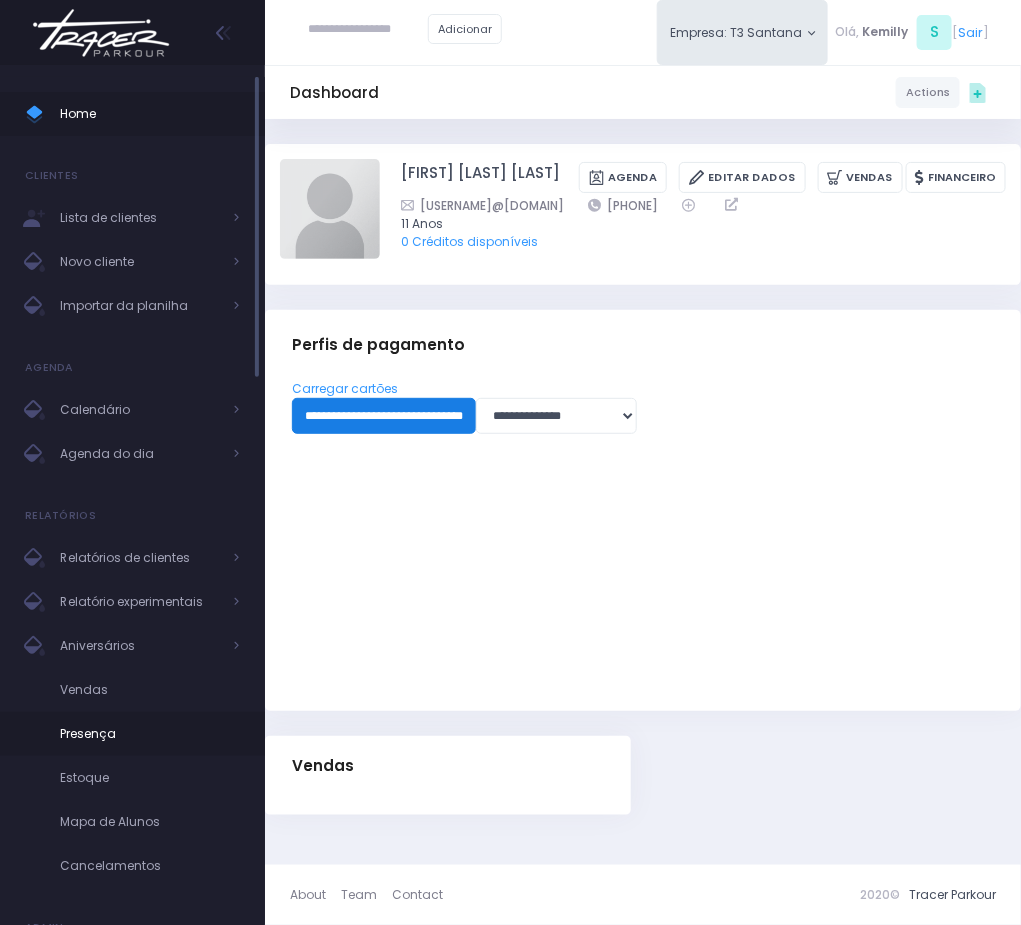 click on "**********" at bounding box center (384, 416) 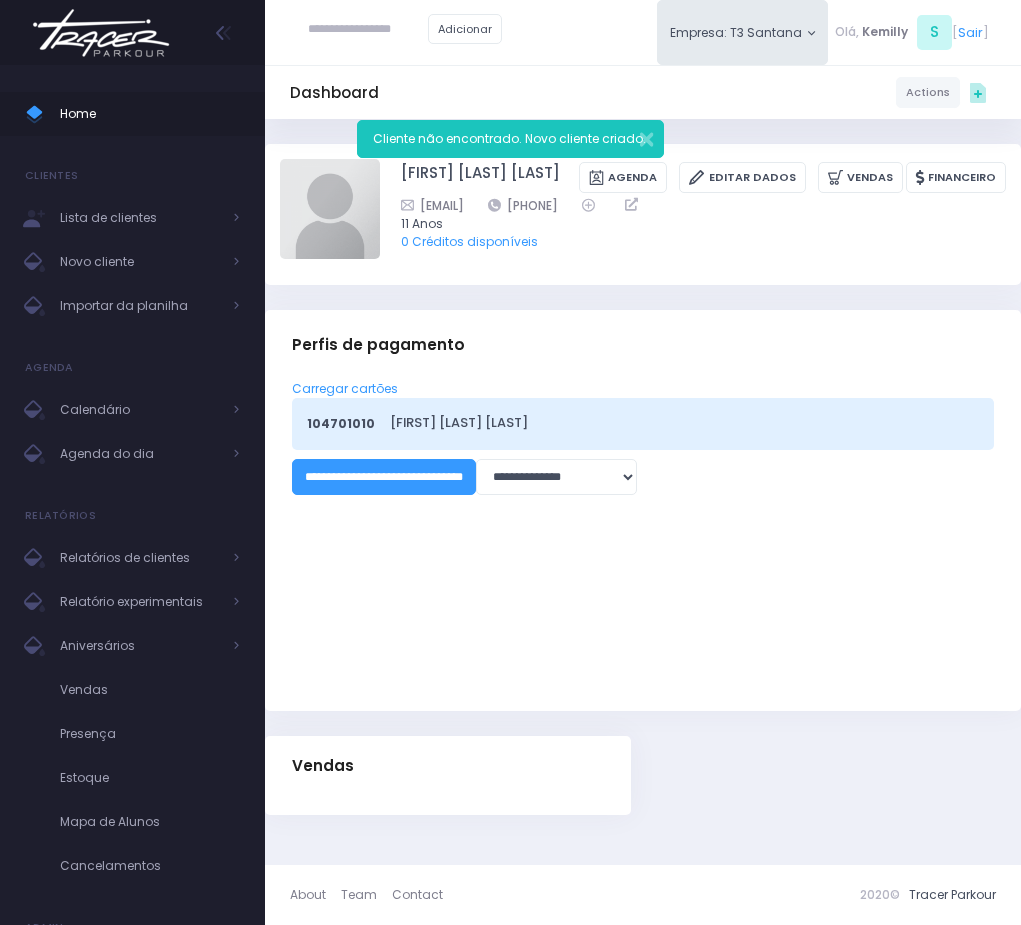 scroll, scrollTop: 0, scrollLeft: 0, axis: both 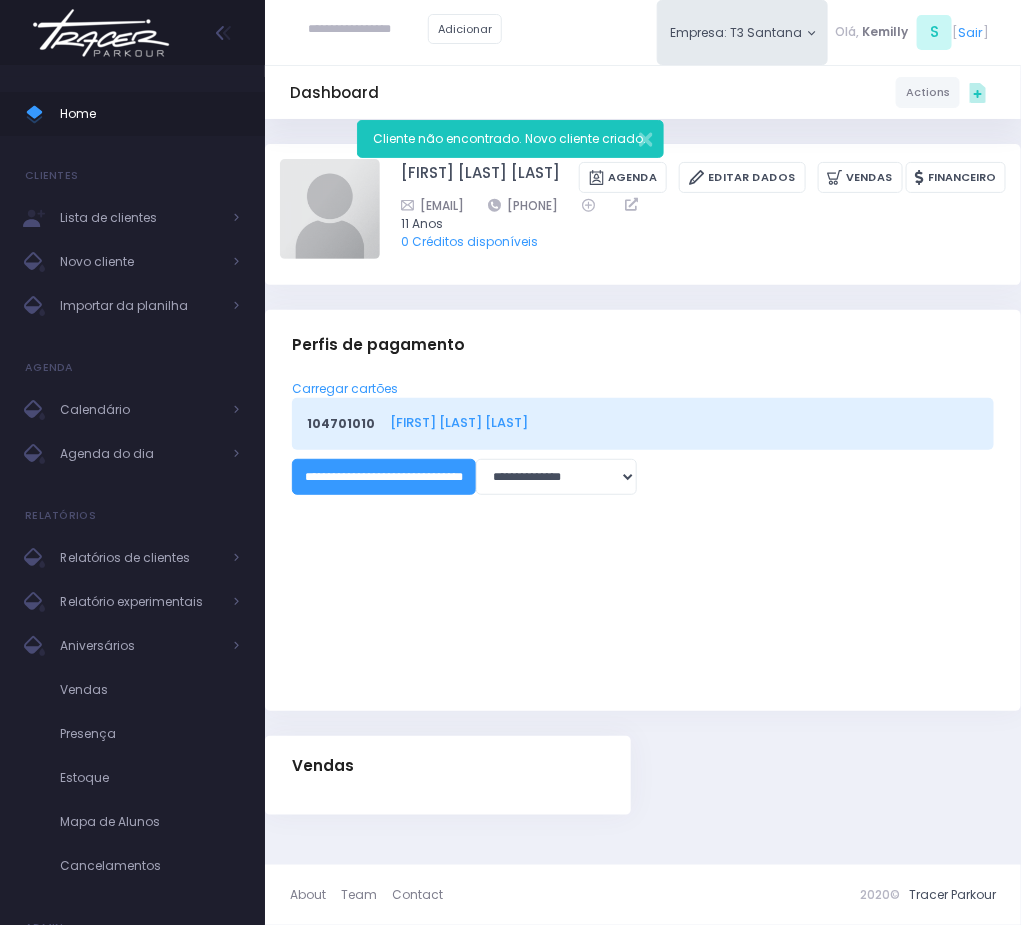click on "[FIRST] [LAST] [LAST]" at bounding box center [681, 422] 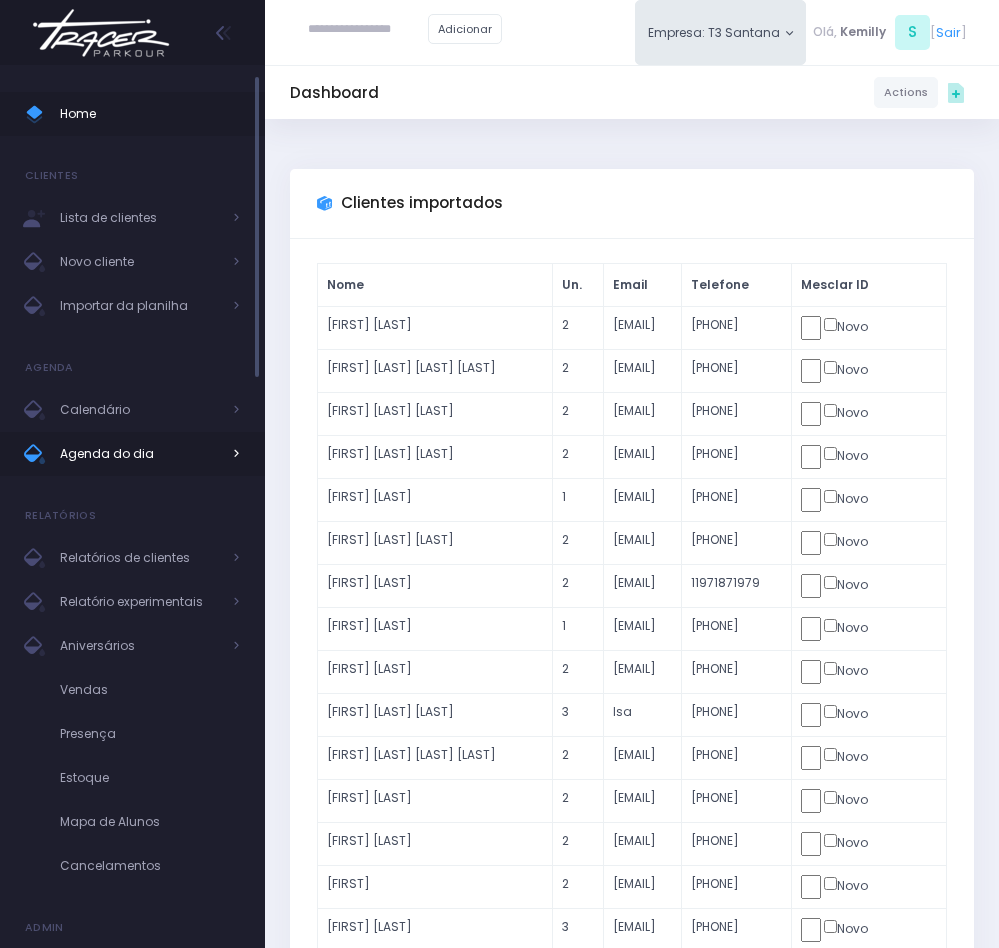 scroll, scrollTop: 0, scrollLeft: 0, axis: both 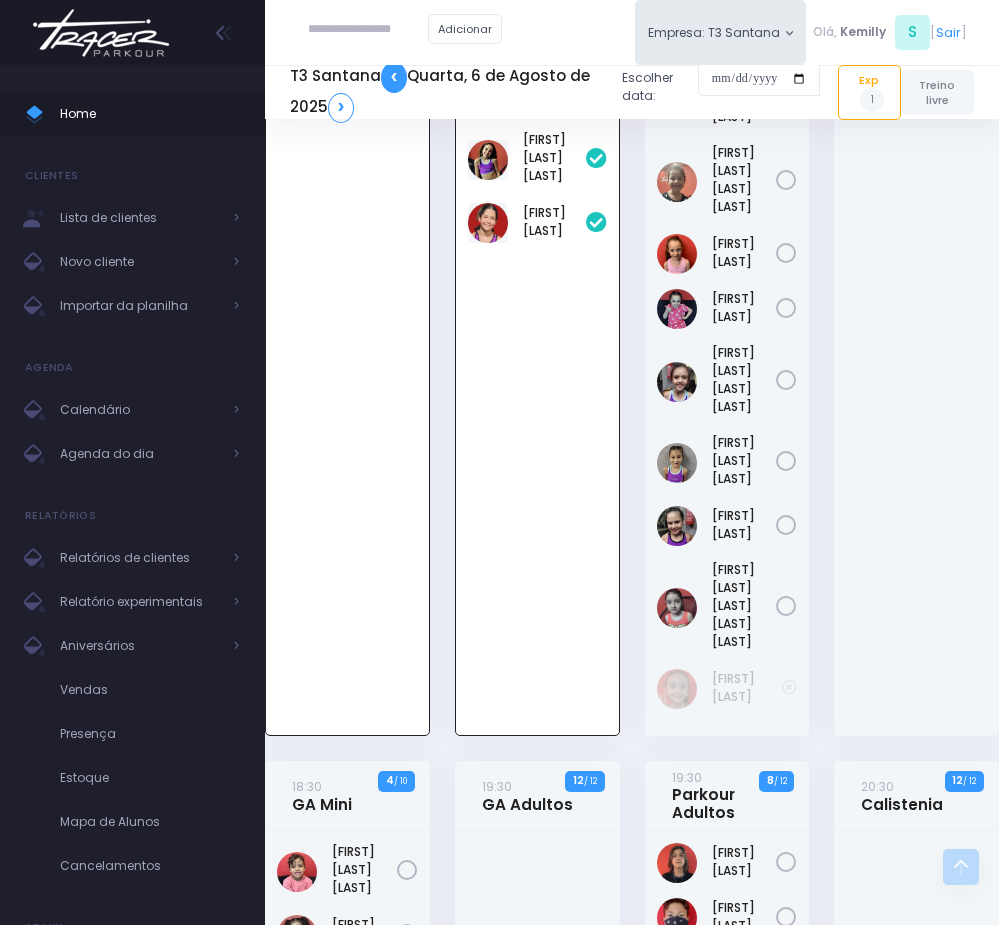 click on "❮" at bounding box center (394, 77) 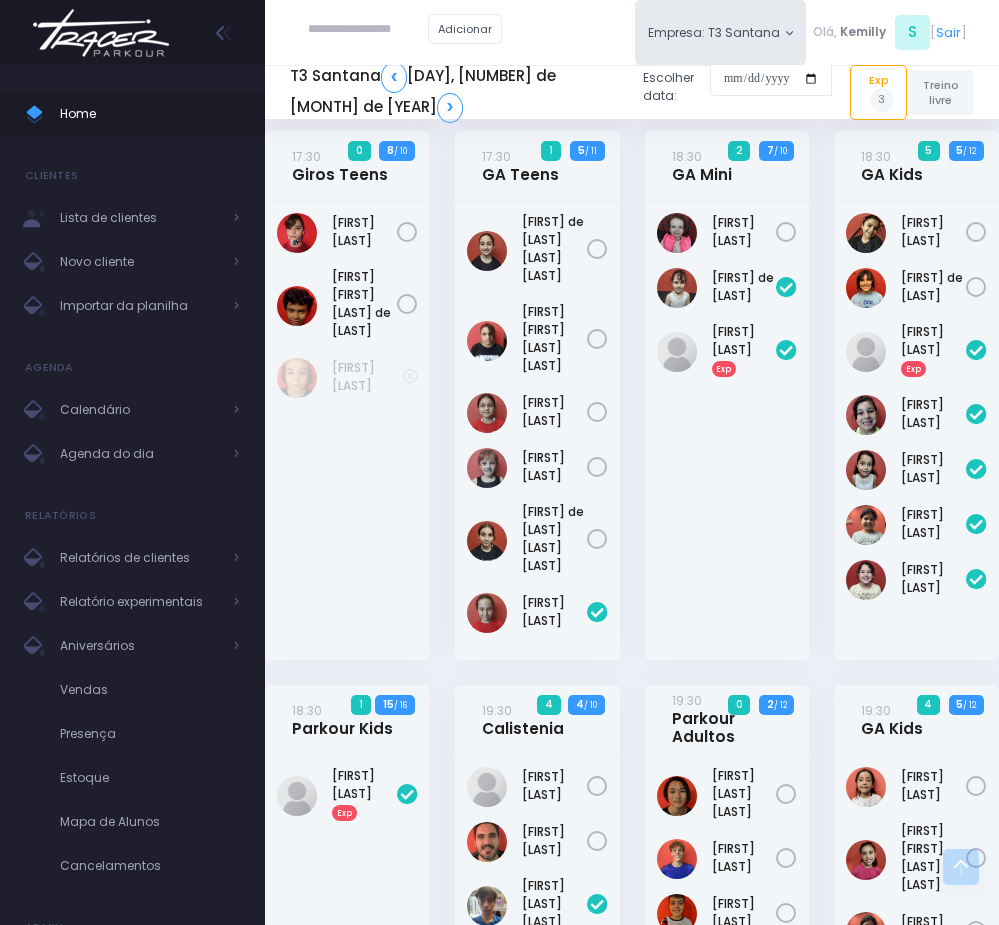 scroll, scrollTop: 900, scrollLeft: 0, axis: vertical 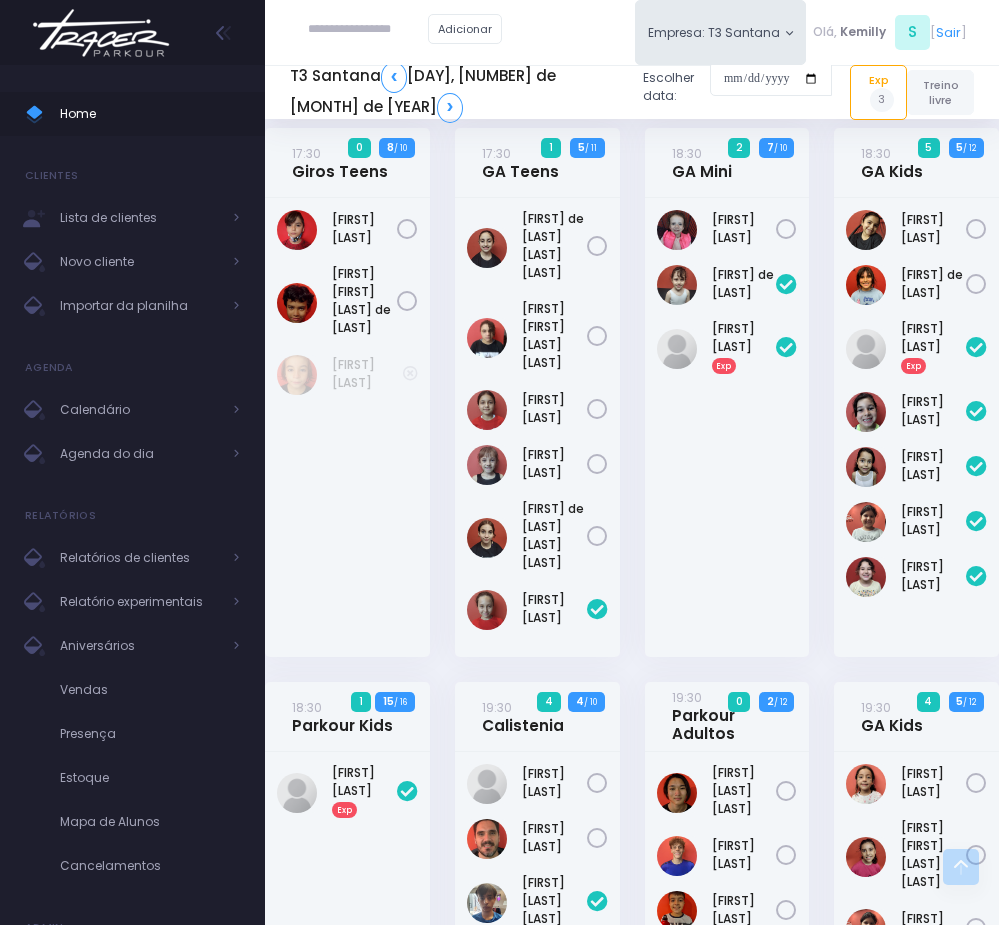 click at bounding box center (368, 30) 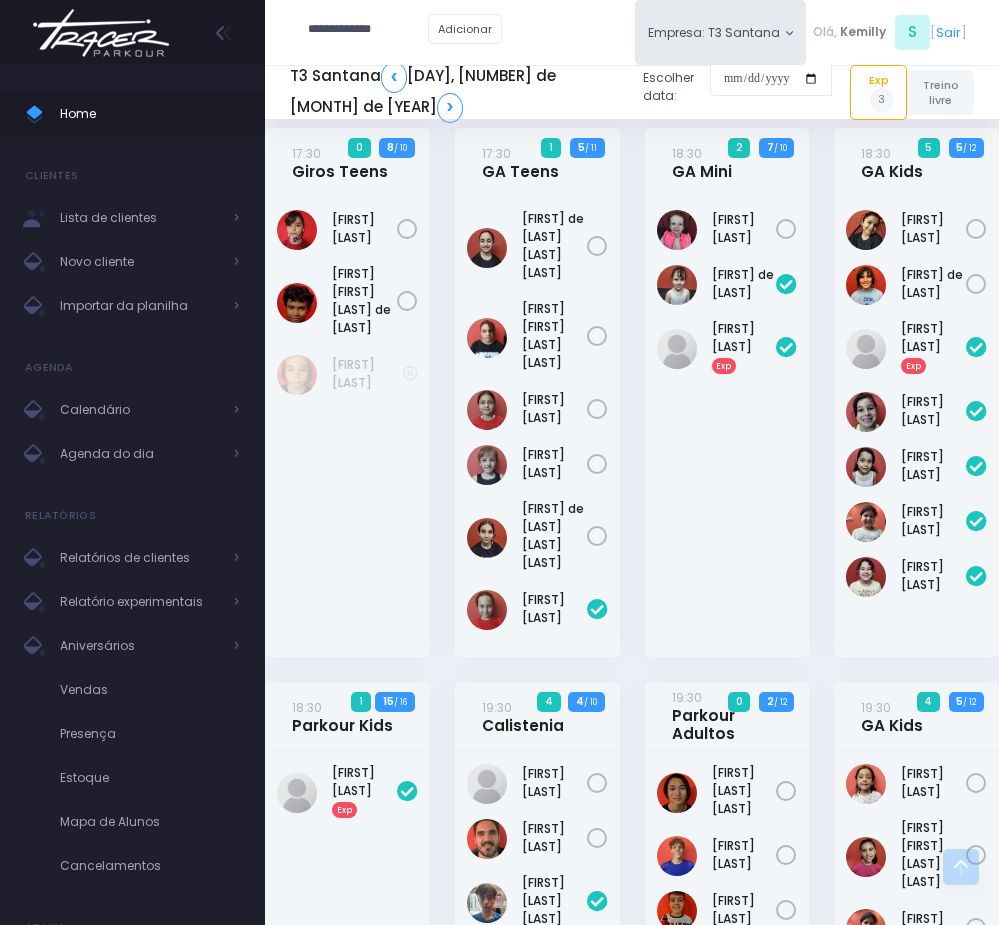 click on "**********" at bounding box center (368, 30) 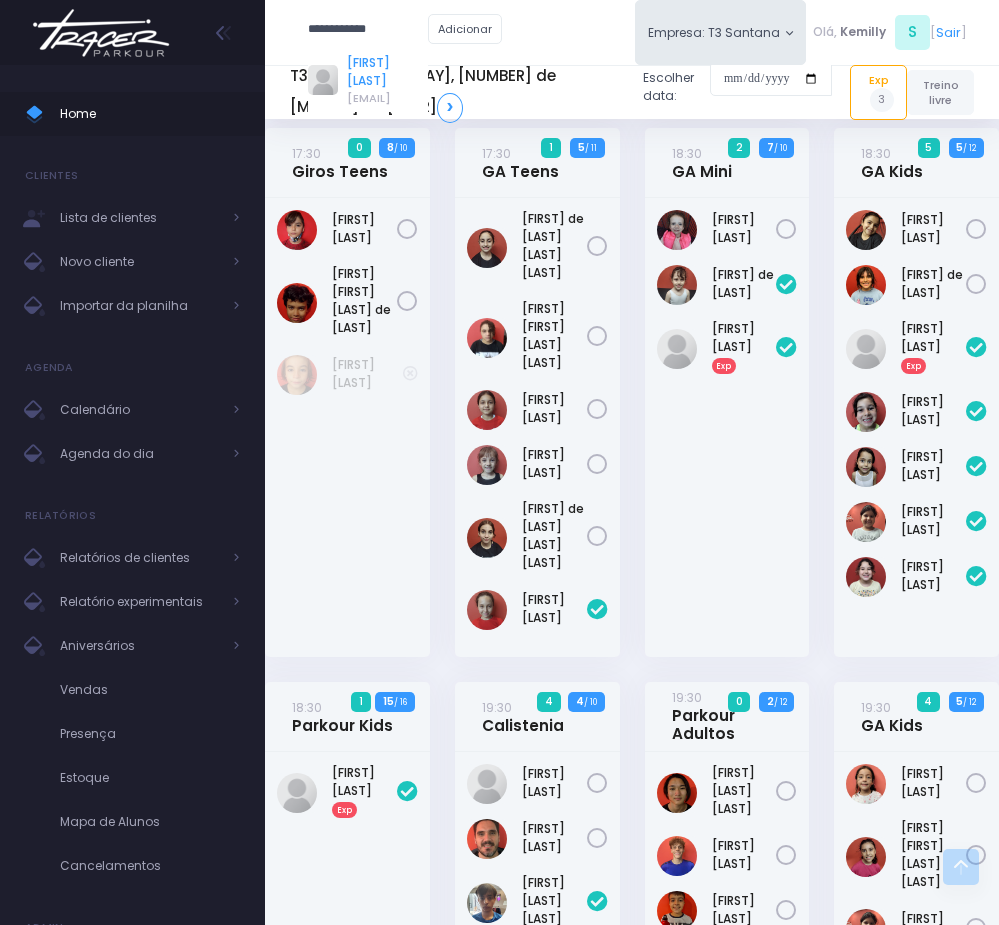 click on "Lorena Toscano" at bounding box center [387, 72] 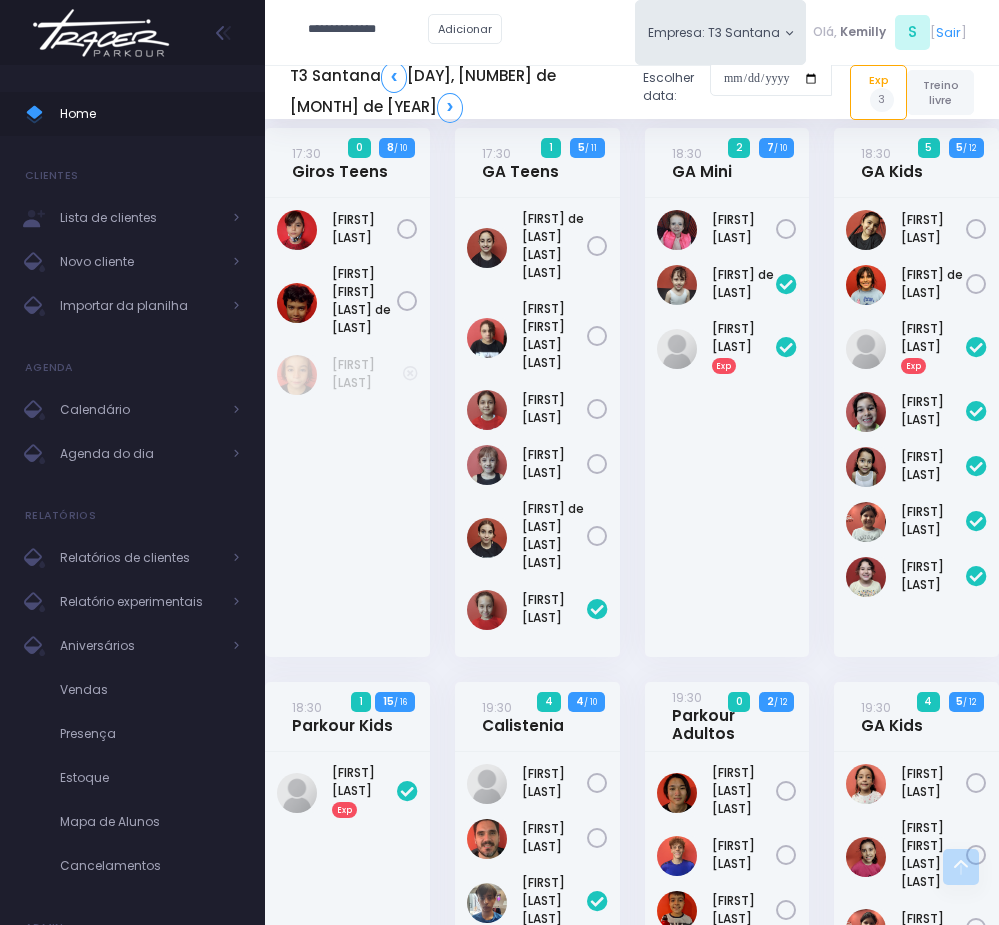 scroll, scrollTop: 0, scrollLeft: 0, axis: both 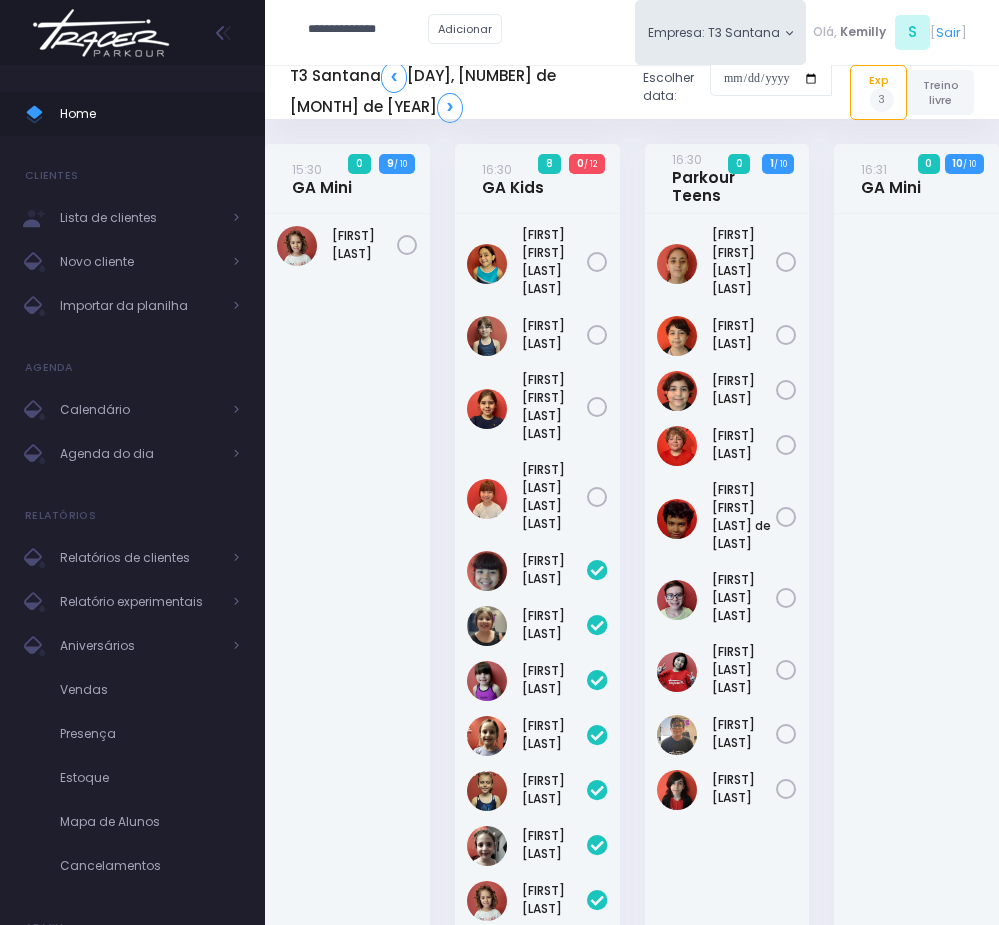 type on "**********" 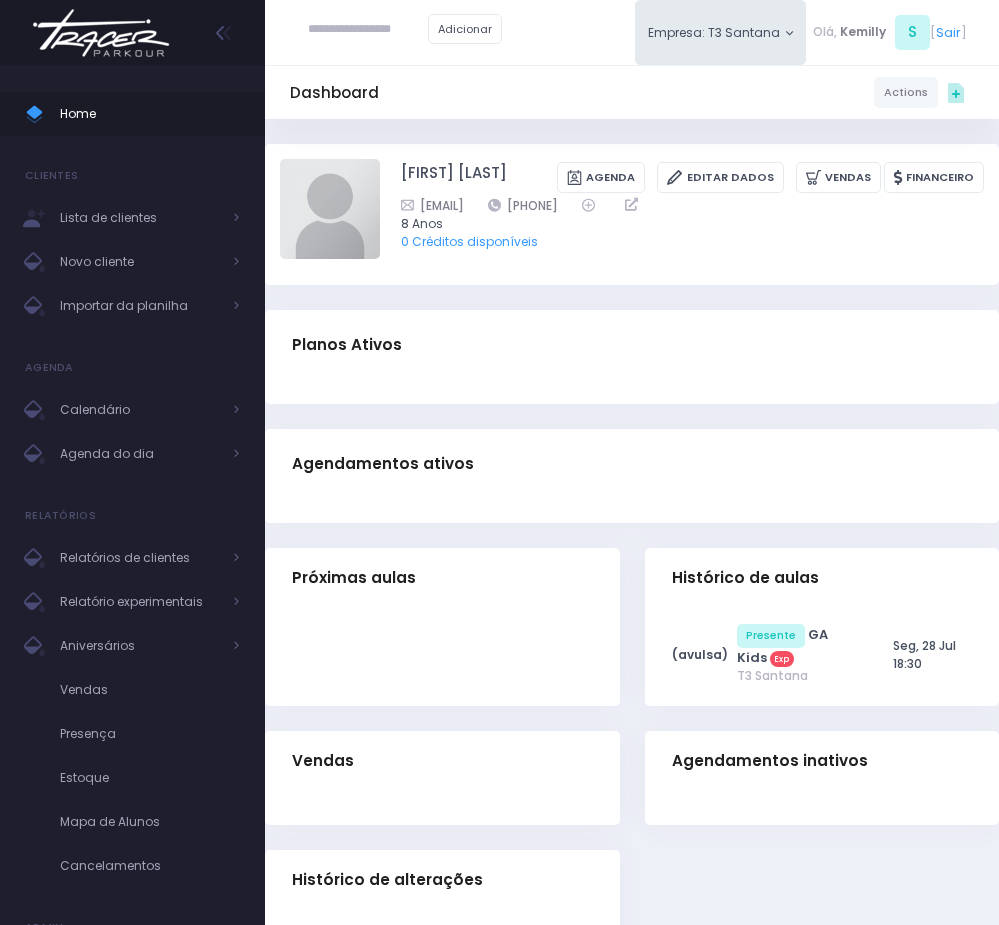 scroll, scrollTop: 0, scrollLeft: 0, axis: both 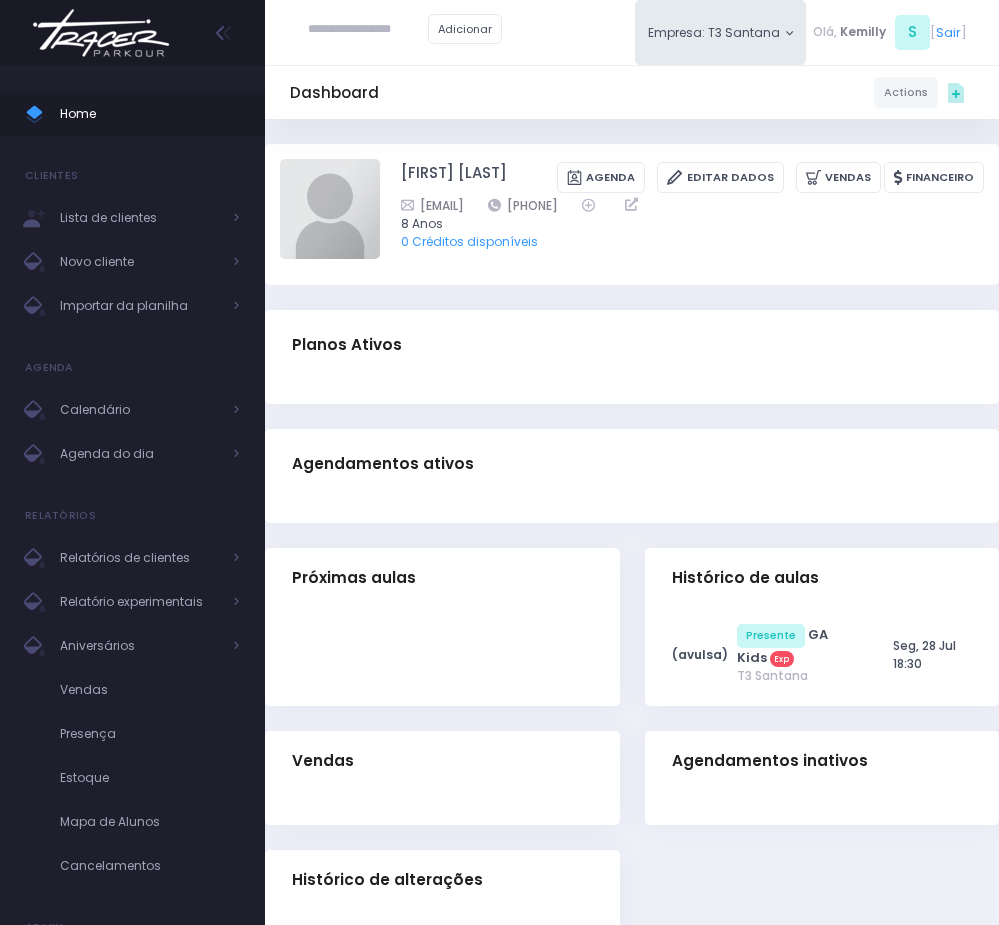 click on "Planos Ativos" at bounding box center (632, 345) 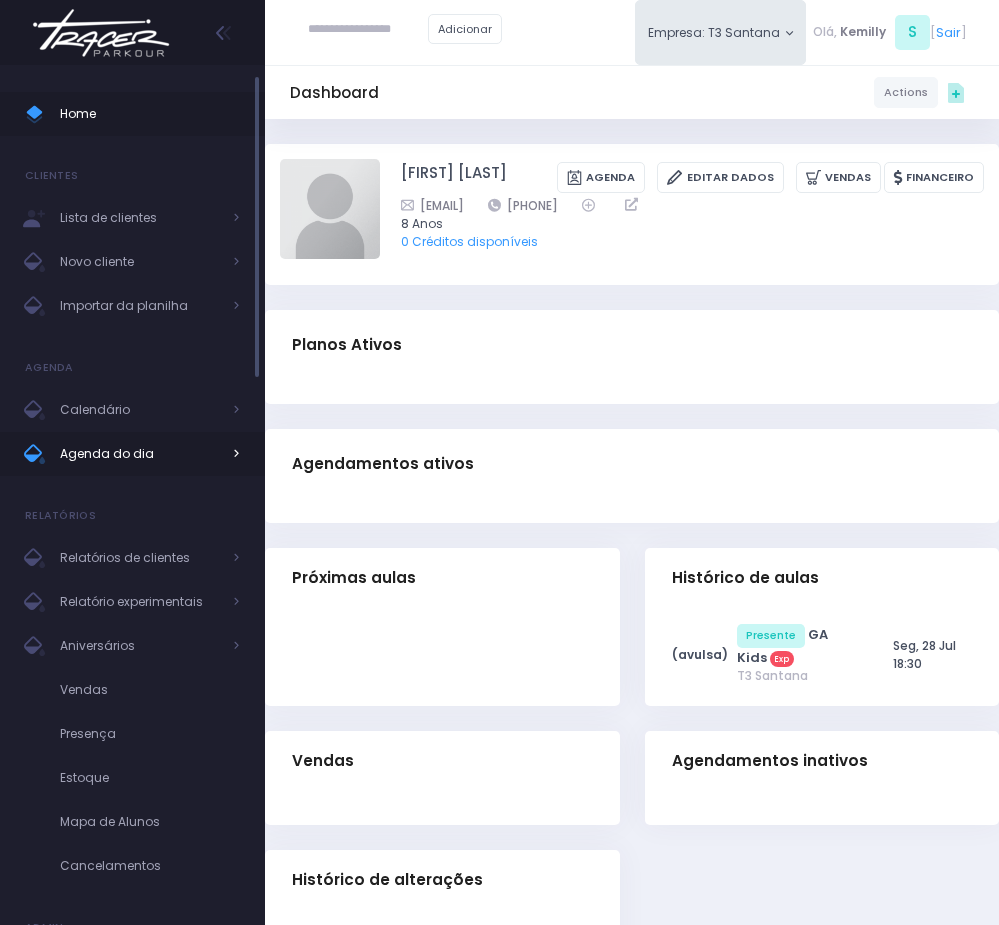 click on "Agenda do dia" at bounding box center [140, 454] 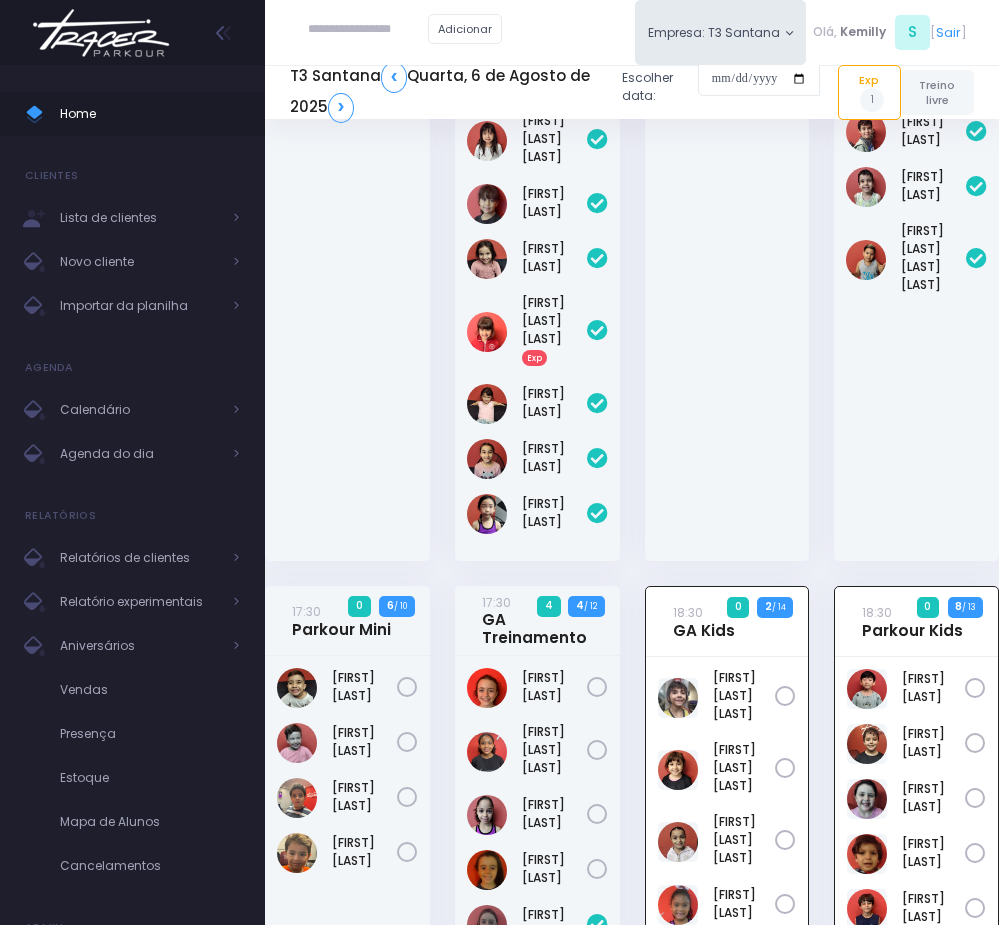 scroll, scrollTop: 0, scrollLeft: 0, axis: both 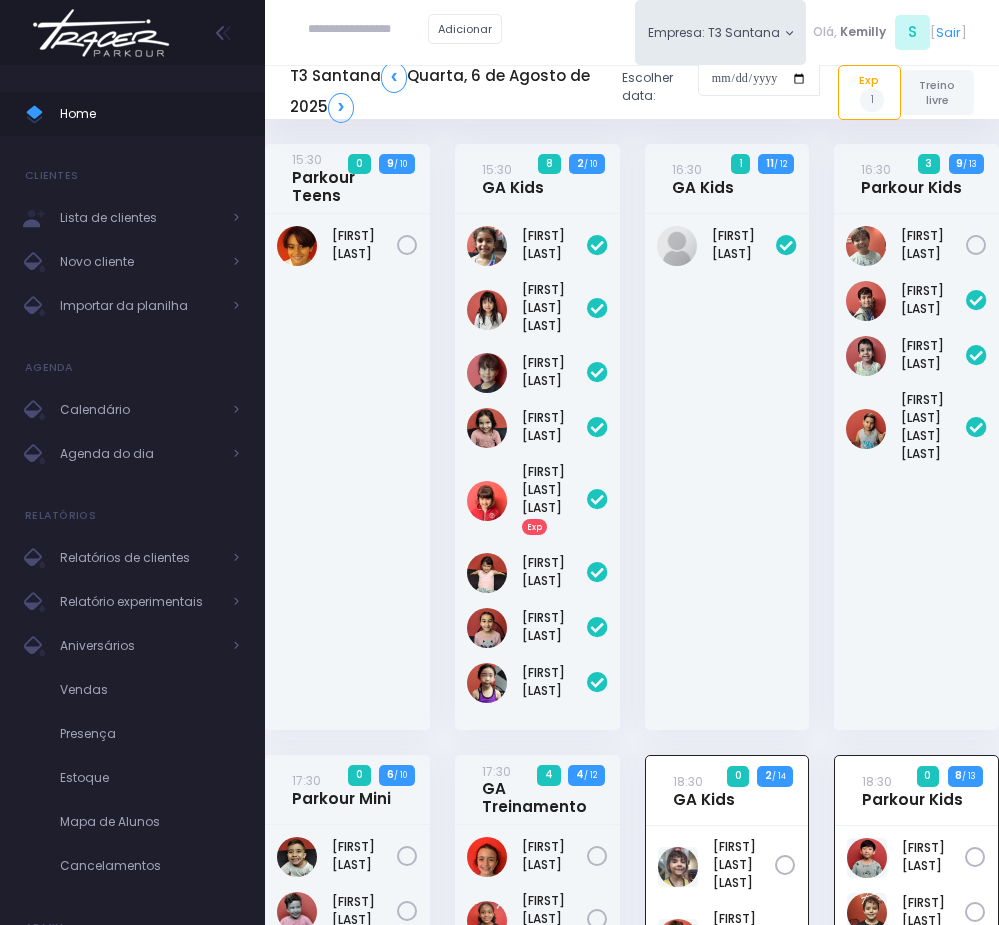 click on "Adicionar" at bounding box center (405, 30) 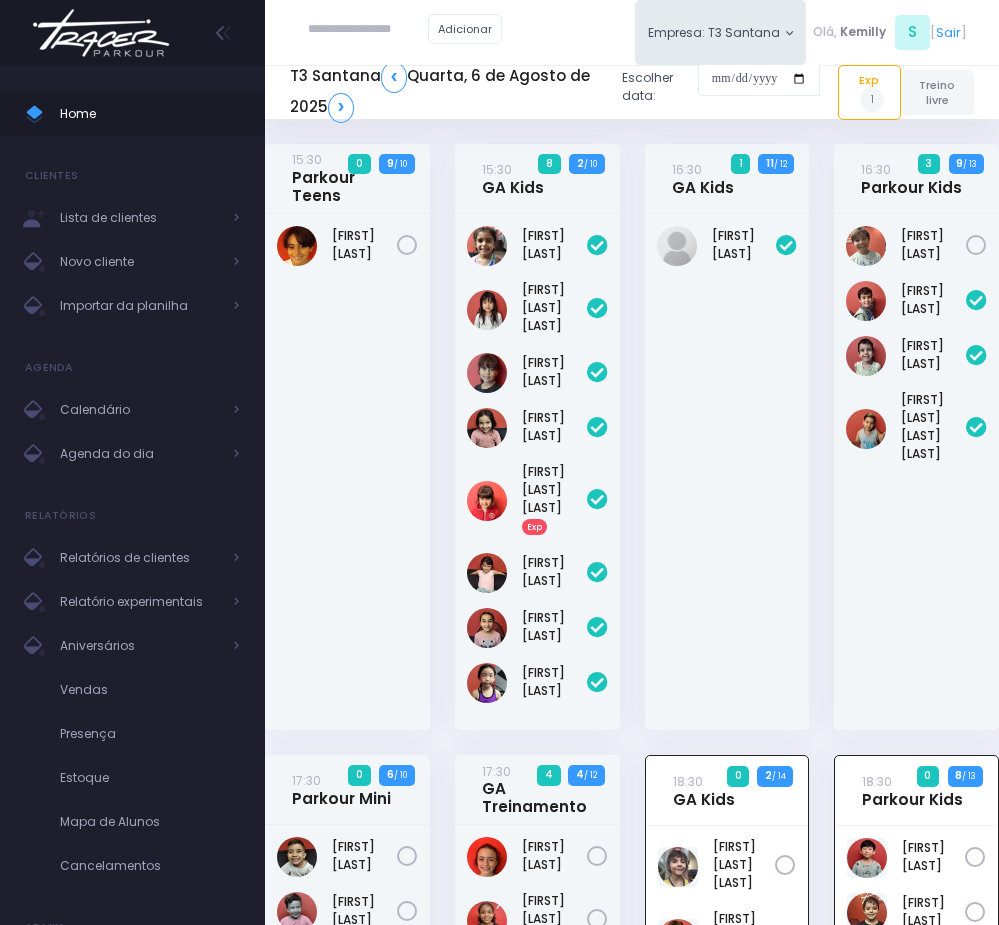 click on "Pedro Klein" at bounding box center [916, 472] 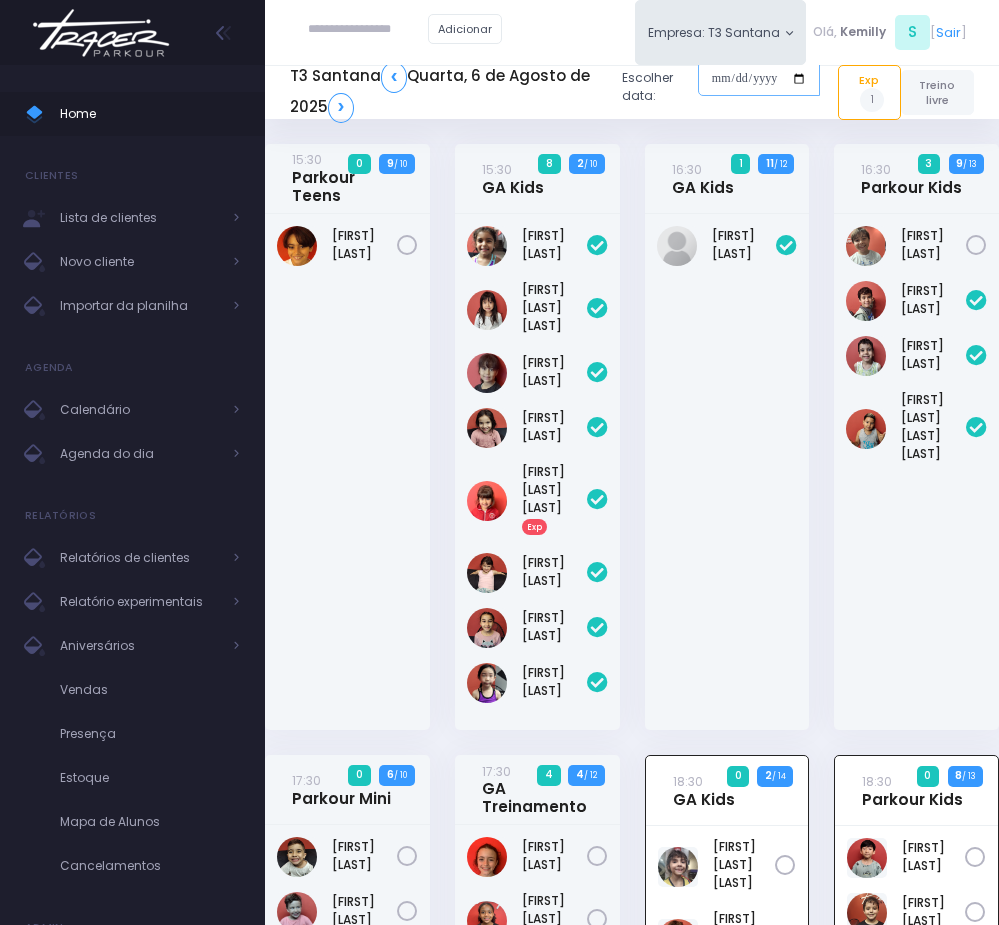 click at bounding box center [759, 79] 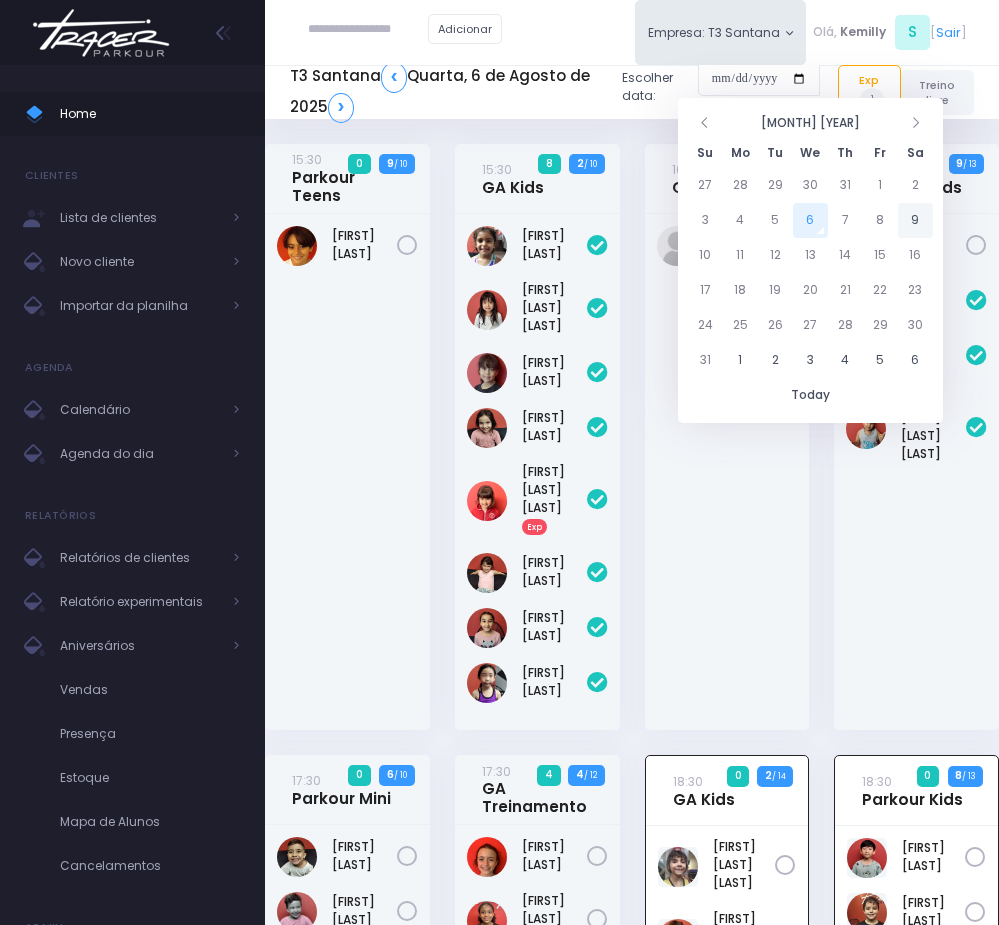 click on "9" at bounding box center [915, 220] 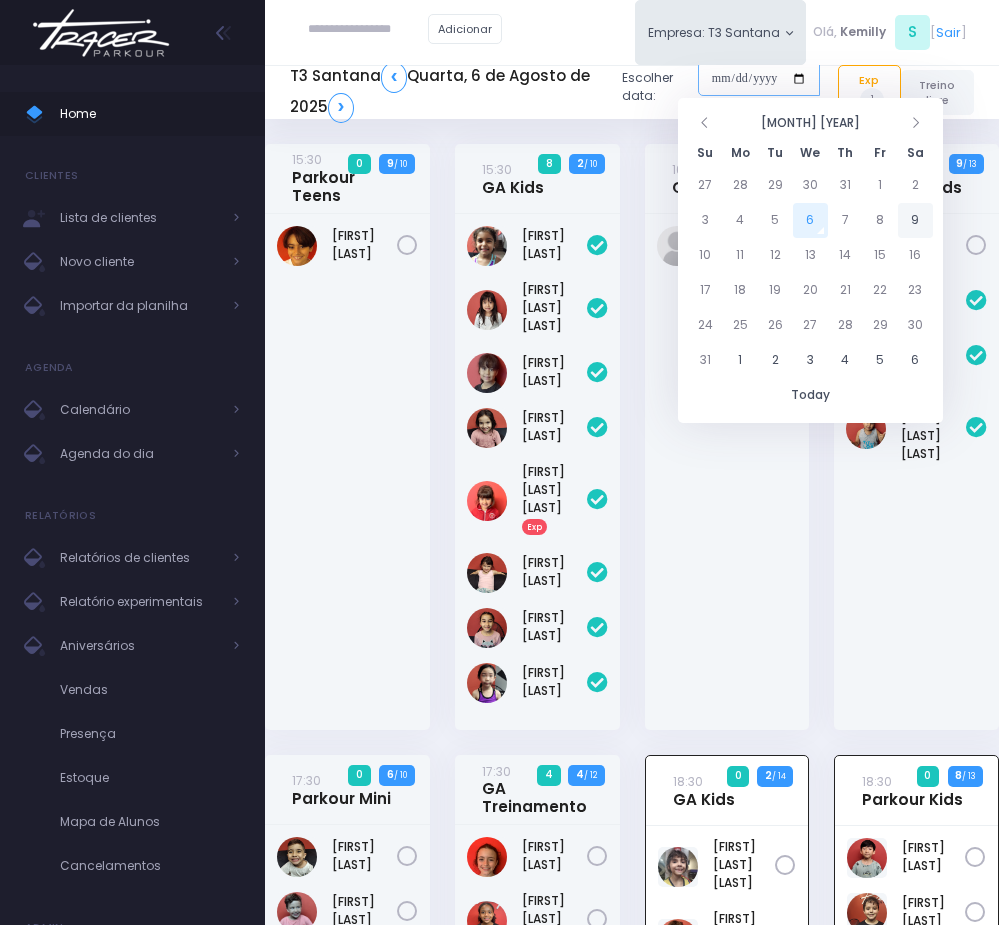 type on "**********" 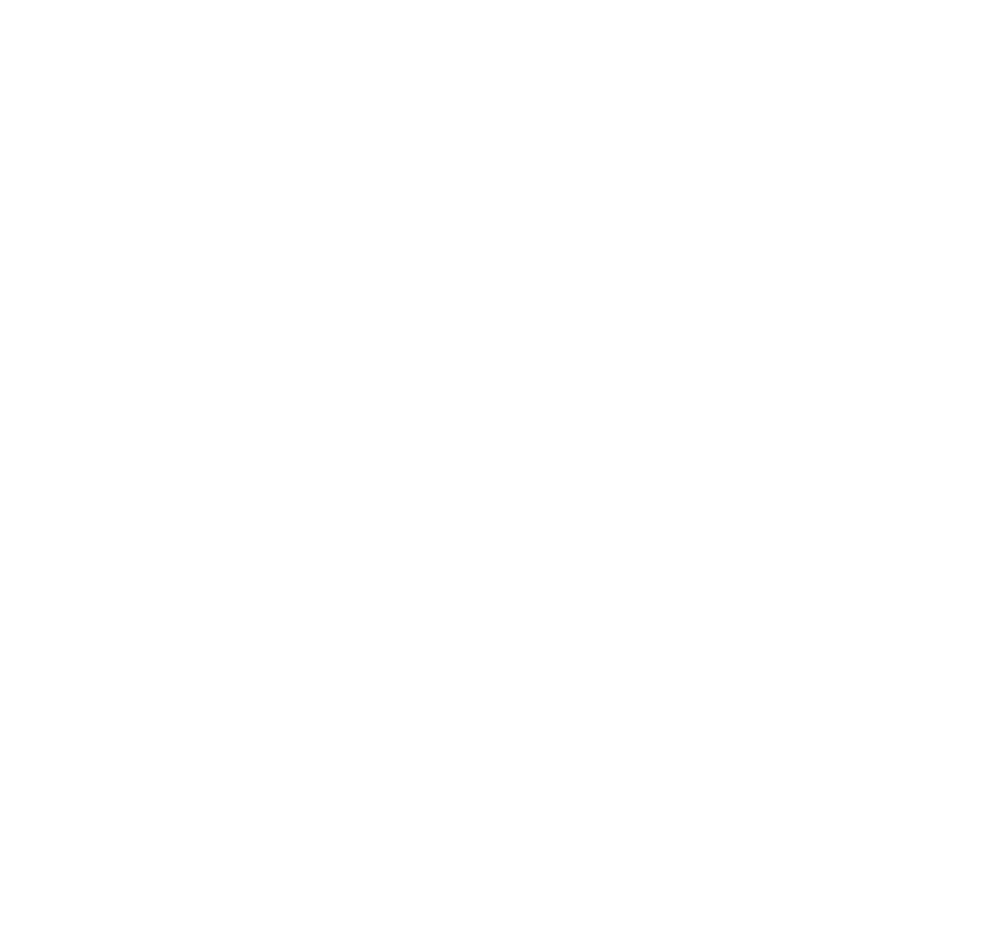 scroll, scrollTop: 0, scrollLeft: 0, axis: both 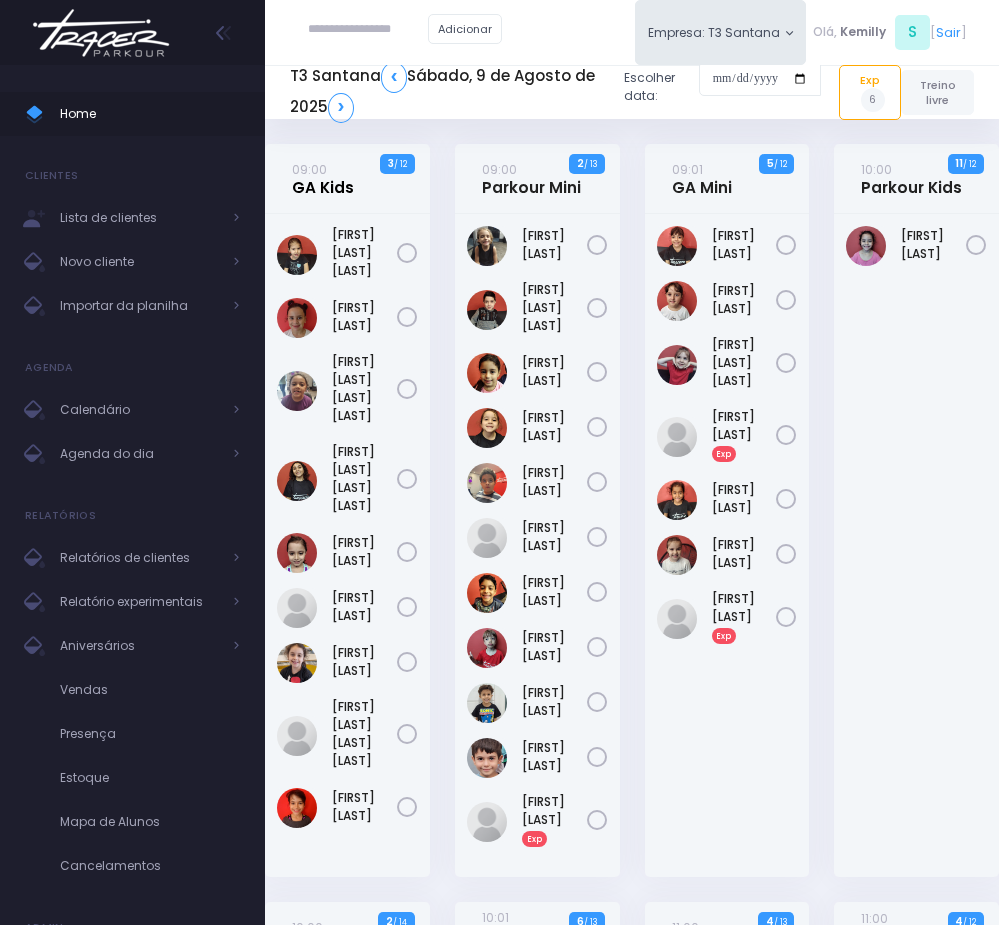 click on "09:00 GA Kids" at bounding box center [323, 178] 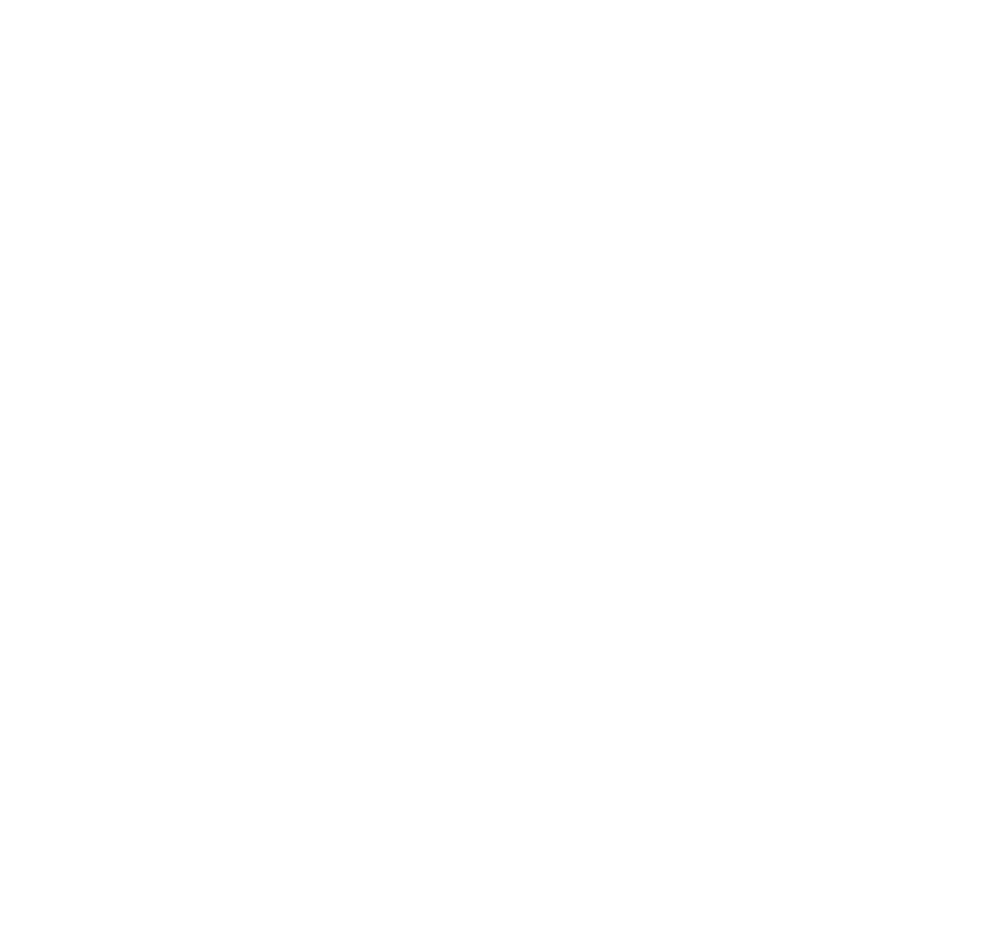 scroll, scrollTop: 0, scrollLeft: 0, axis: both 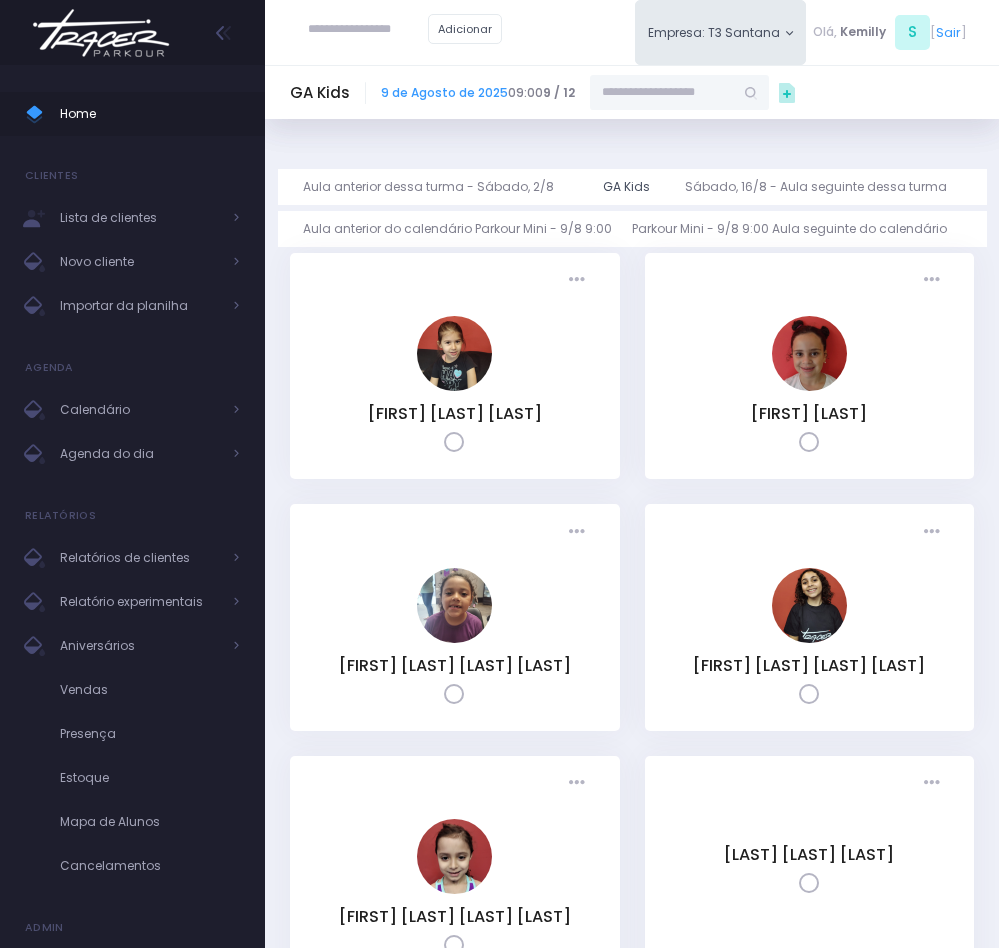 click at bounding box center (662, 93) 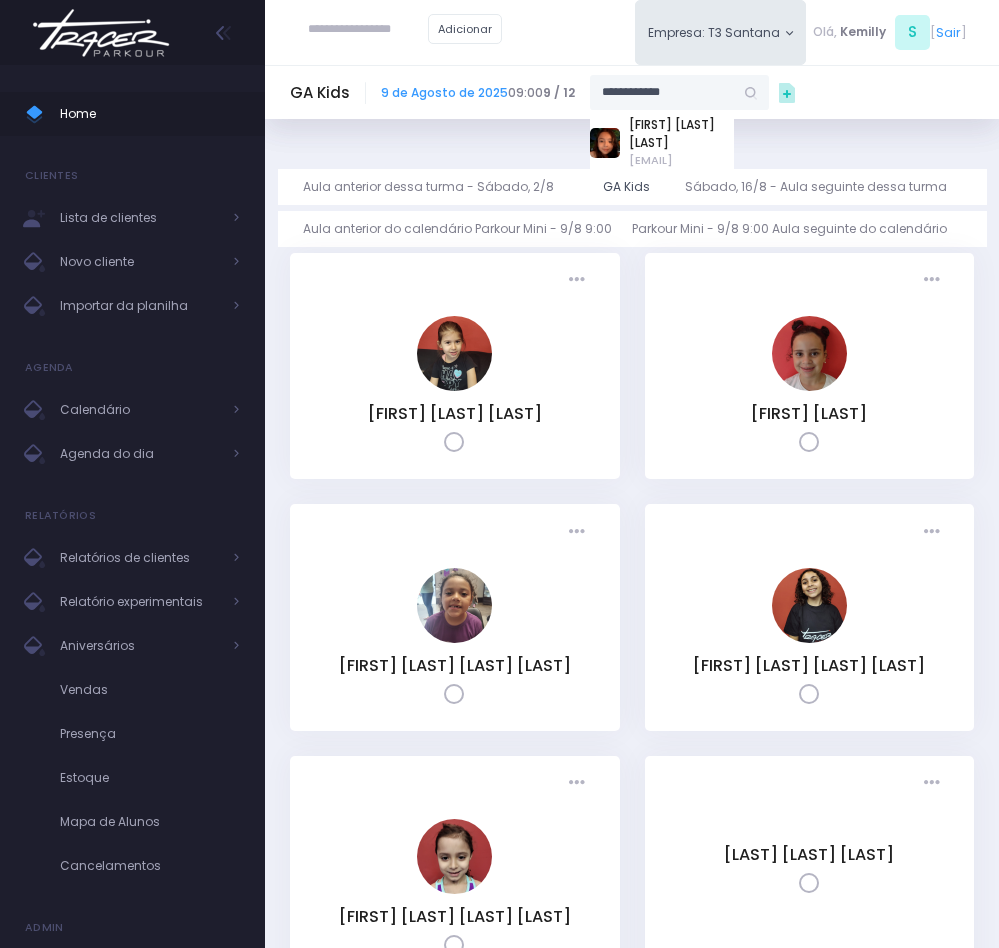 click on "jeniferpsi.rodrigues@gmail.com" at bounding box center (681, 160) 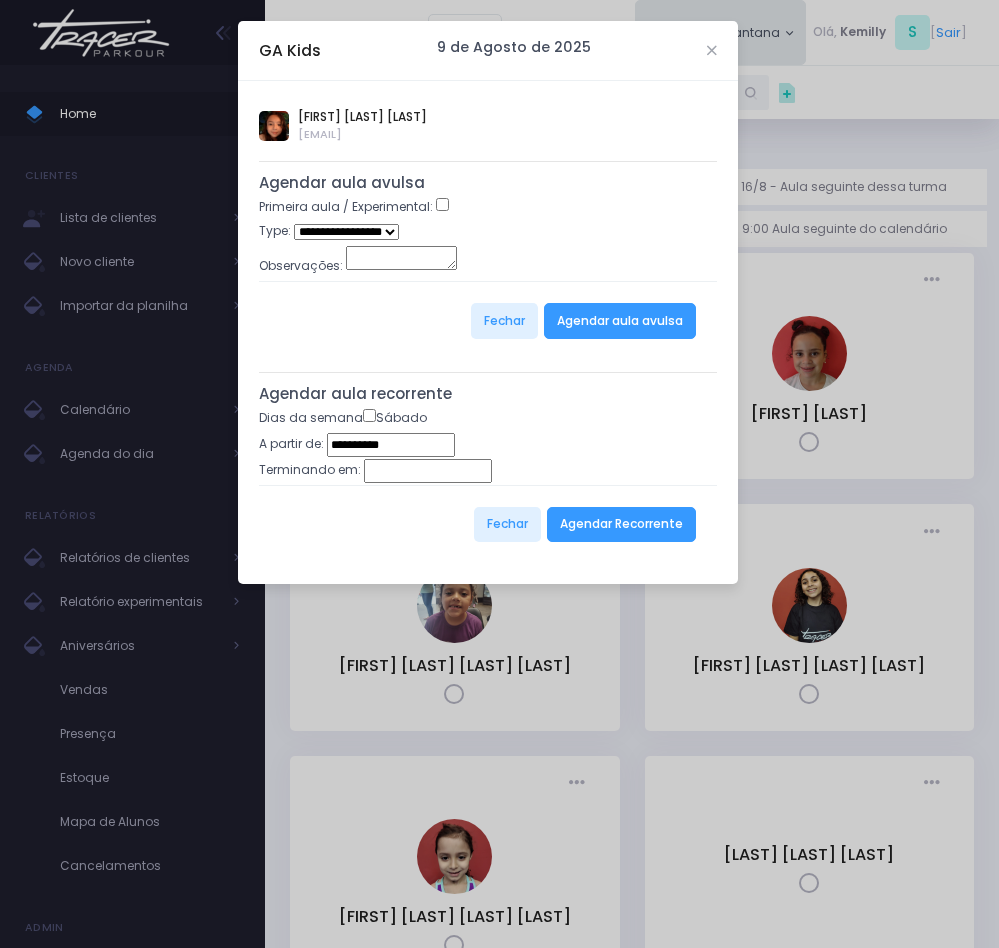 type on "**********" 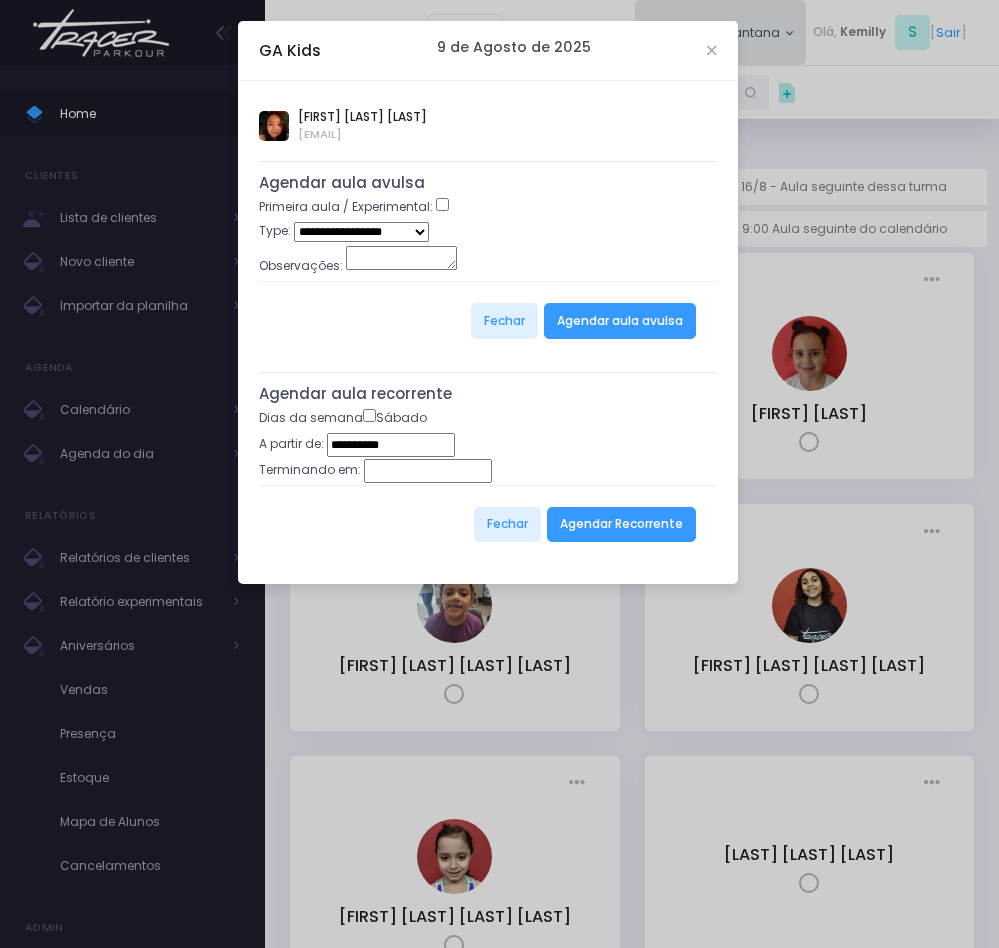 click on "**********" at bounding box center [361, 231] 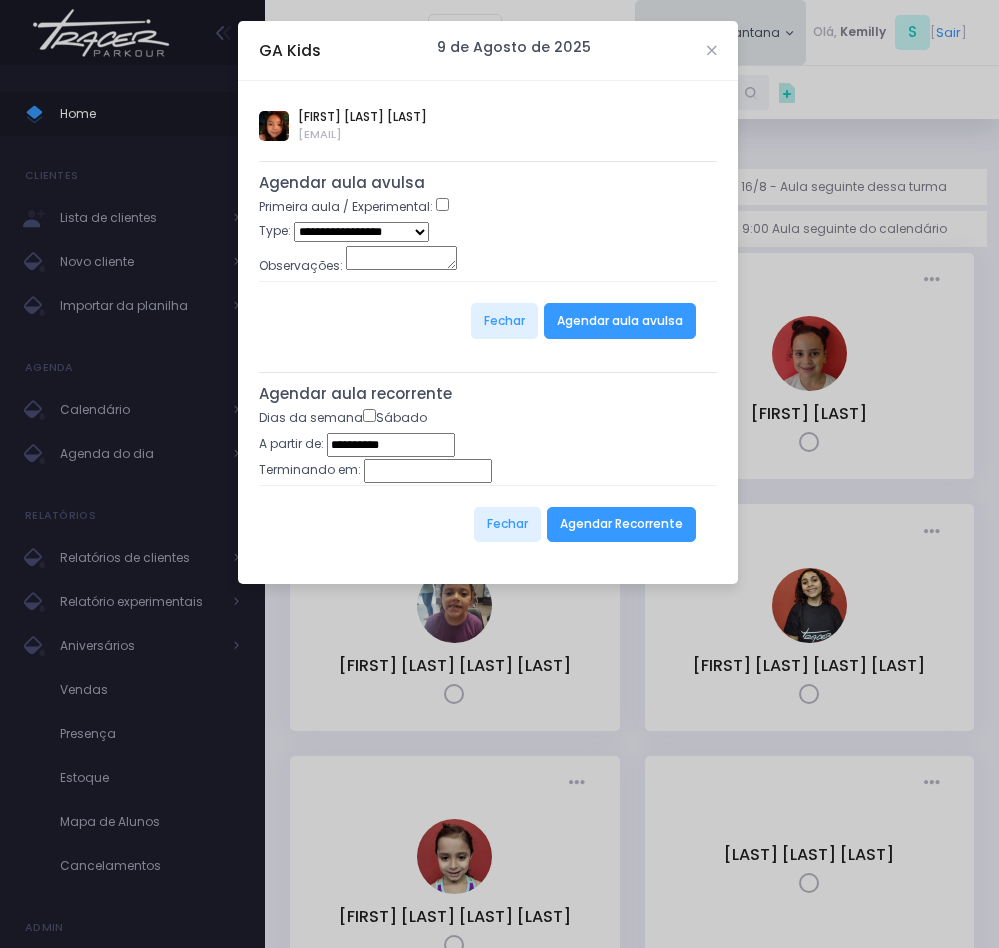 select on "*" 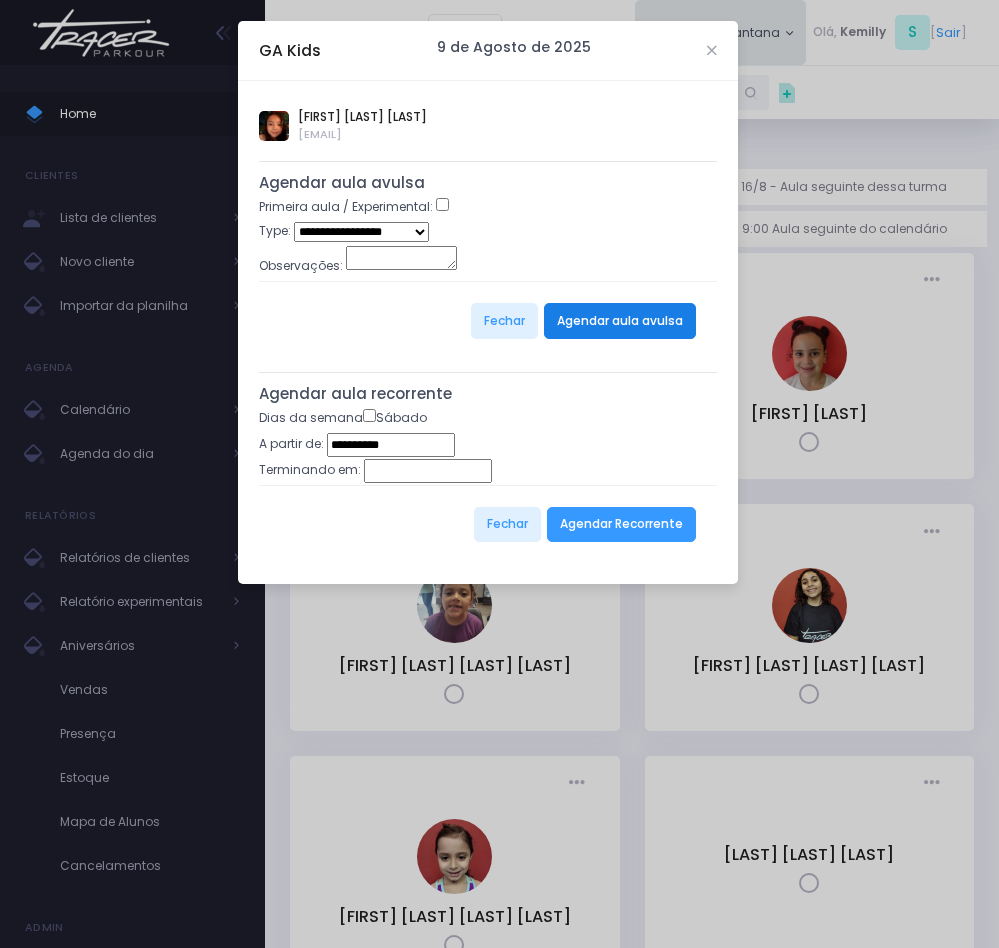 click on "Agendar aula avulsa" at bounding box center (620, 321) 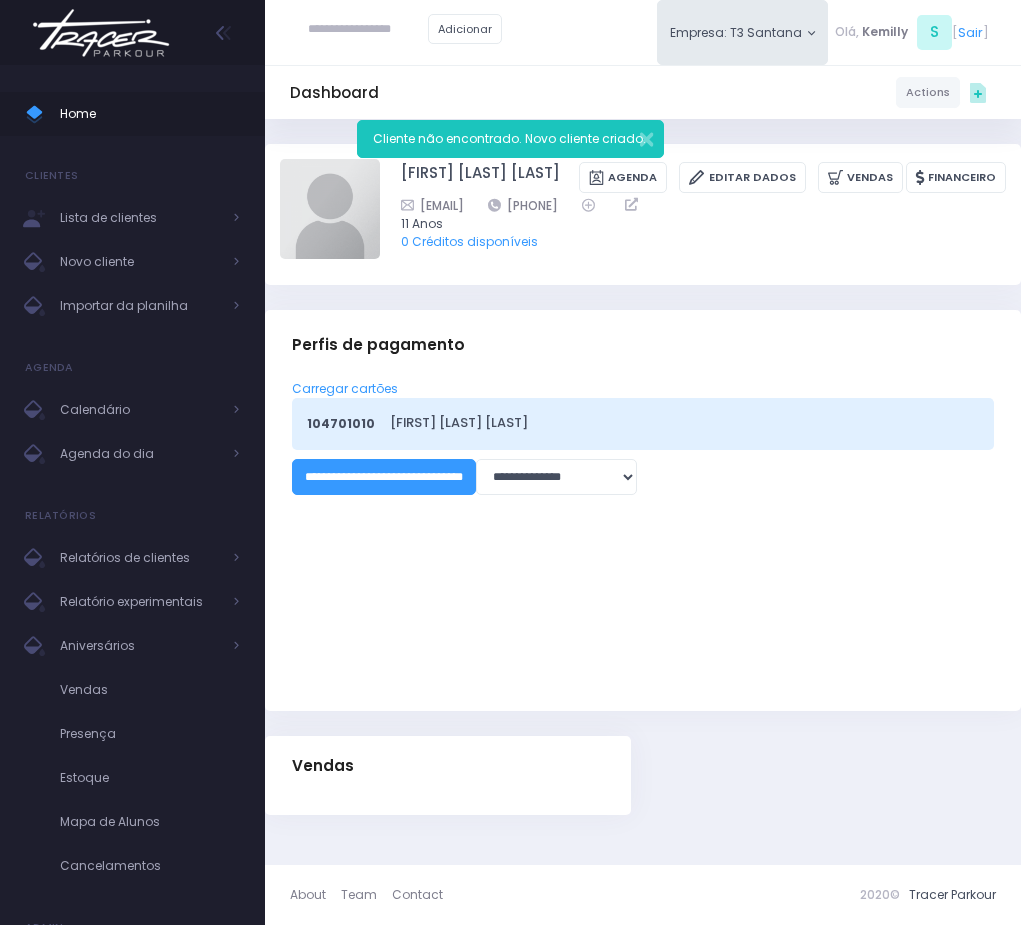 scroll, scrollTop: 0, scrollLeft: 0, axis: both 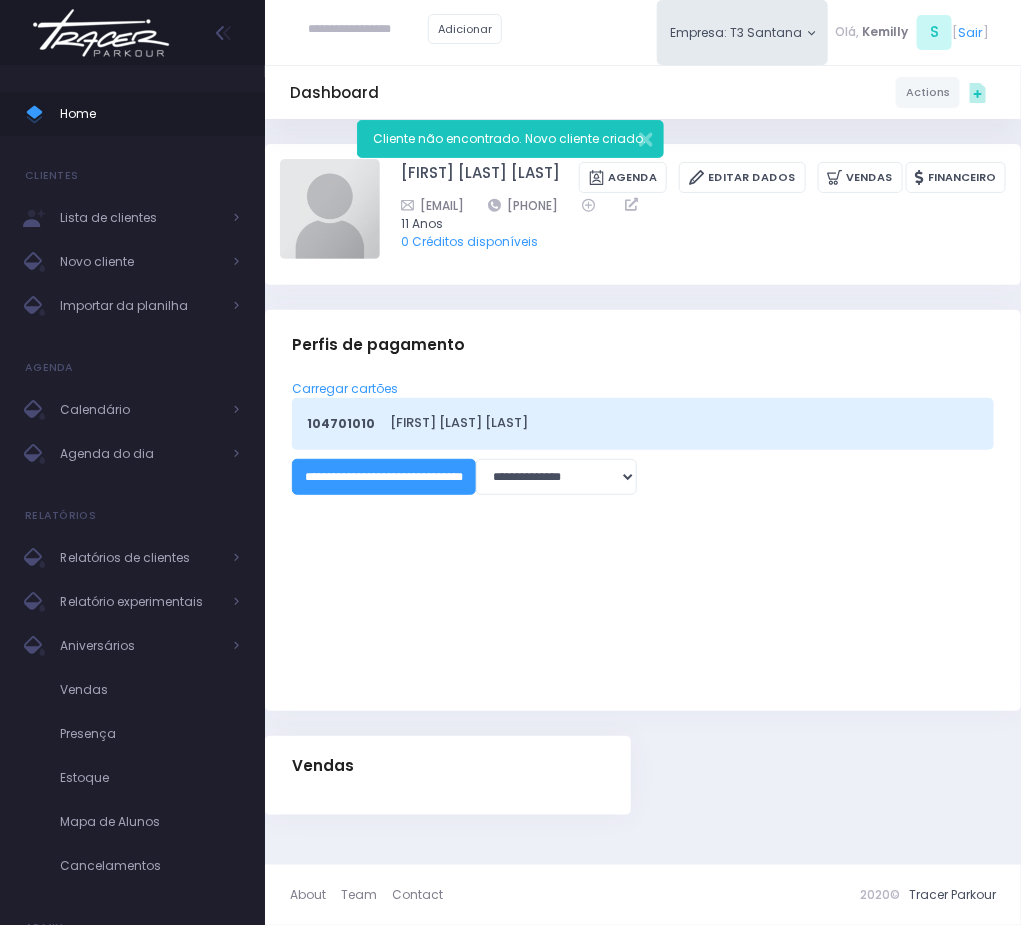 click at bounding box center [368, 30] 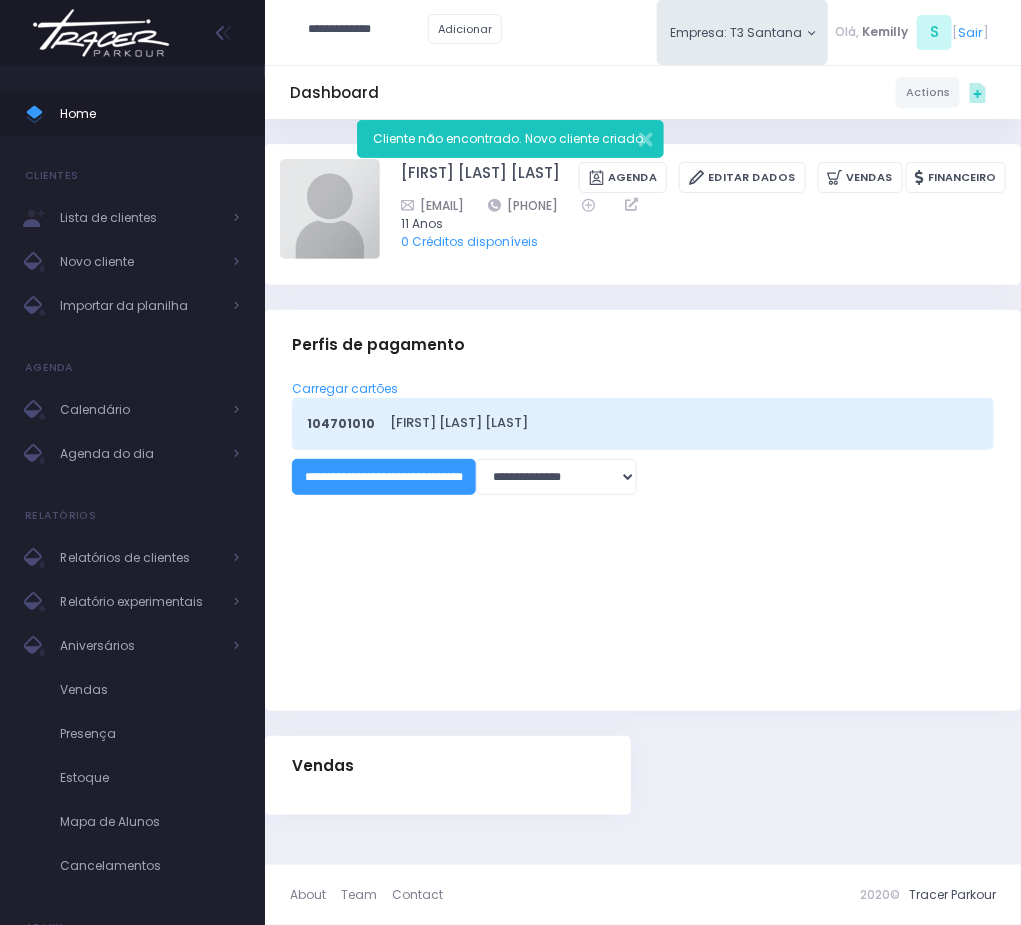 click on "**********" at bounding box center [368, 30] 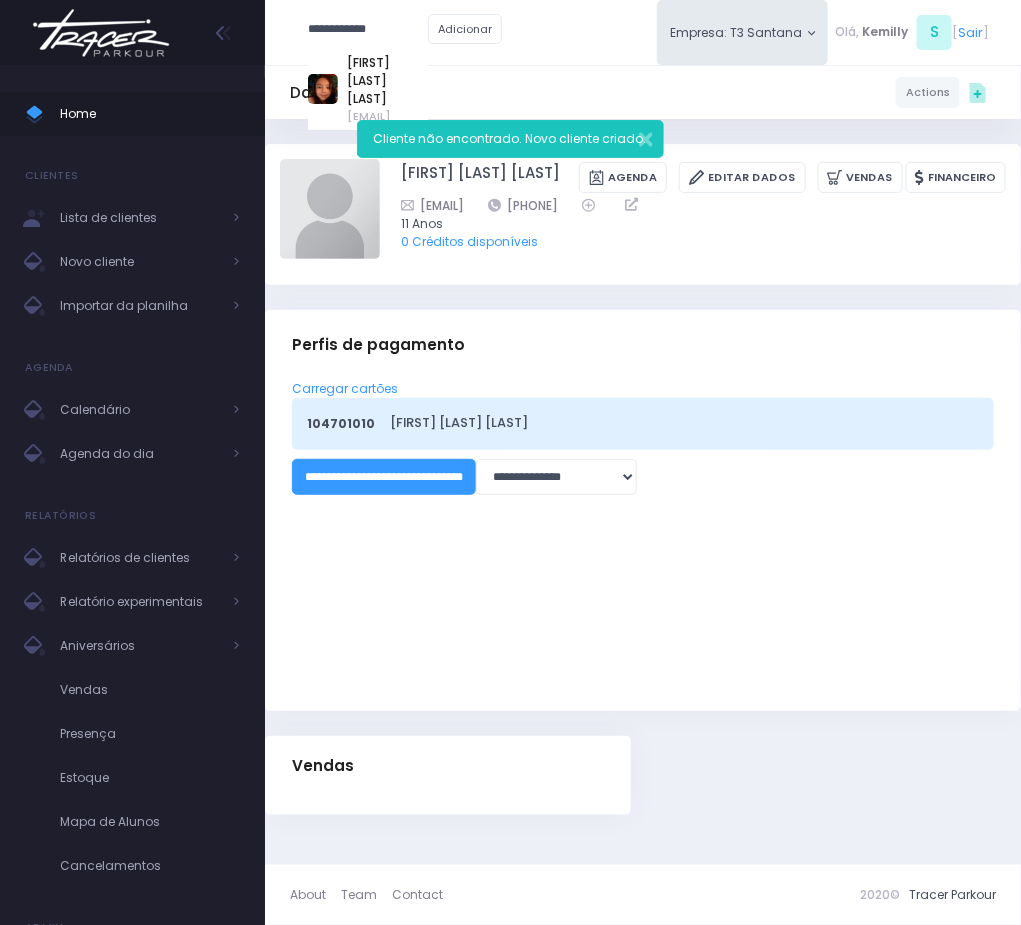 drag, startPoint x: 394, startPoint y: 24, endPoint x: 250, endPoint y: 33, distance: 144.28098 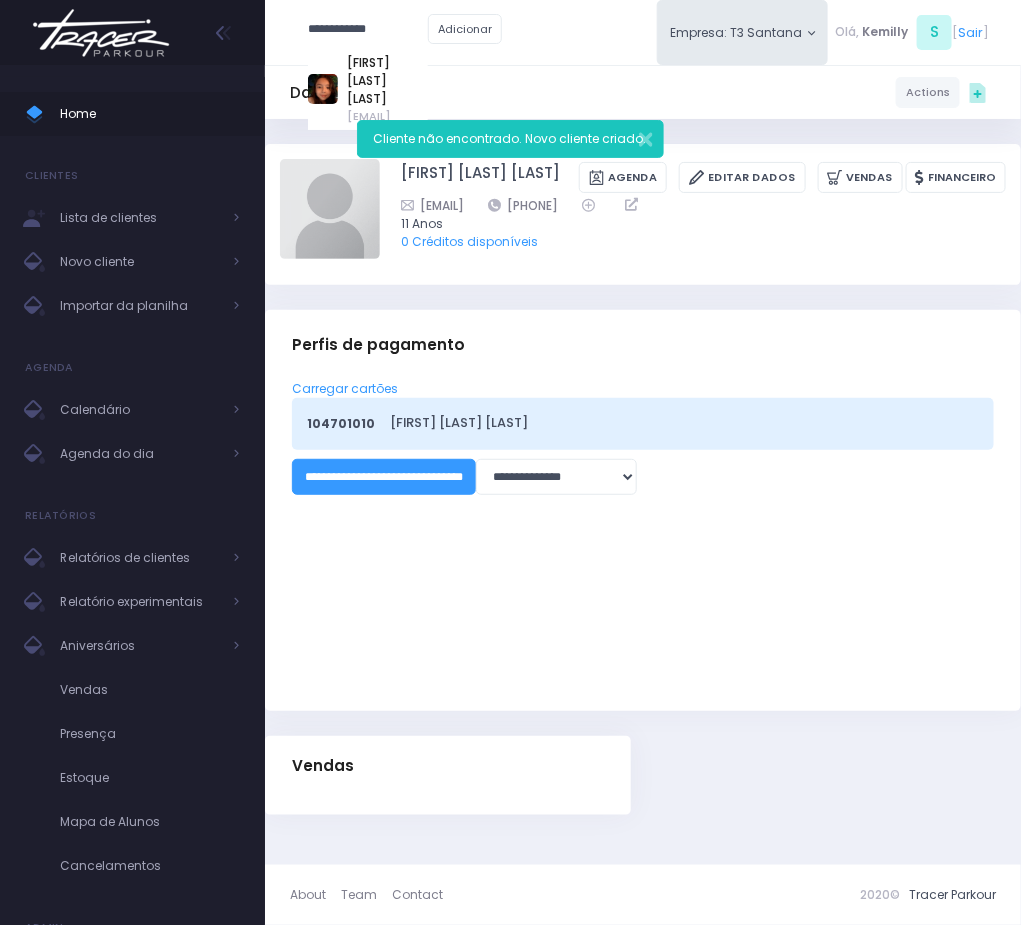click on "Sofia Rodrigues Gonçalves" at bounding box center (387, 81) 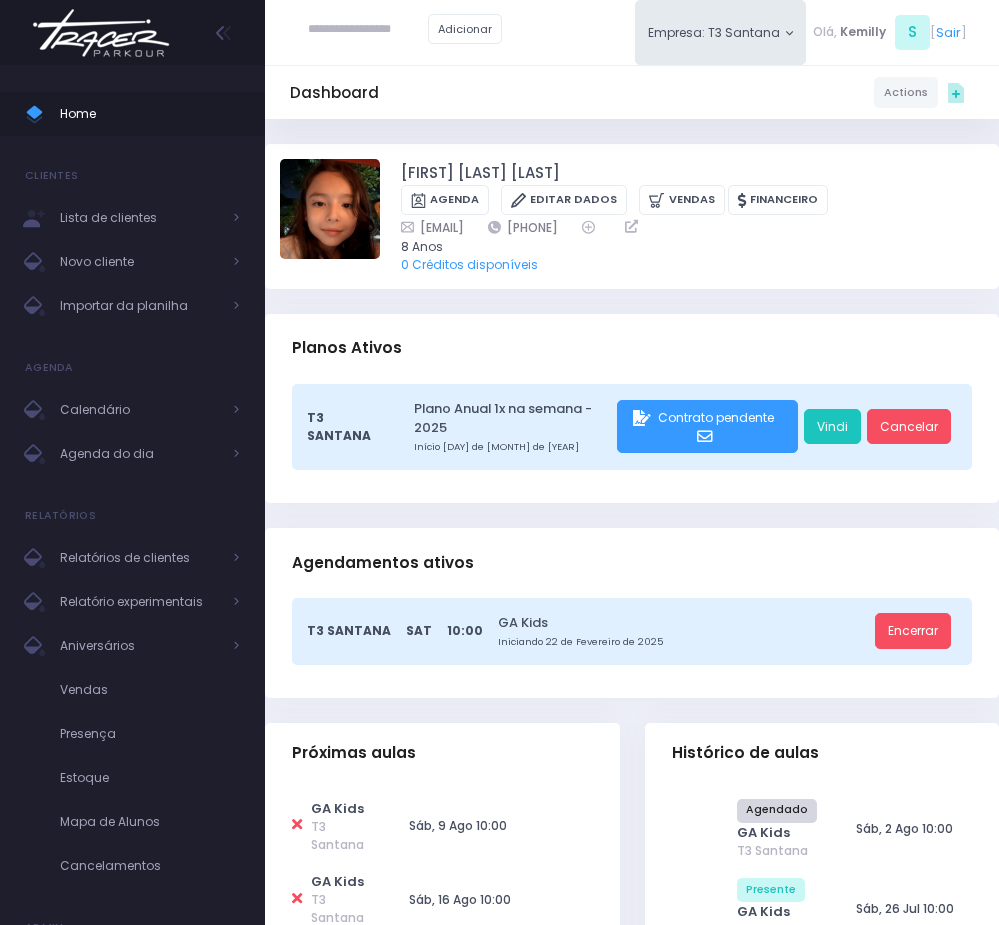 scroll, scrollTop: 0, scrollLeft: 0, axis: both 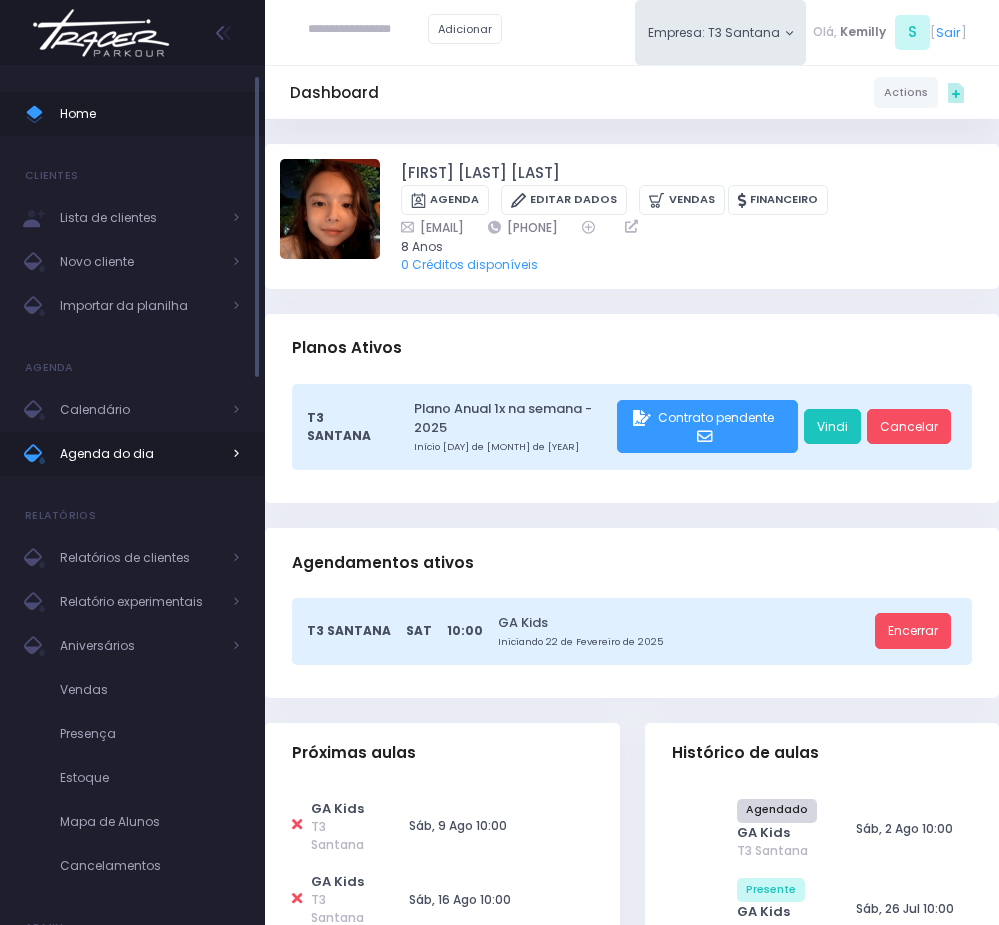 click on "Agenda do dia" at bounding box center [140, 454] 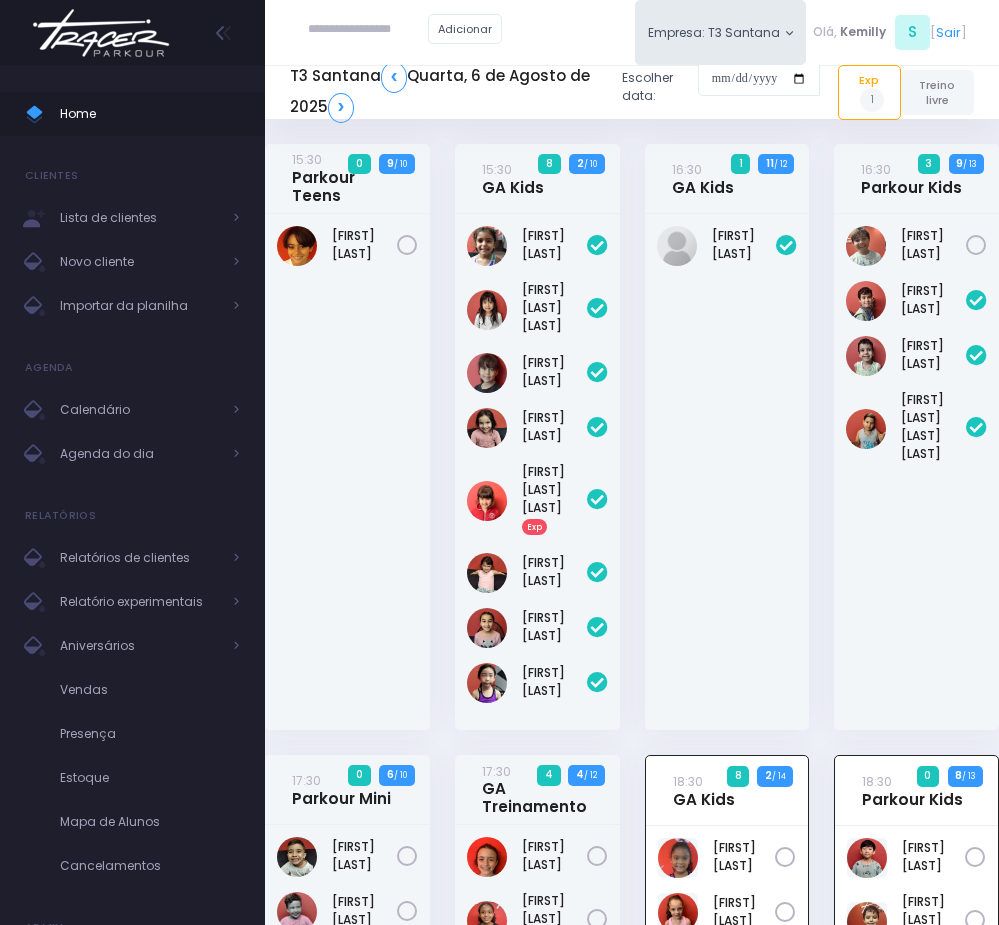 scroll, scrollTop: 754, scrollLeft: 0, axis: vertical 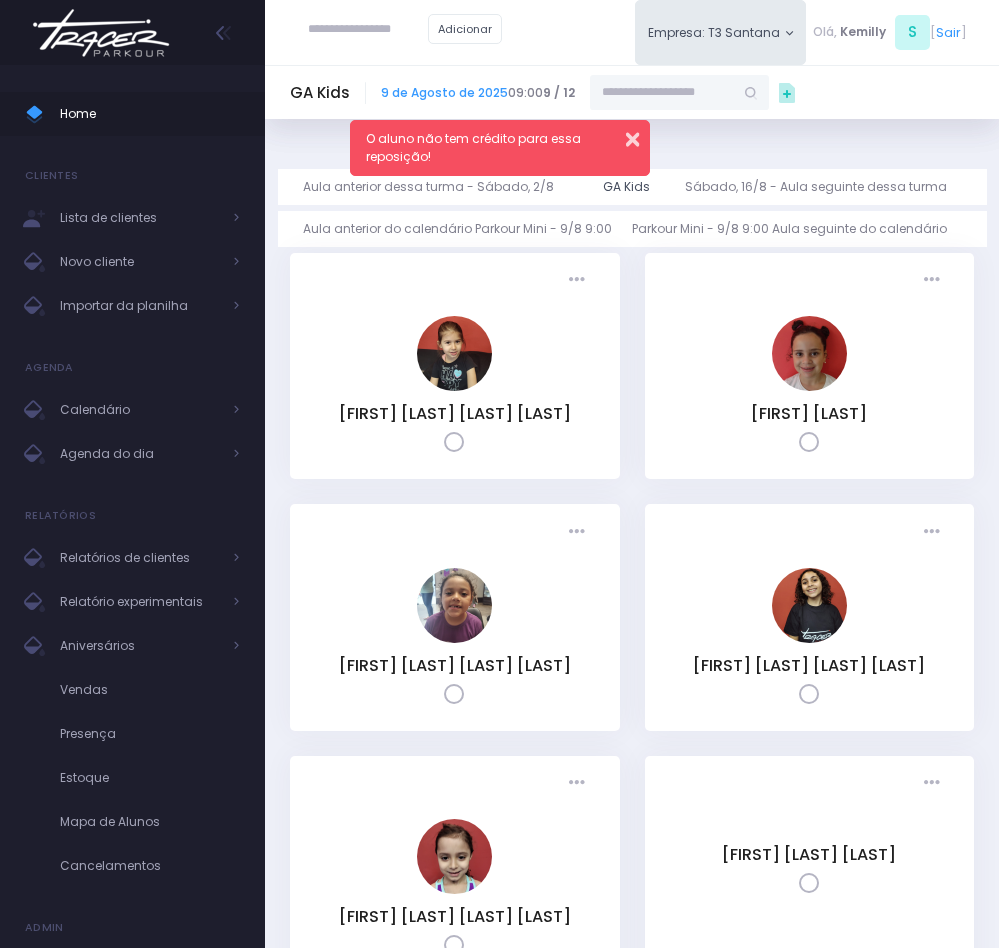 click at bounding box center [620, 136] 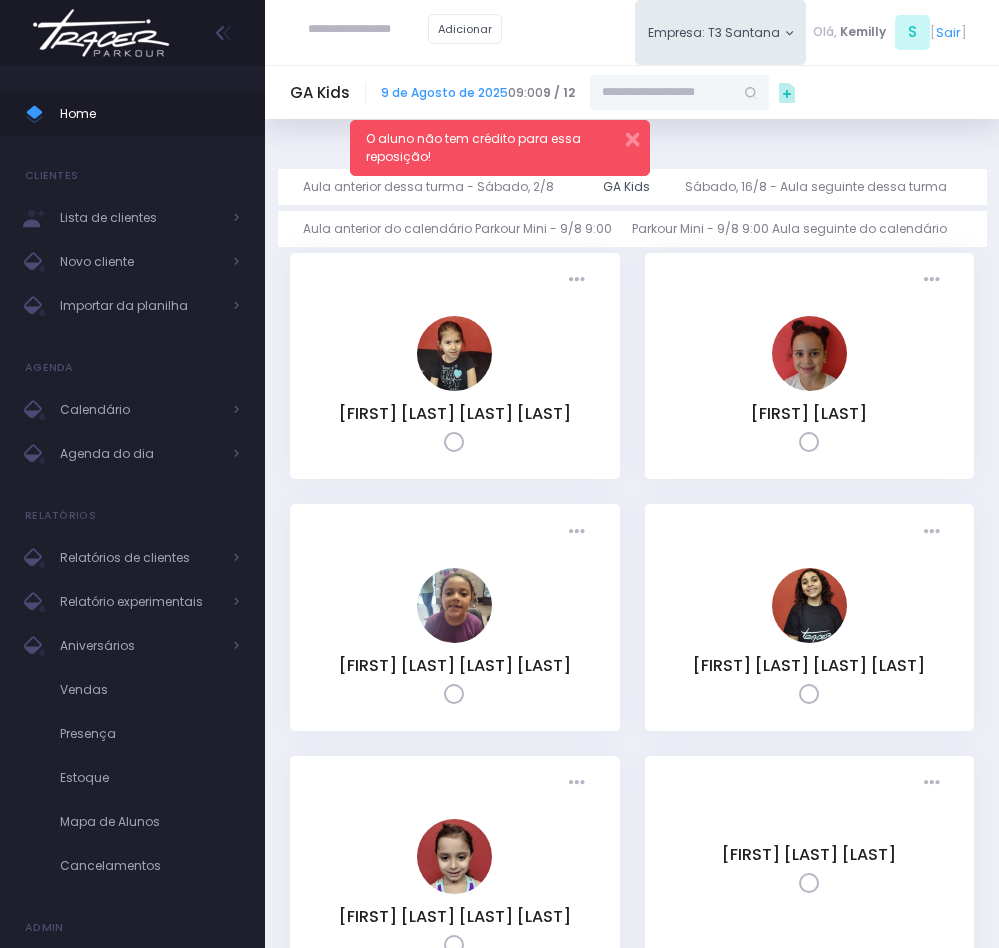 click at bounding box center (662, 93) 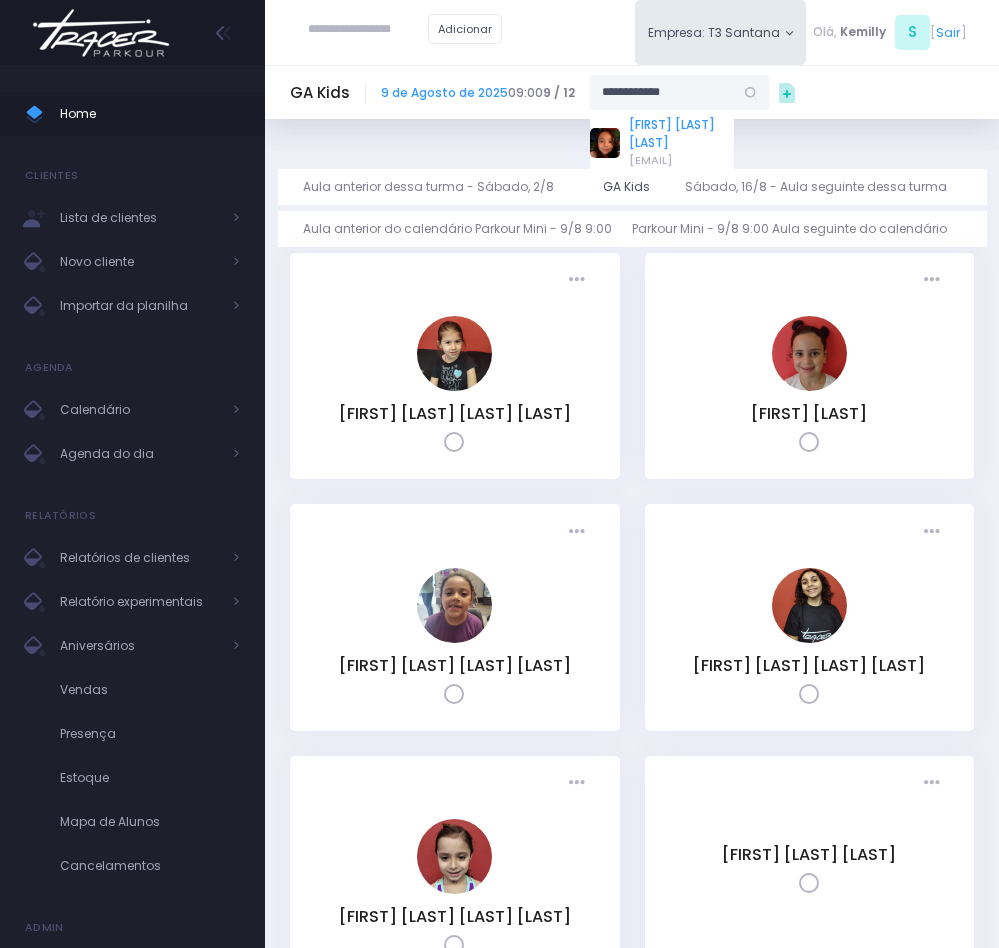 click on "[FIRST] [LAST] [LAST]" at bounding box center (681, 134) 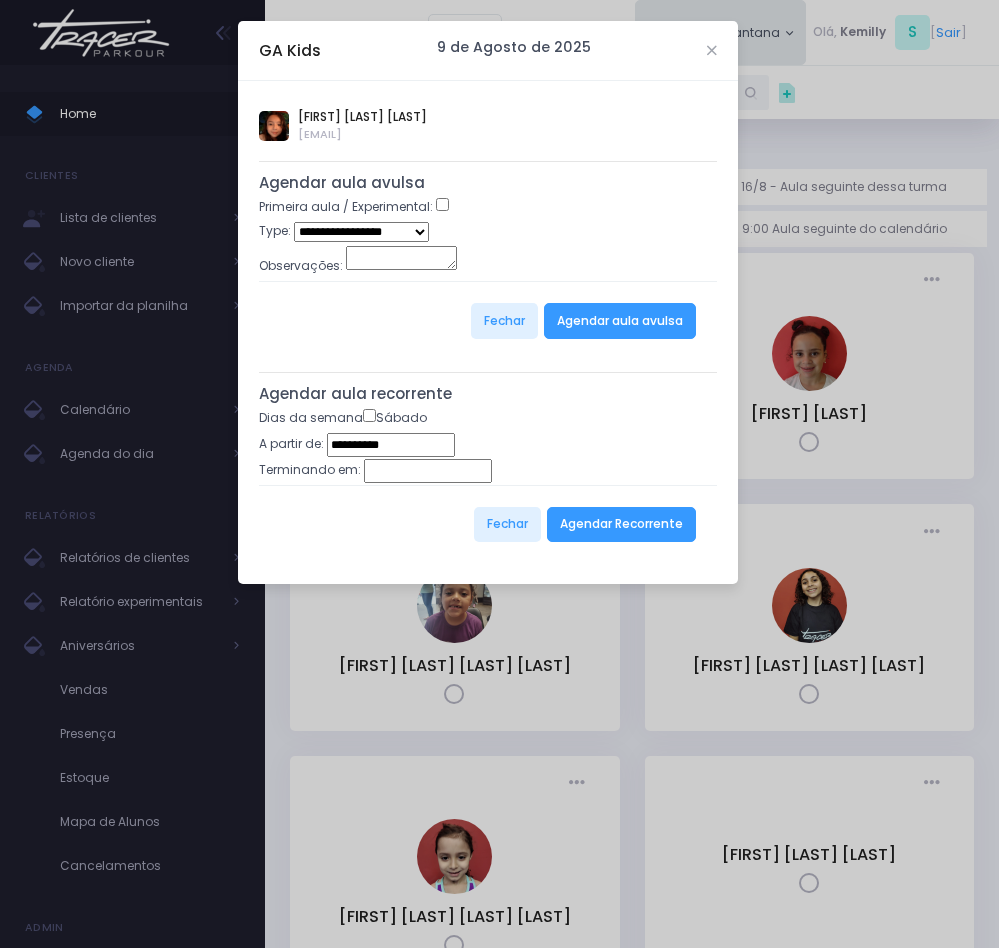 type on "**********" 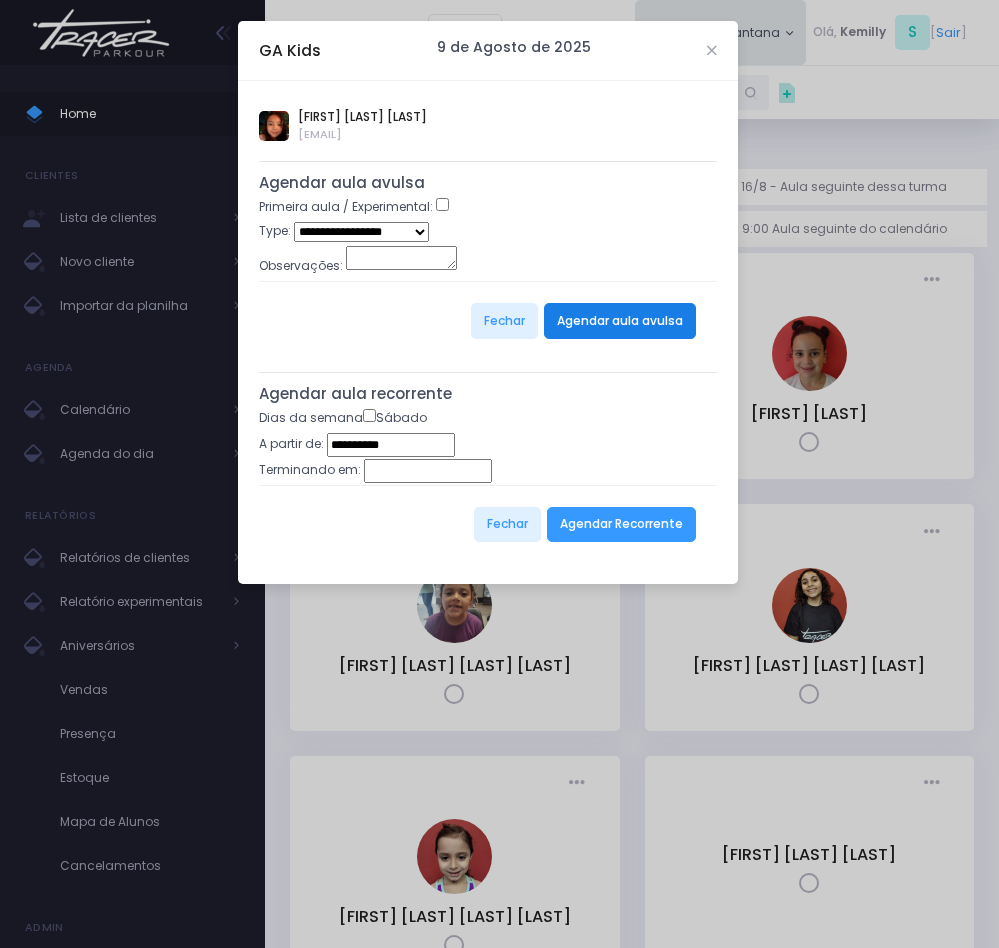 click on "Agendar aula avulsa" at bounding box center (620, 321) 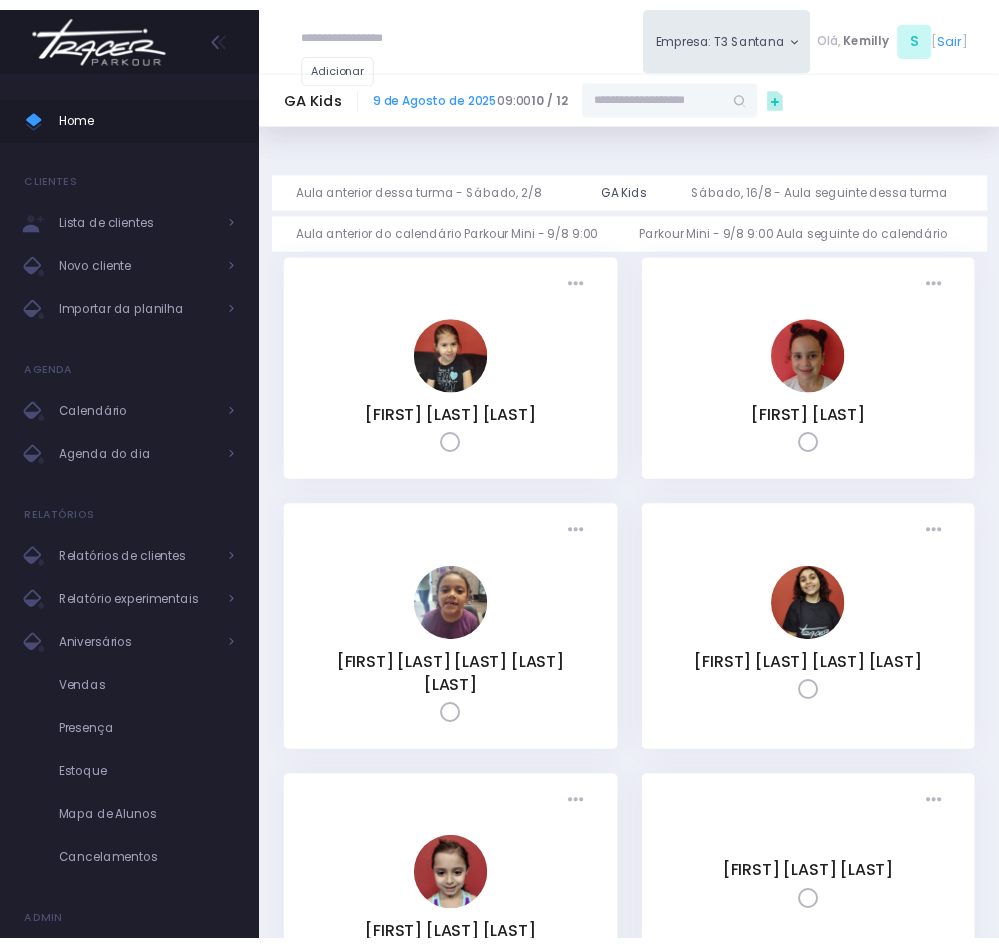 scroll, scrollTop: 0, scrollLeft: 0, axis: both 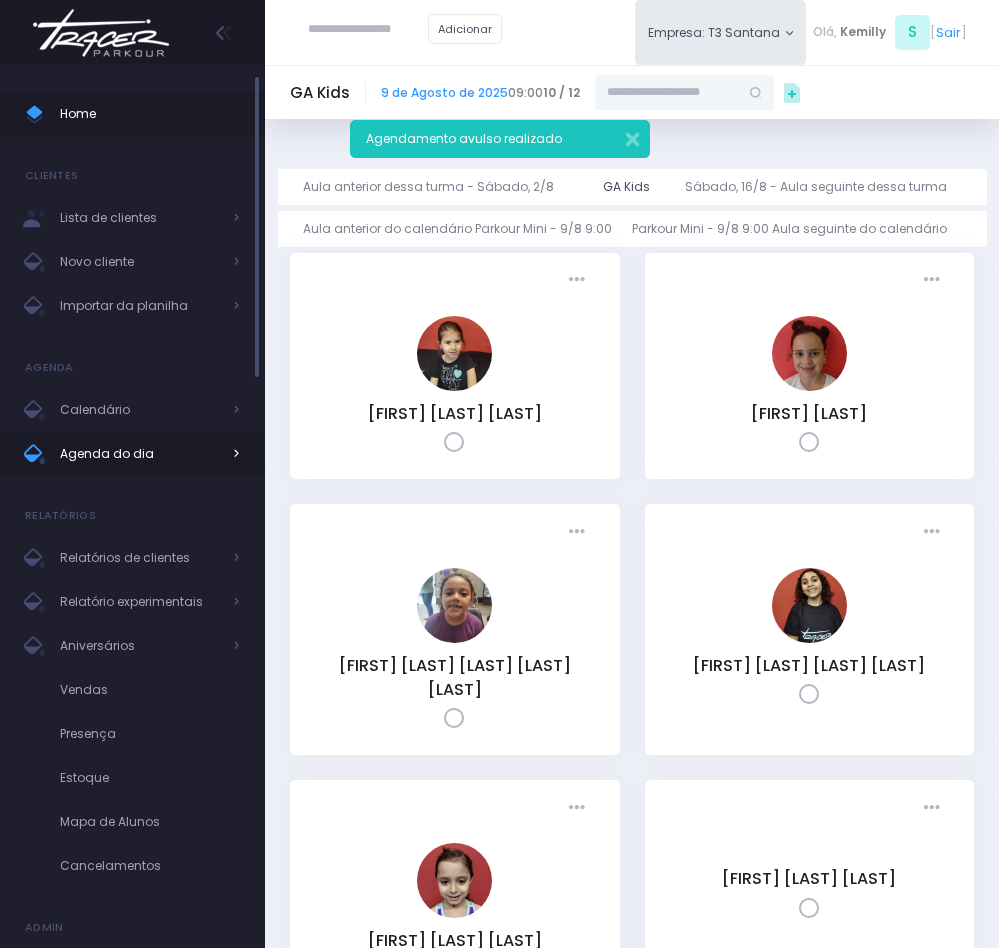 click on "Agenda do dia" at bounding box center (140, 454) 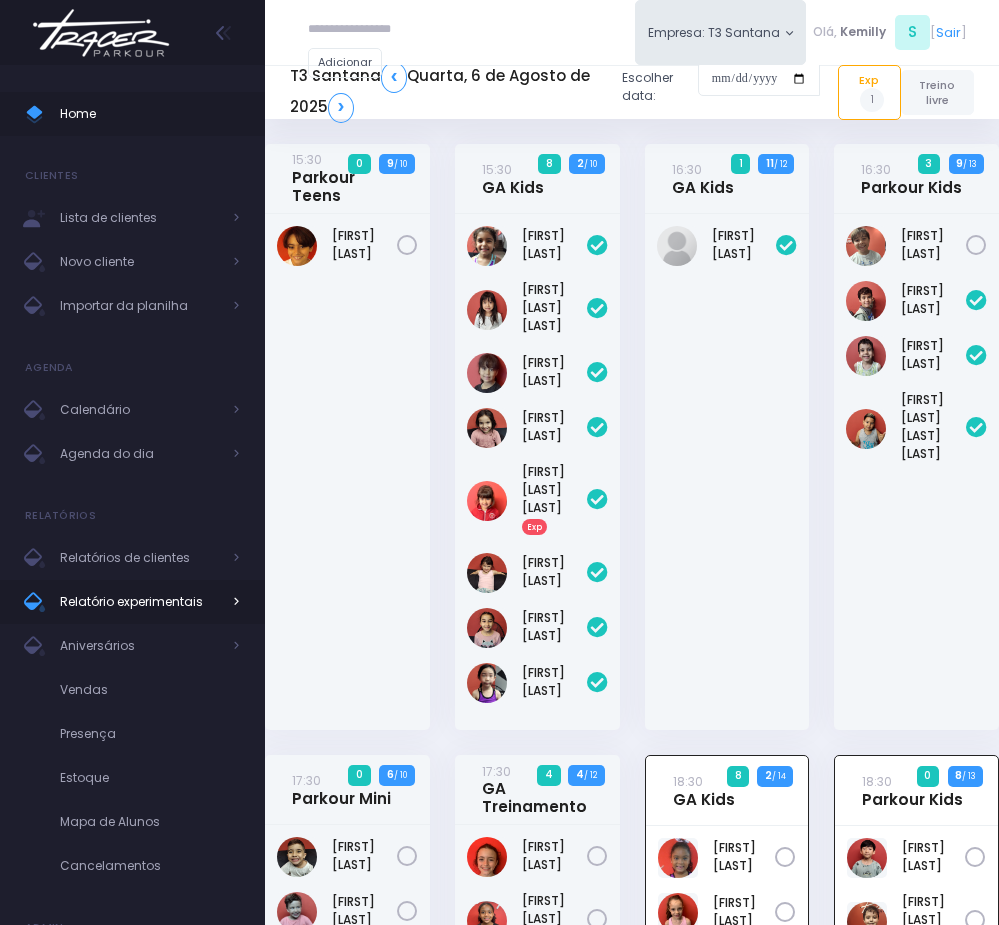 scroll, scrollTop: 754, scrollLeft: 0, axis: vertical 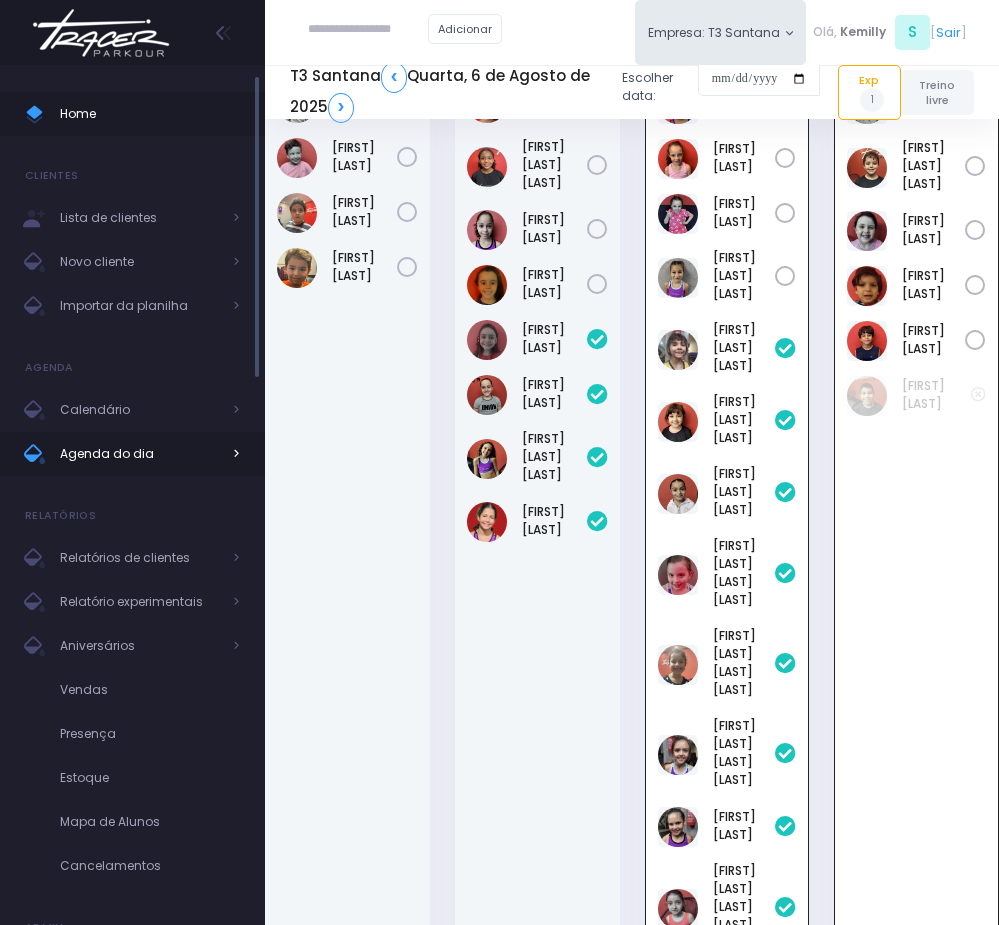 click on "Agenda do dia" at bounding box center (132, 454) 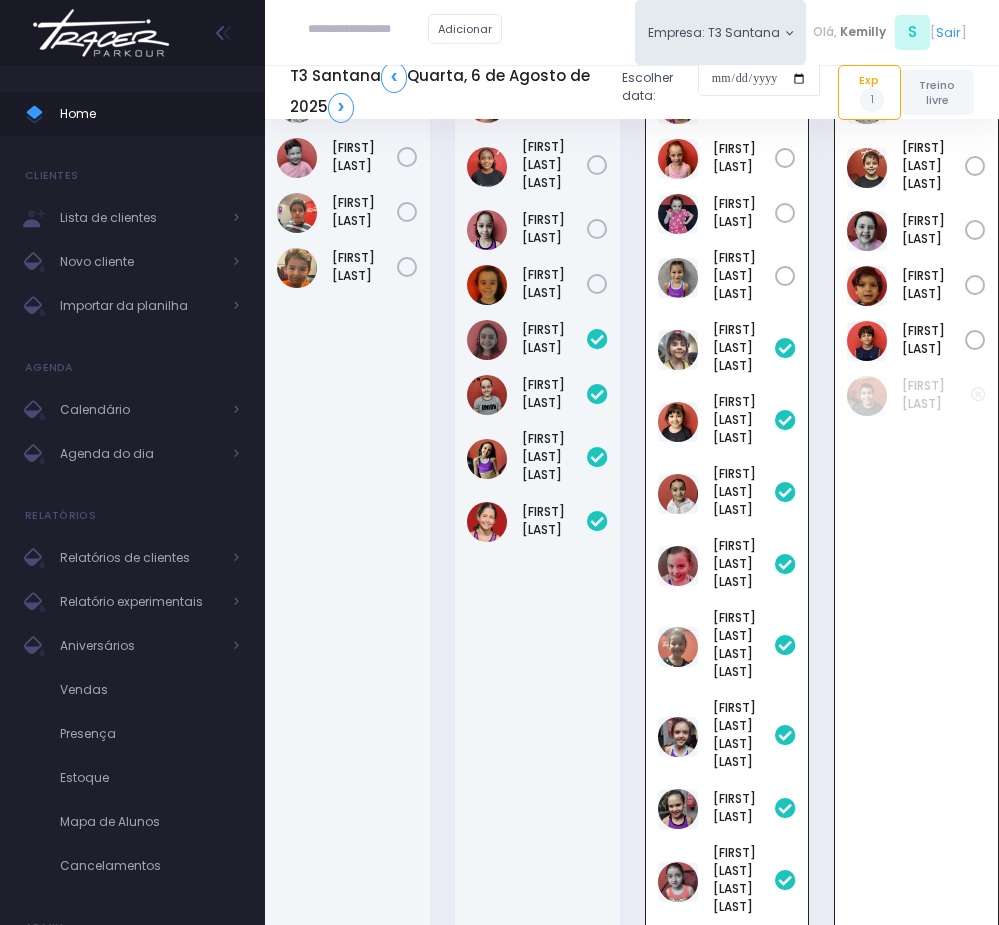 scroll, scrollTop: 754, scrollLeft: 0, axis: vertical 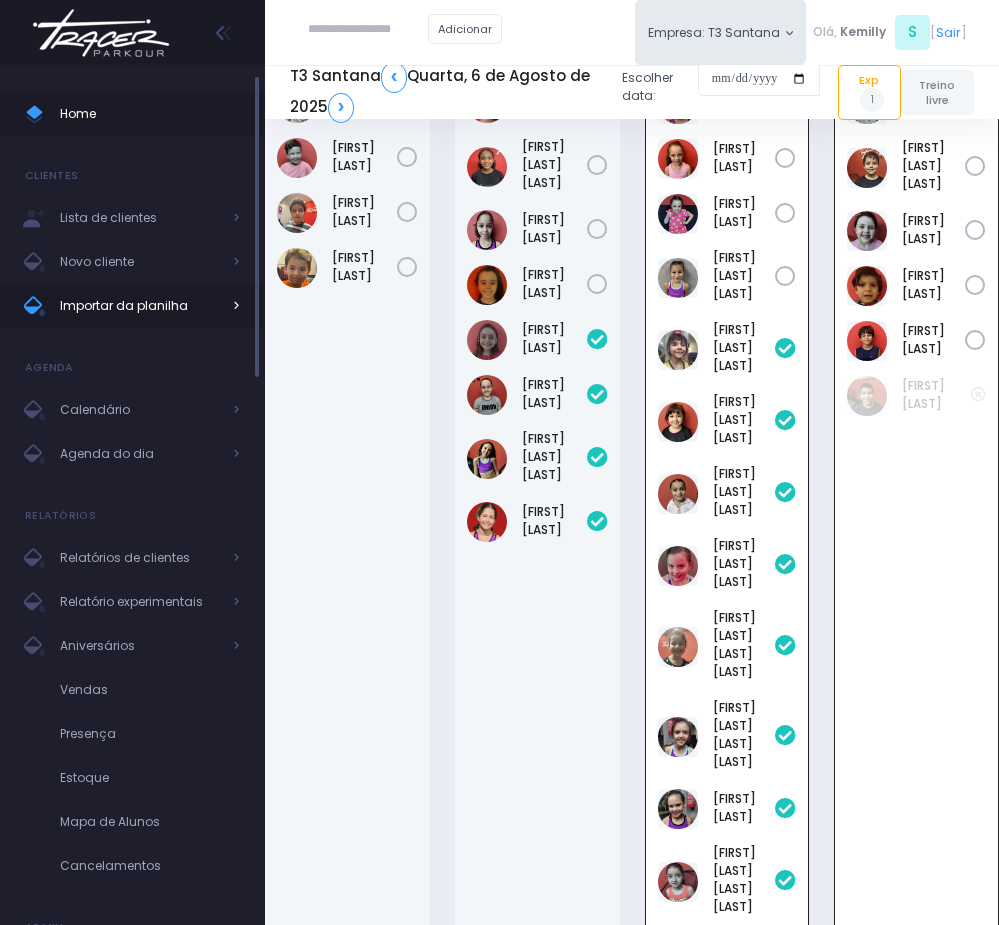 drag, startPoint x: 135, startPoint y: 298, endPoint x: 48, endPoint y: 291, distance: 87.28116 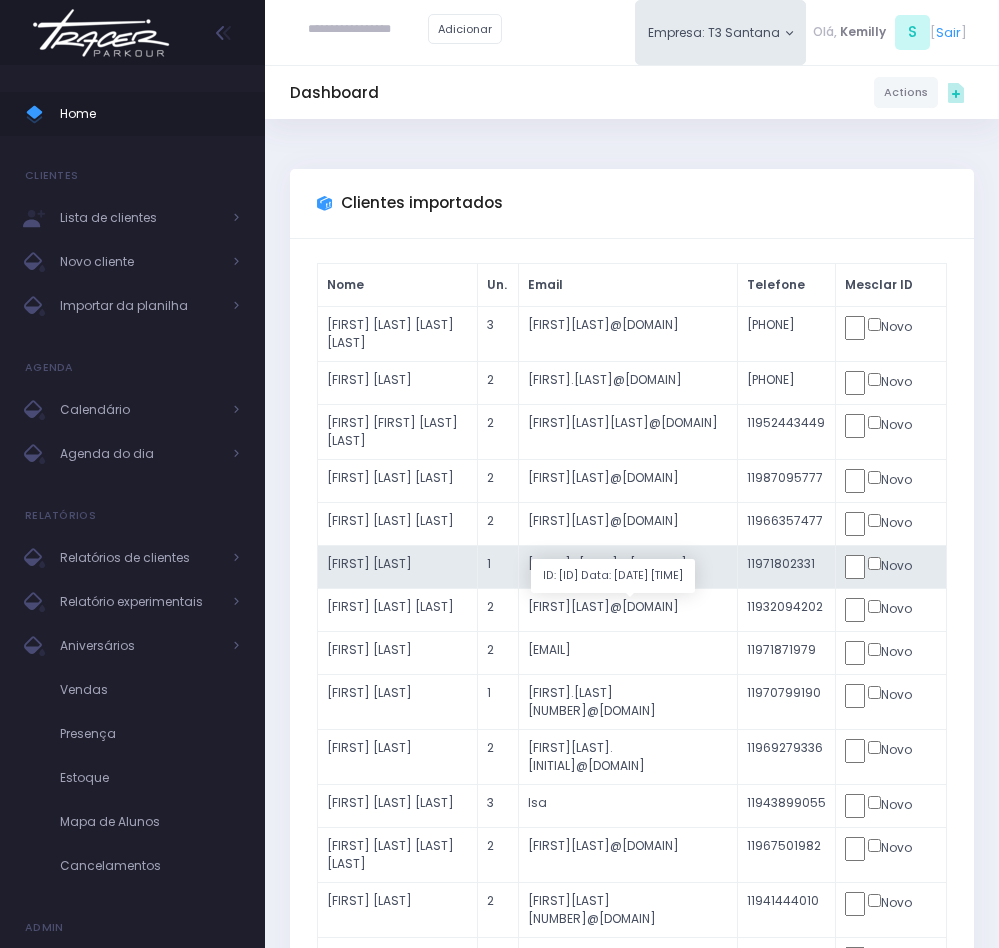 scroll, scrollTop: 0, scrollLeft: 0, axis: both 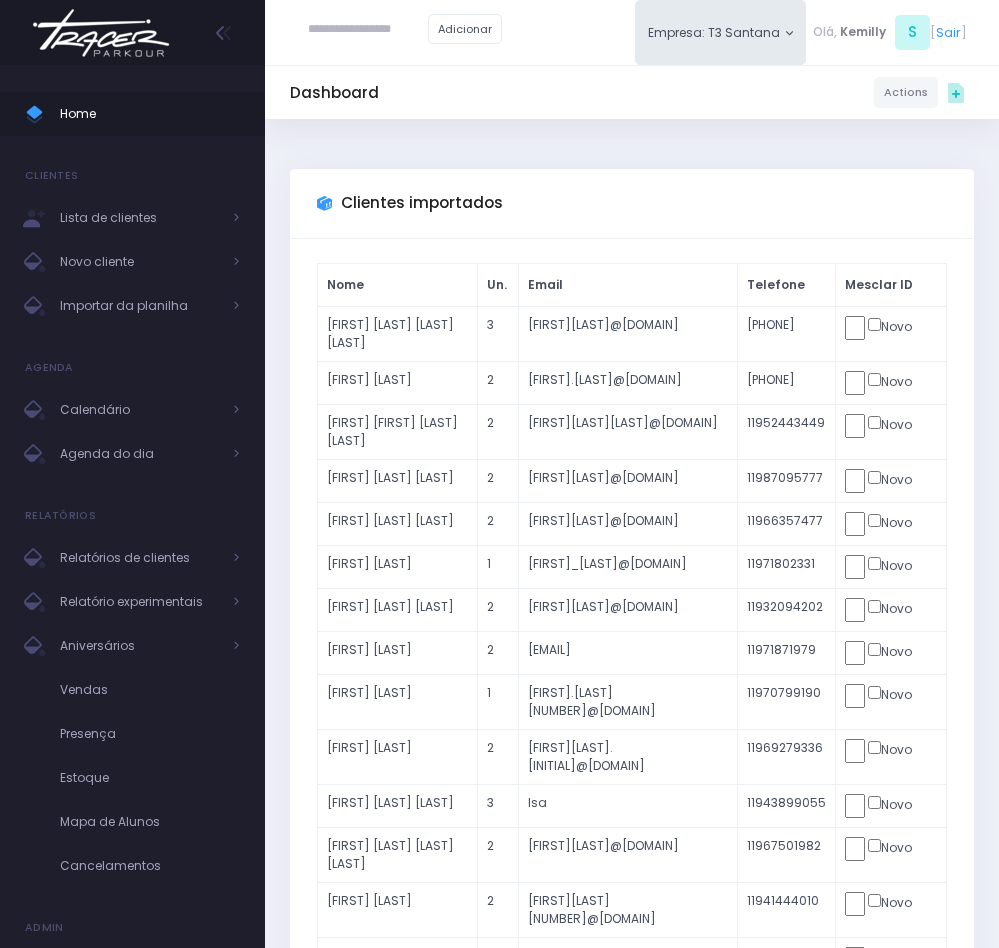 click at bounding box center [0, 0] 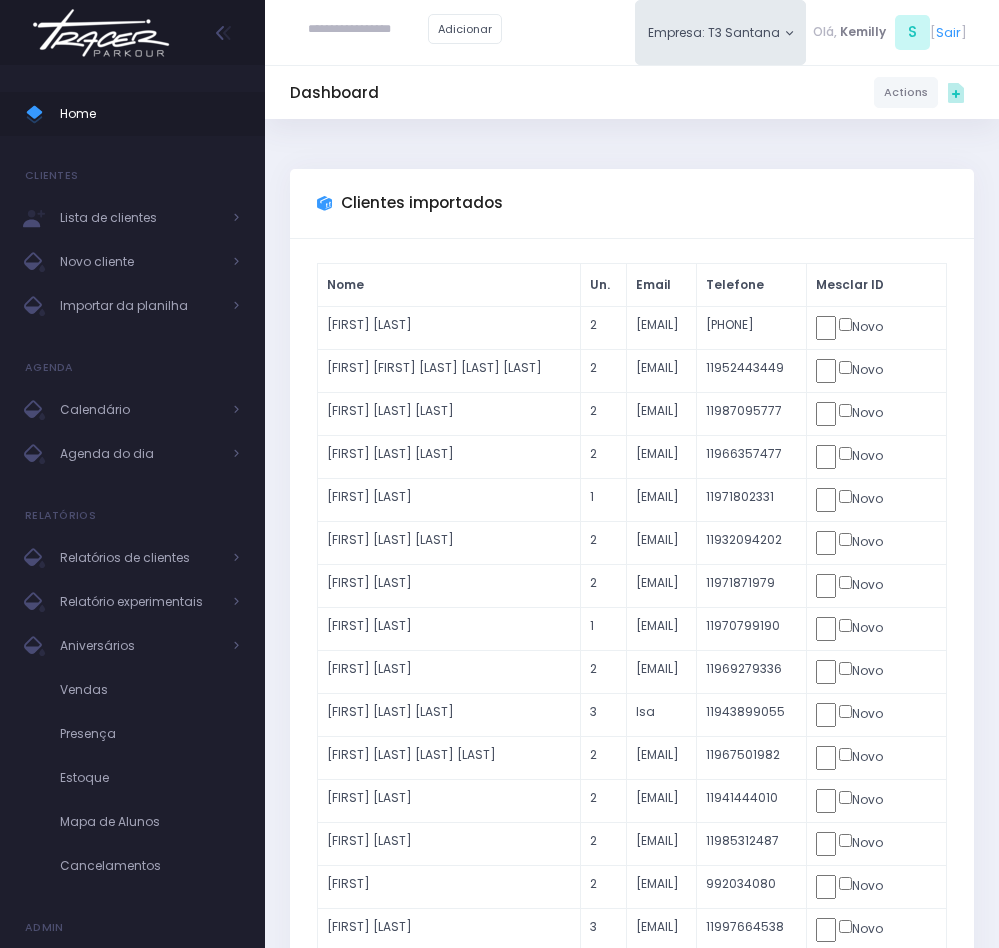 scroll, scrollTop: 0, scrollLeft: 0, axis: both 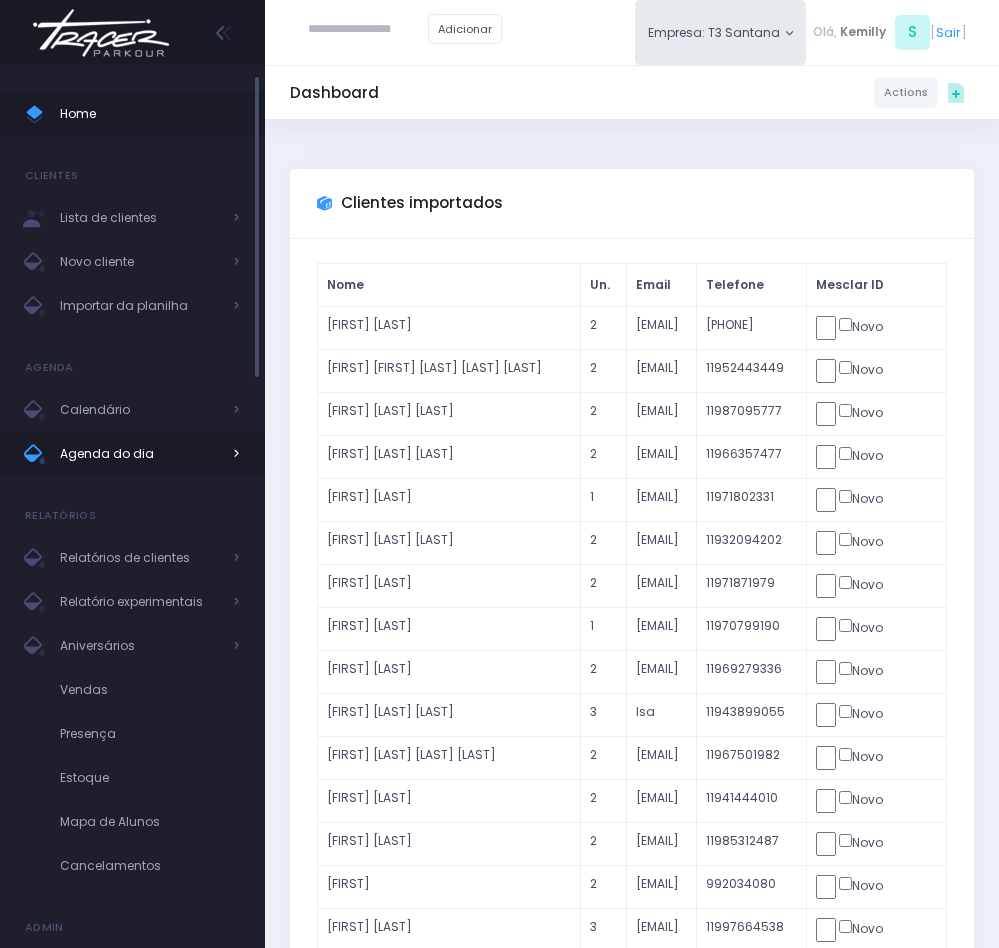 click on "Agenda do dia" at bounding box center (140, 454) 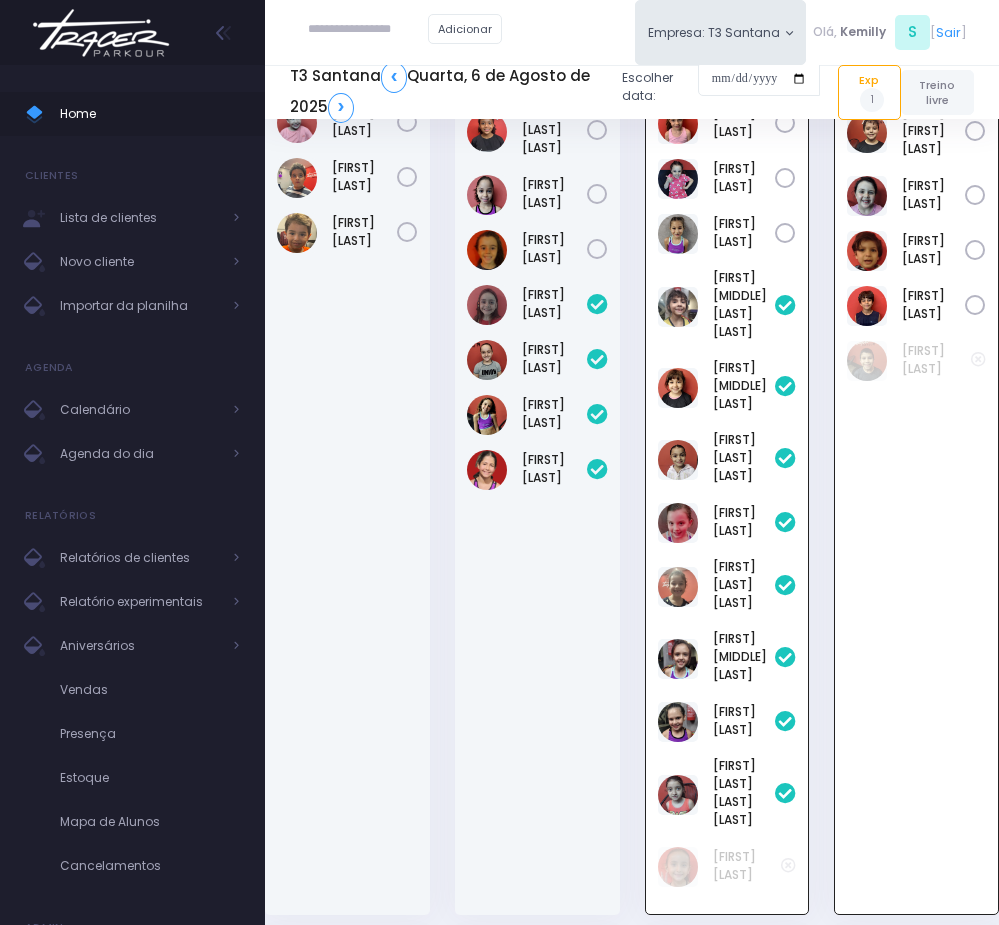 scroll, scrollTop: 754, scrollLeft: 0, axis: vertical 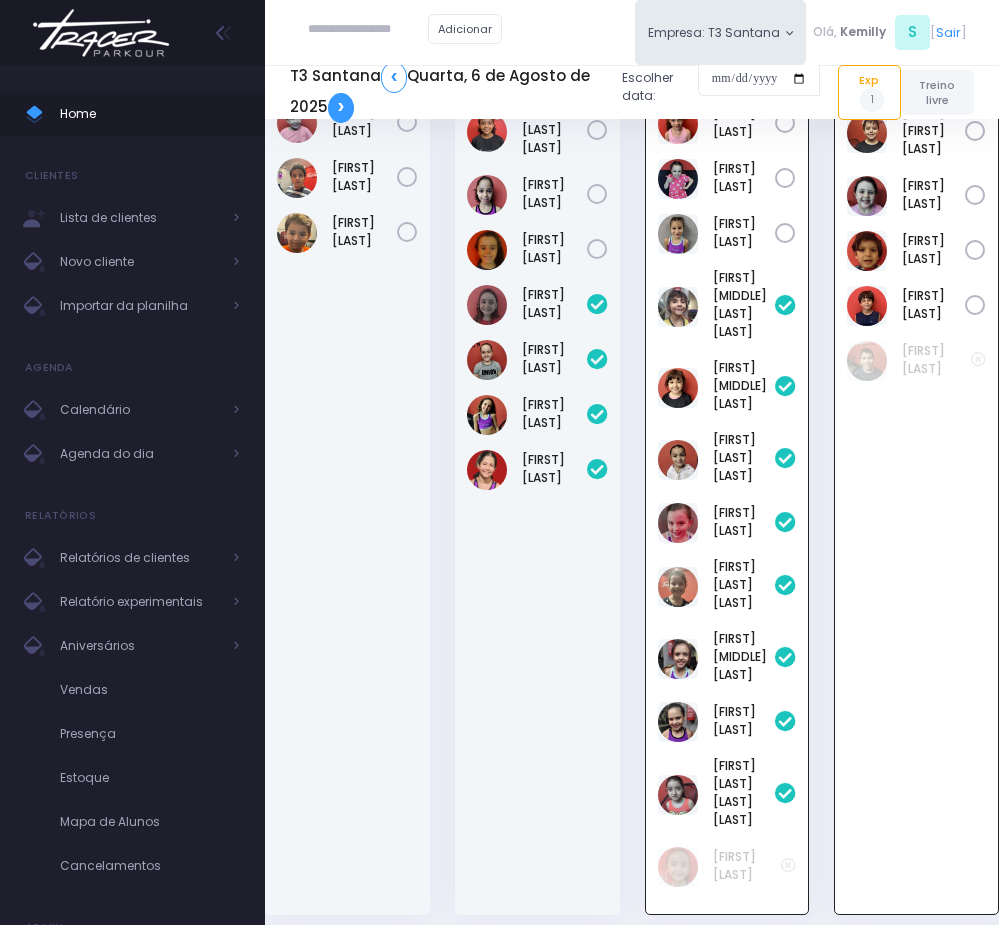 drag, startPoint x: 358, startPoint y: 96, endPoint x: 348, endPoint y: 103, distance: 12.206555 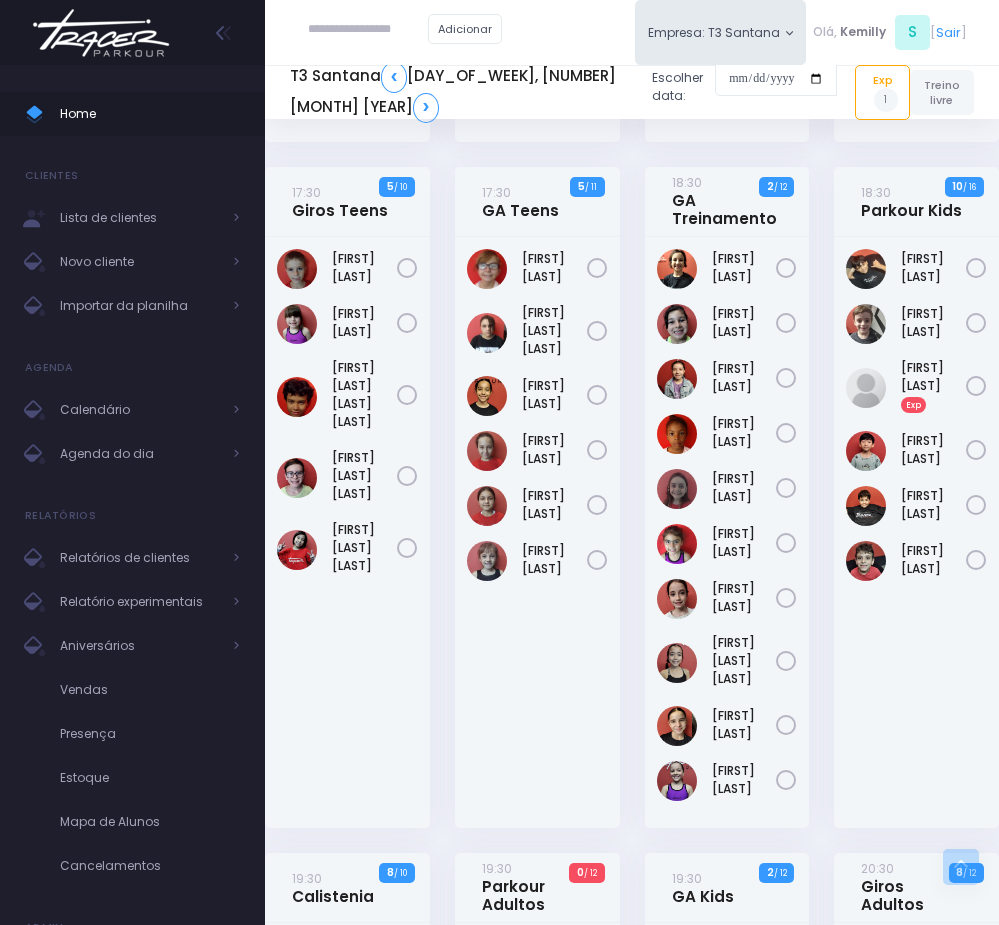scroll, scrollTop: 766, scrollLeft: 0, axis: vertical 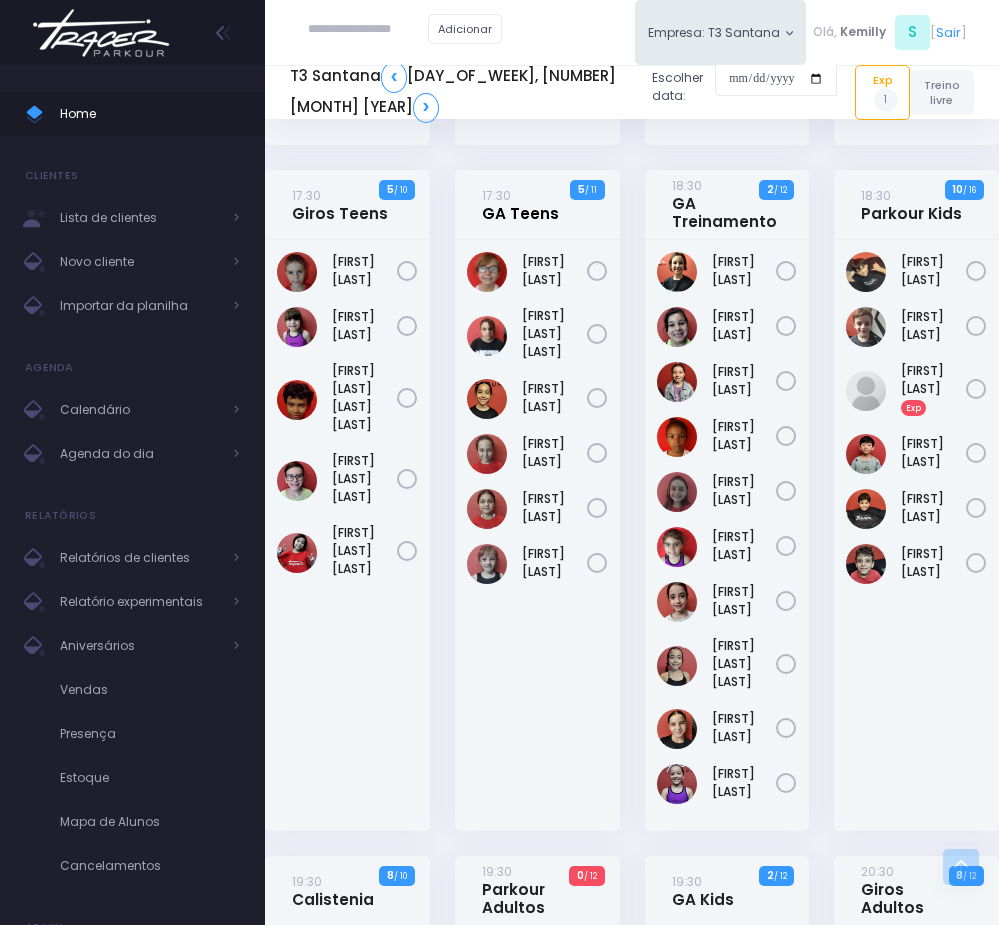 click on "17:30 GA Teens" at bounding box center [520, 204] 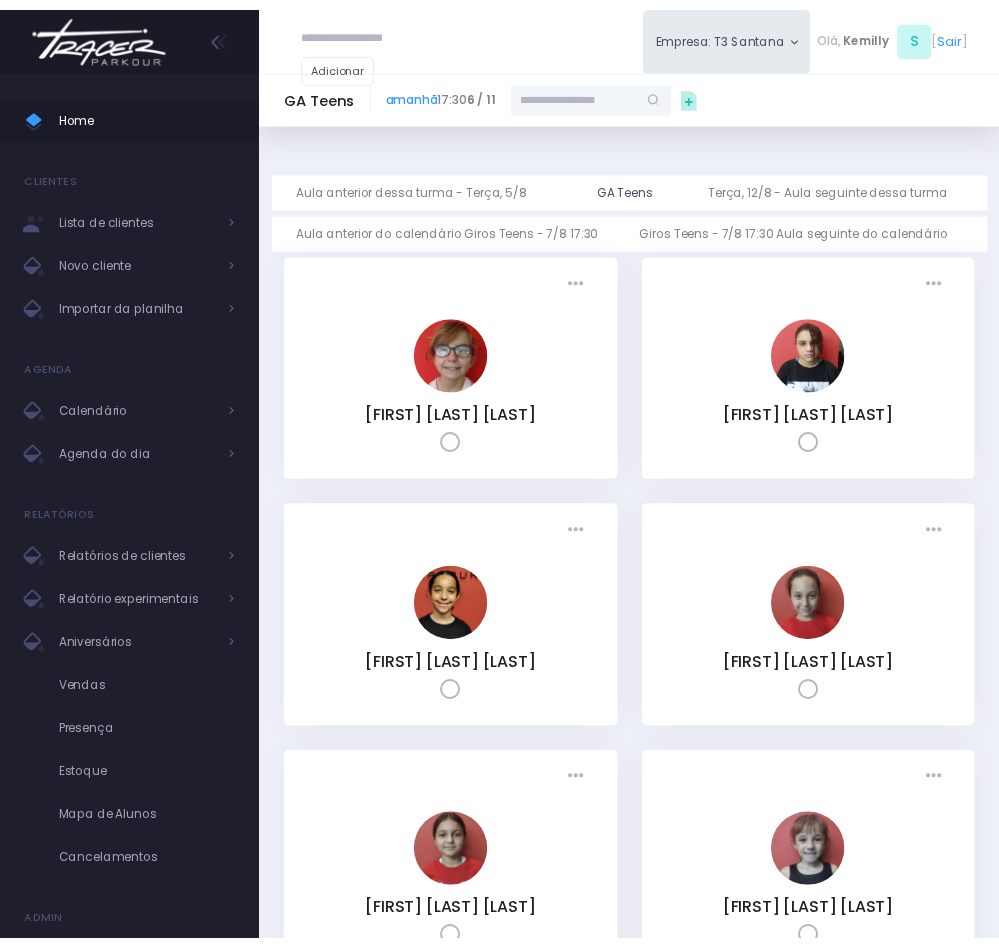 scroll, scrollTop: 0, scrollLeft: 0, axis: both 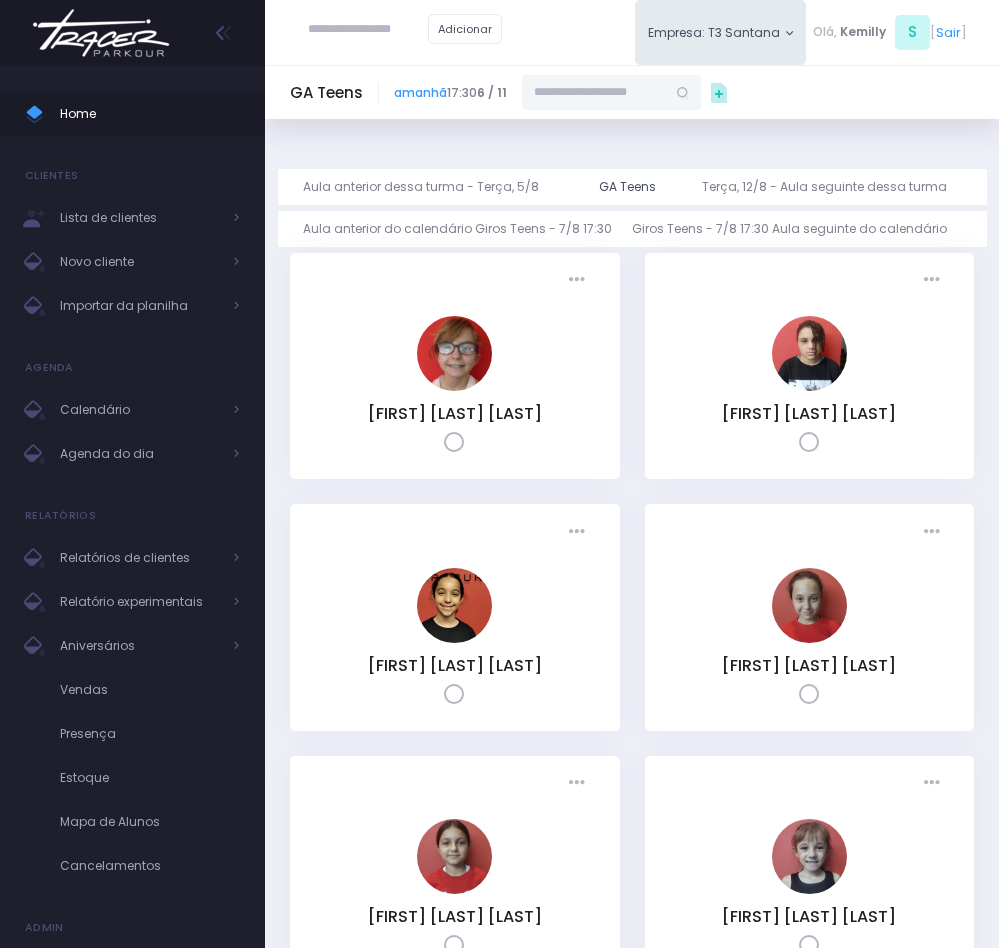 click at bounding box center (594, 93) 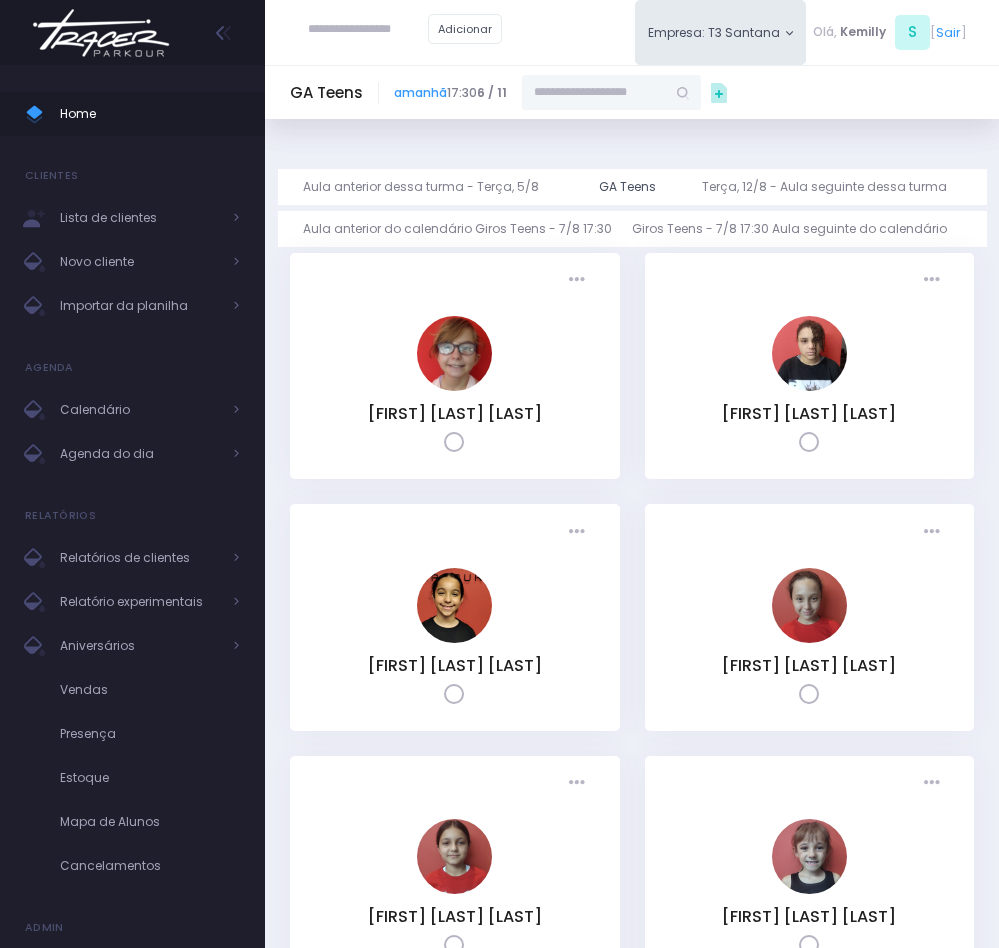 paste on "**********" 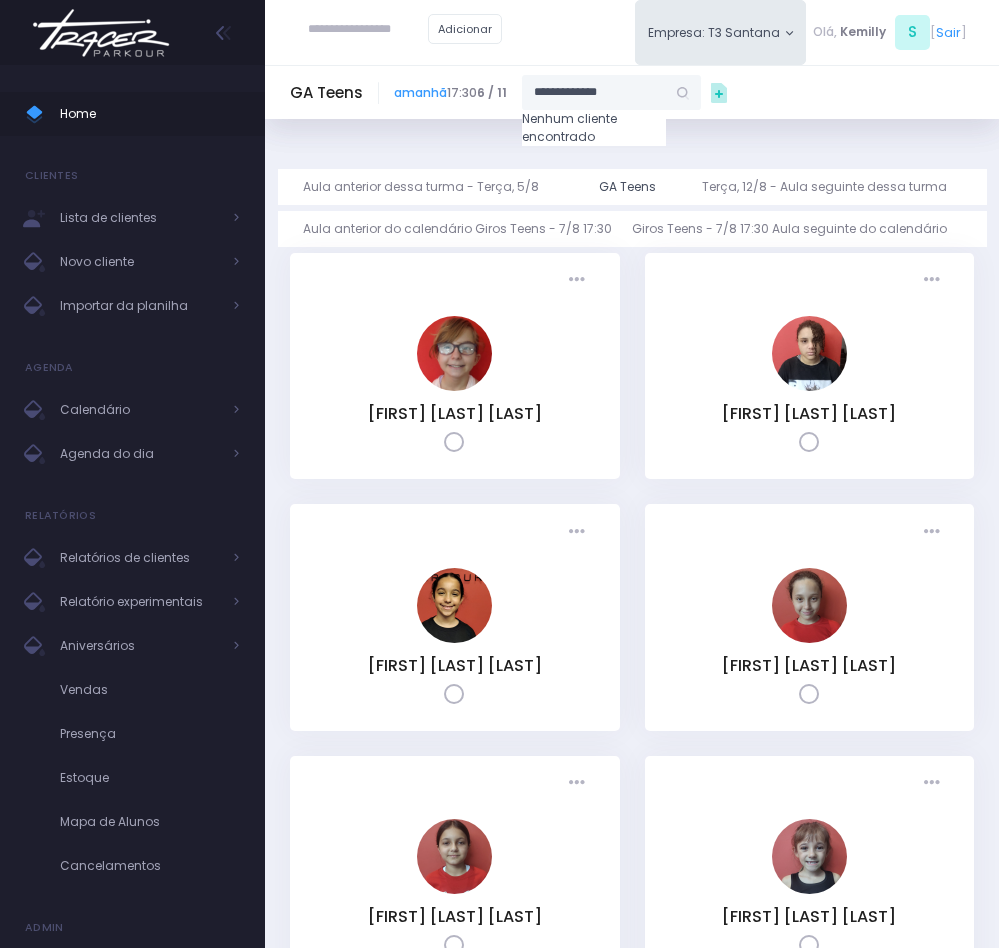 click on "**********" at bounding box center (594, 93) 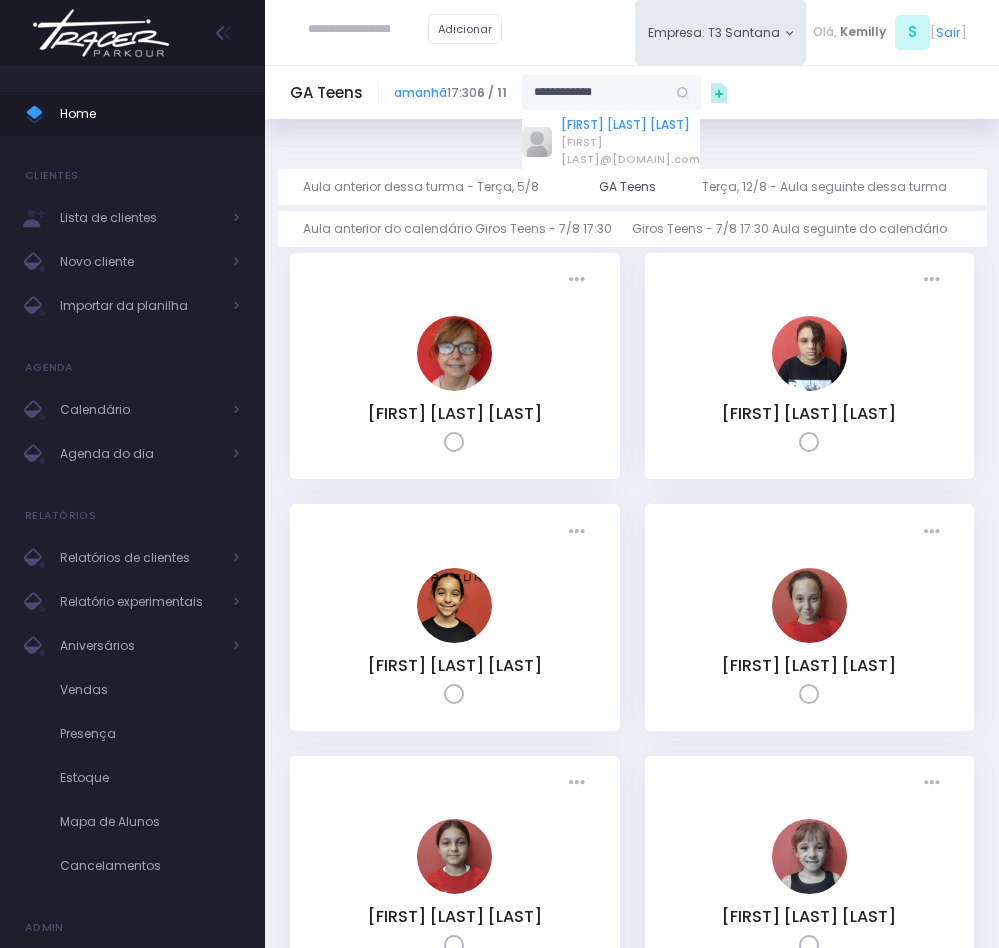 click on "Maria Eduarda Bianchi Moela" at bounding box center [630, 125] 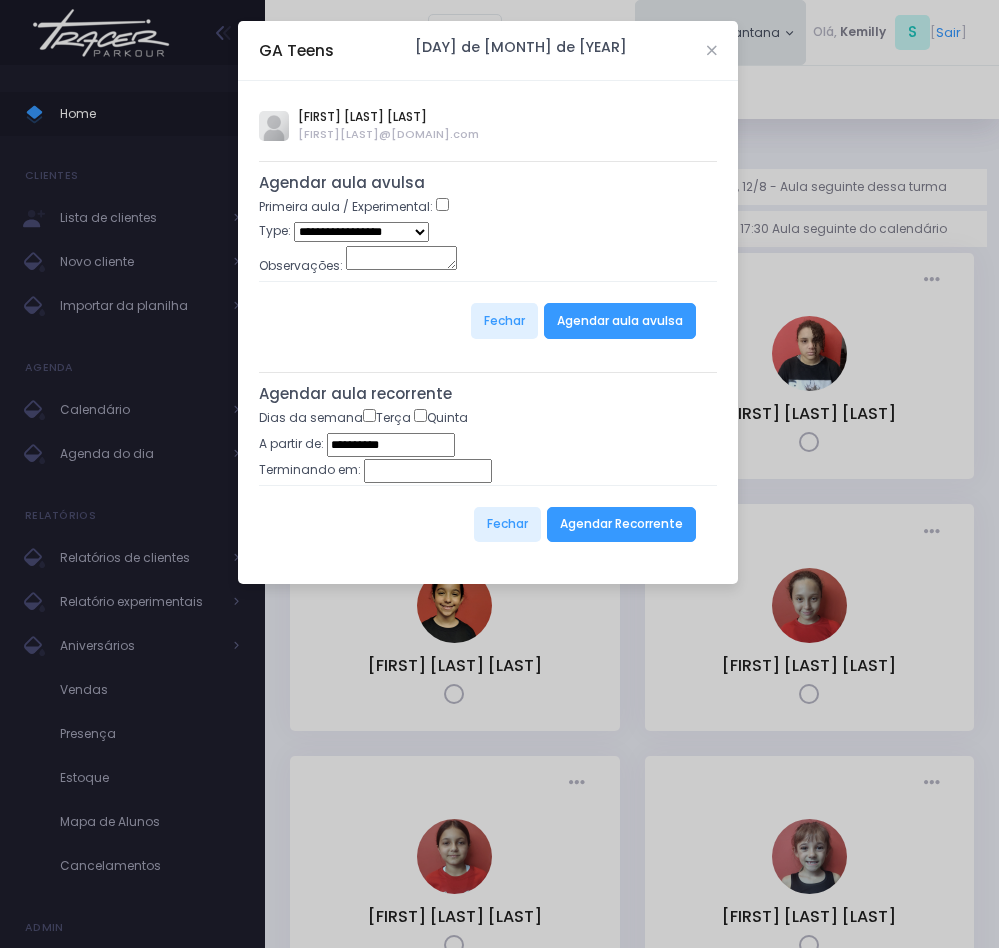 type on "**********" 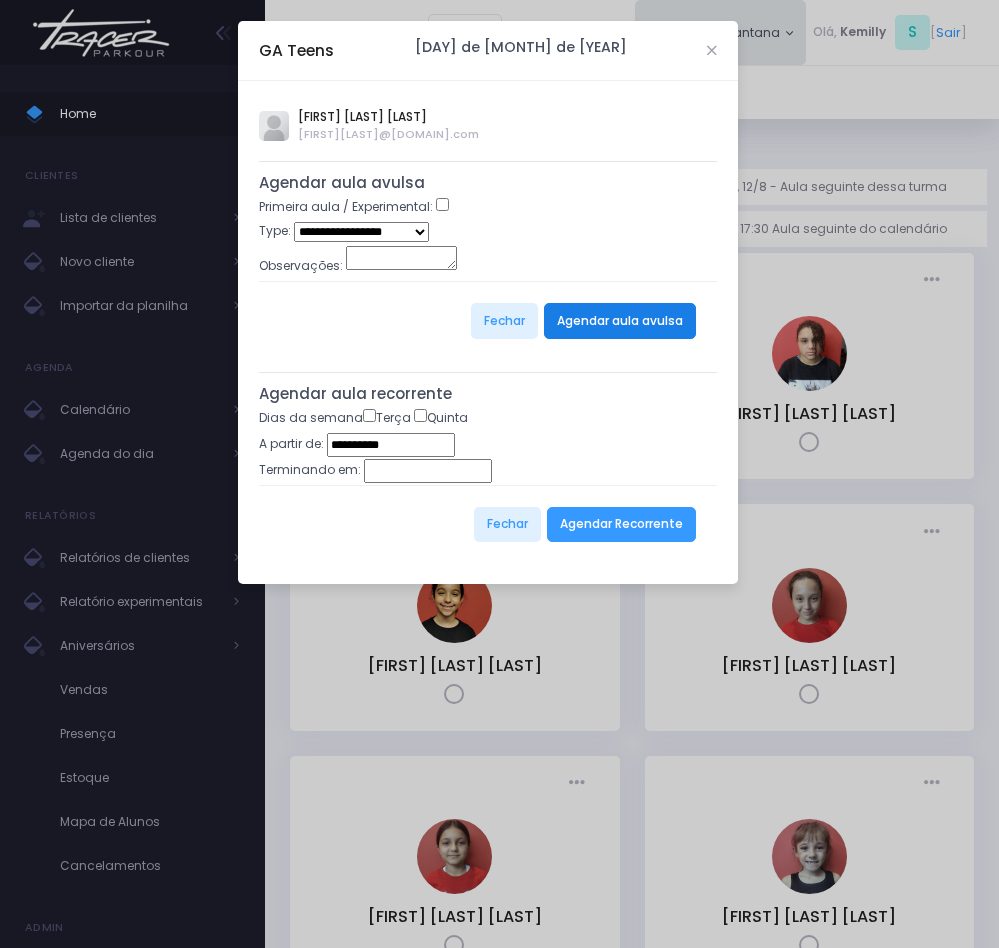 click on "Agendar aula avulsa" at bounding box center (620, 321) 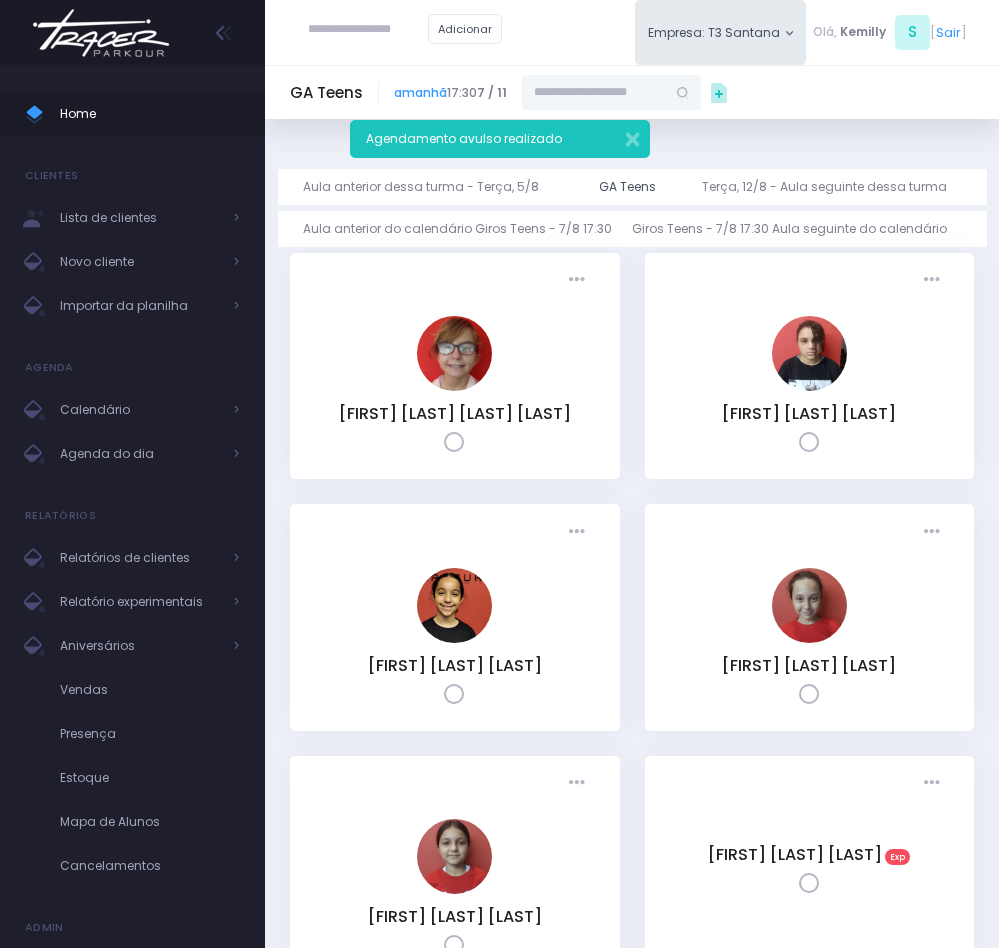 scroll, scrollTop: 0, scrollLeft: 0, axis: both 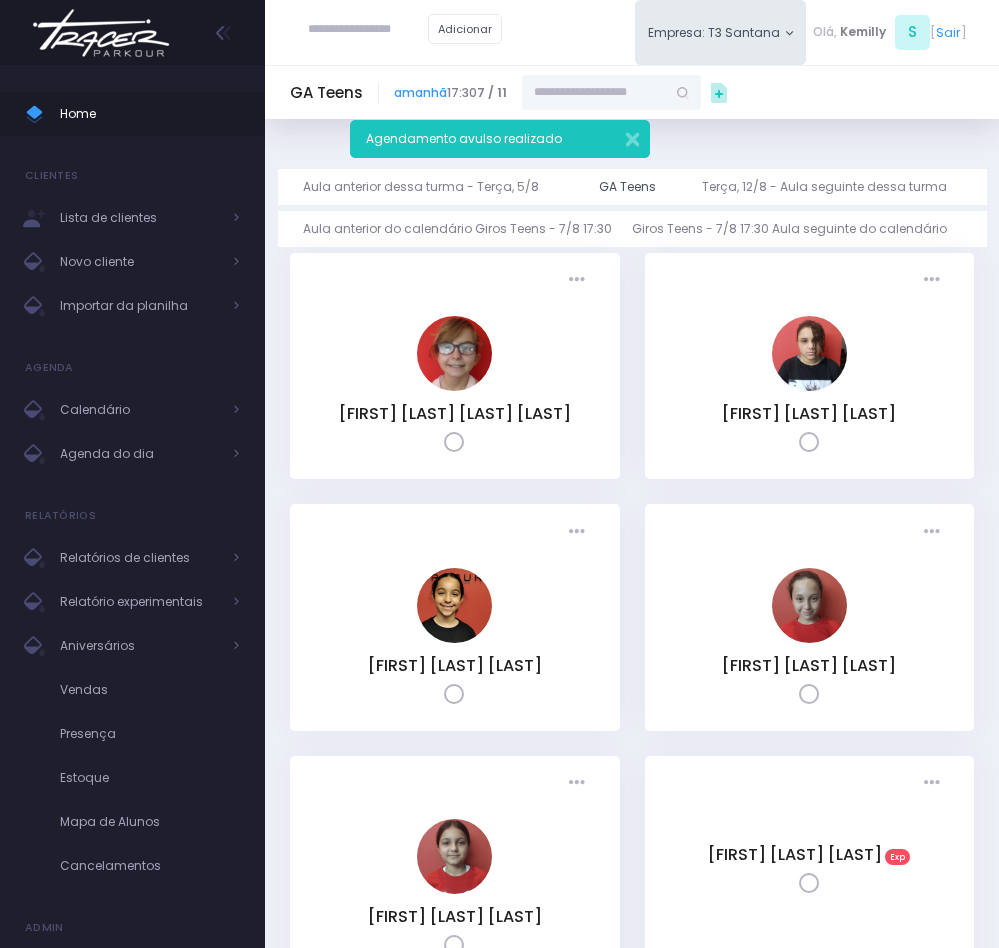 click on "Presença:
Agendado
Presente
Falta
Cancelado AP" at bounding box center (455, 366) 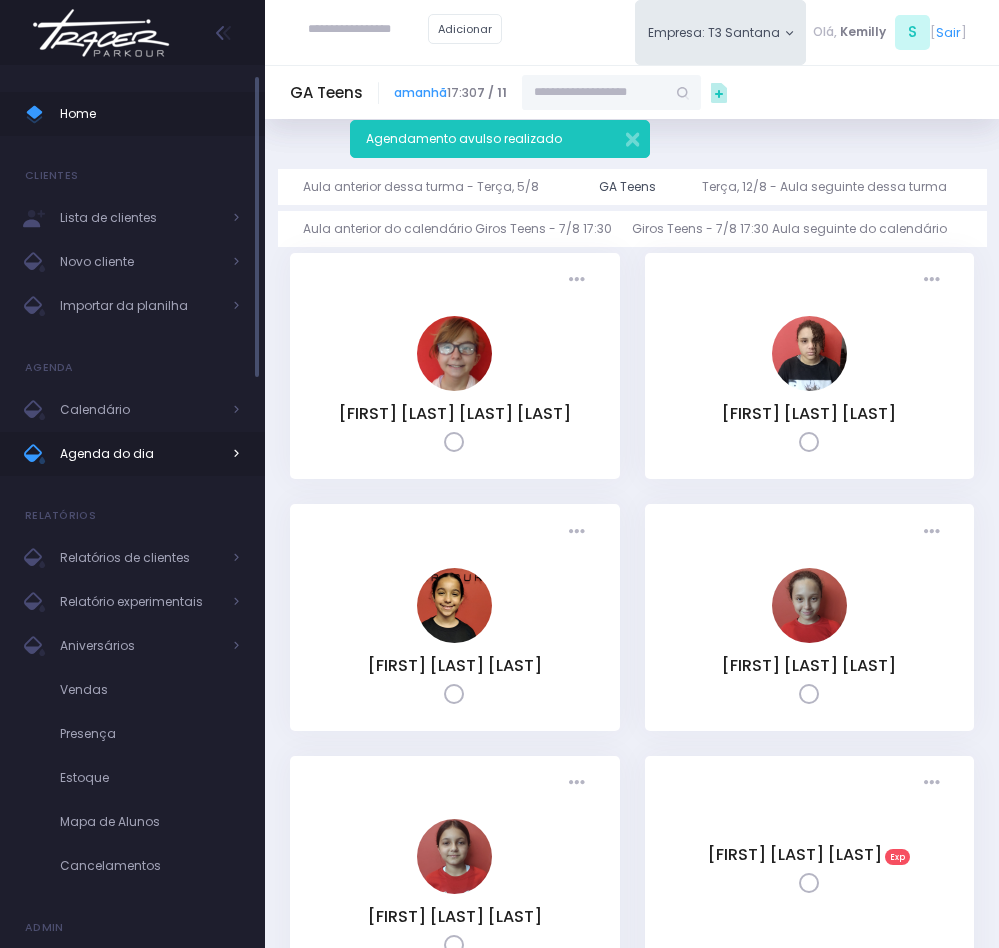 click on "Agenda do dia" at bounding box center (140, 454) 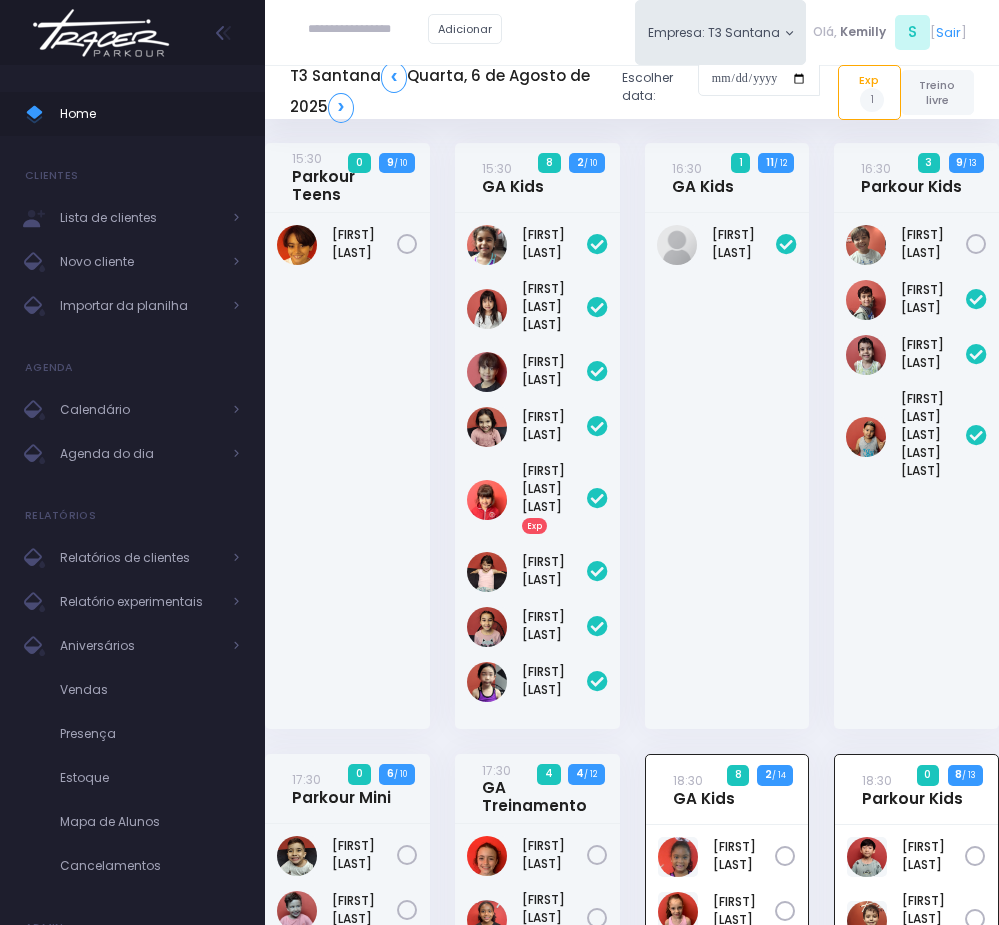 scroll, scrollTop: 0, scrollLeft: 0, axis: both 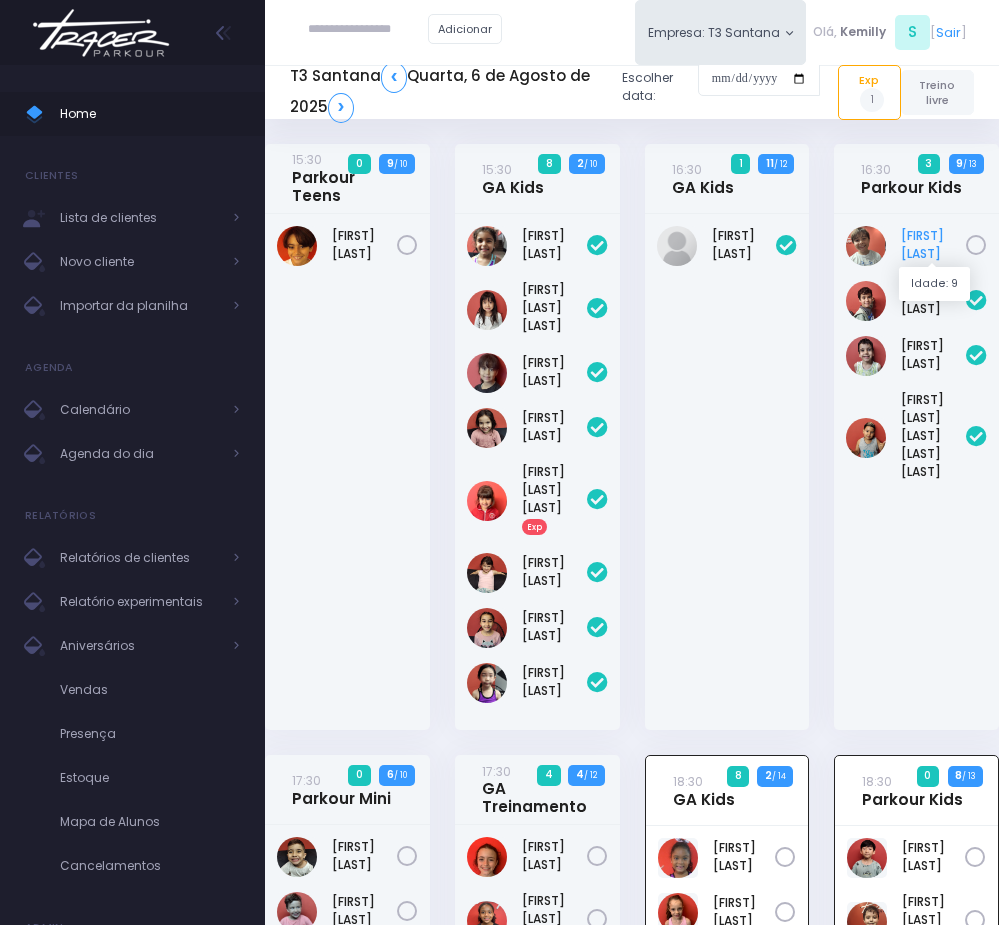 click on "[FIRST] [LAST]" at bounding box center (933, 245) 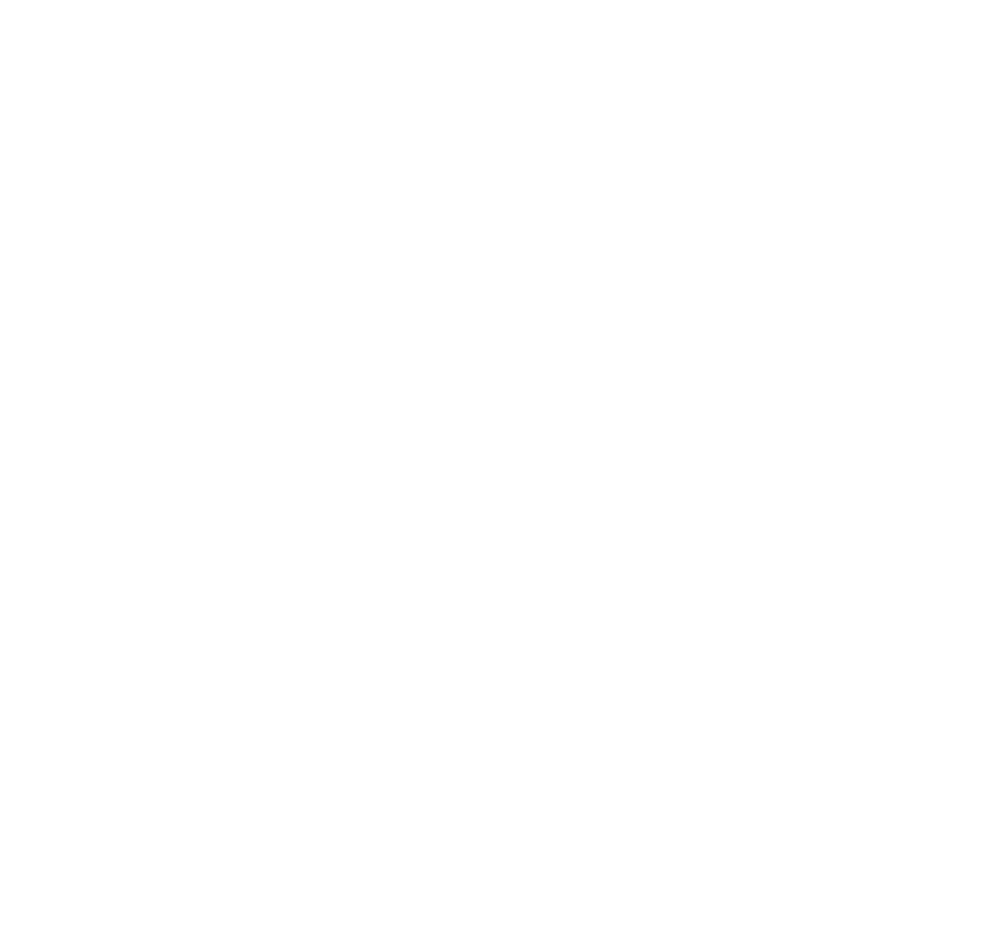 scroll, scrollTop: 0, scrollLeft: 0, axis: both 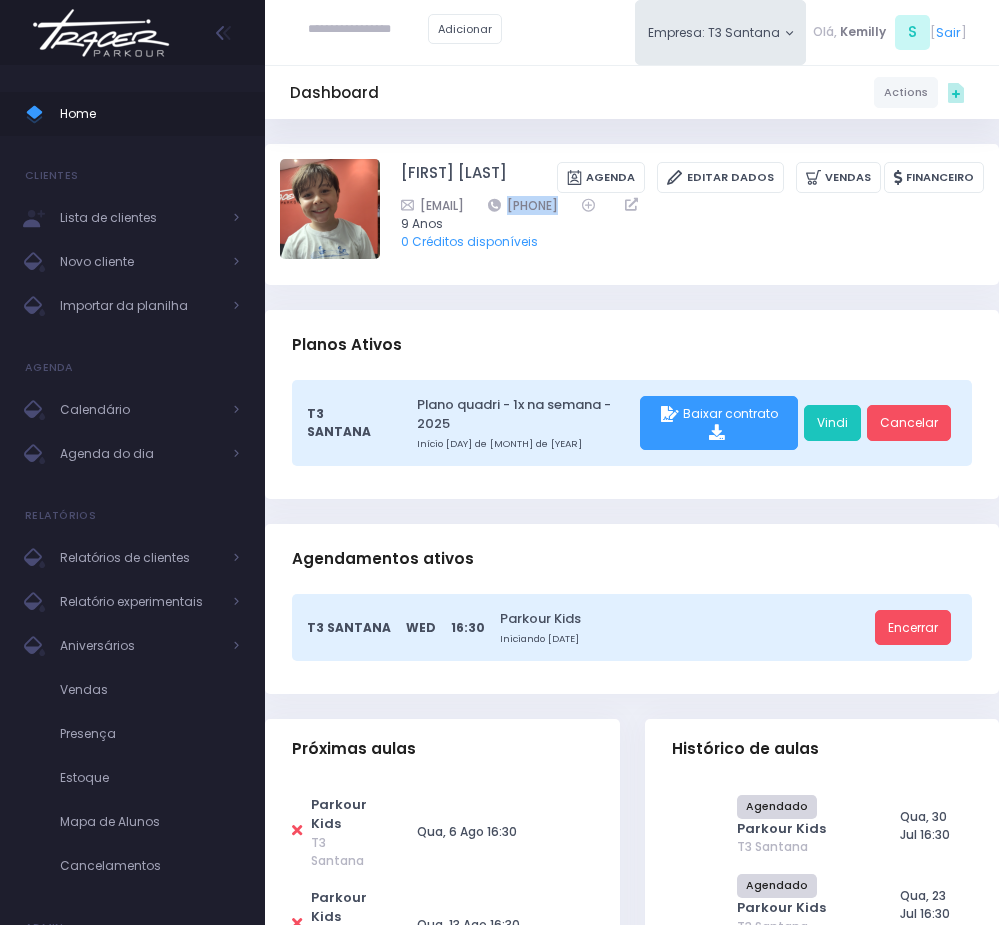 drag, startPoint x: 606, startPoint y: 208, endPoint x: 754, endPoint y: 208, distance: 148 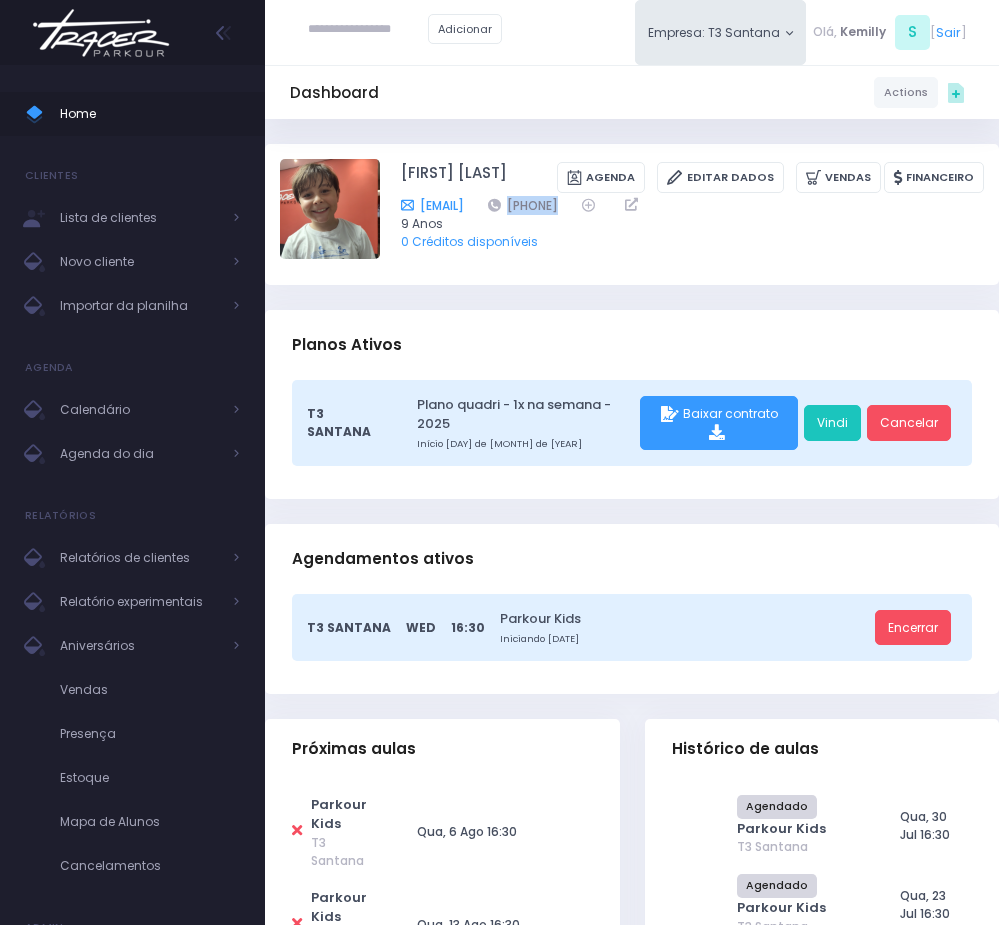 copy on "11996251902" 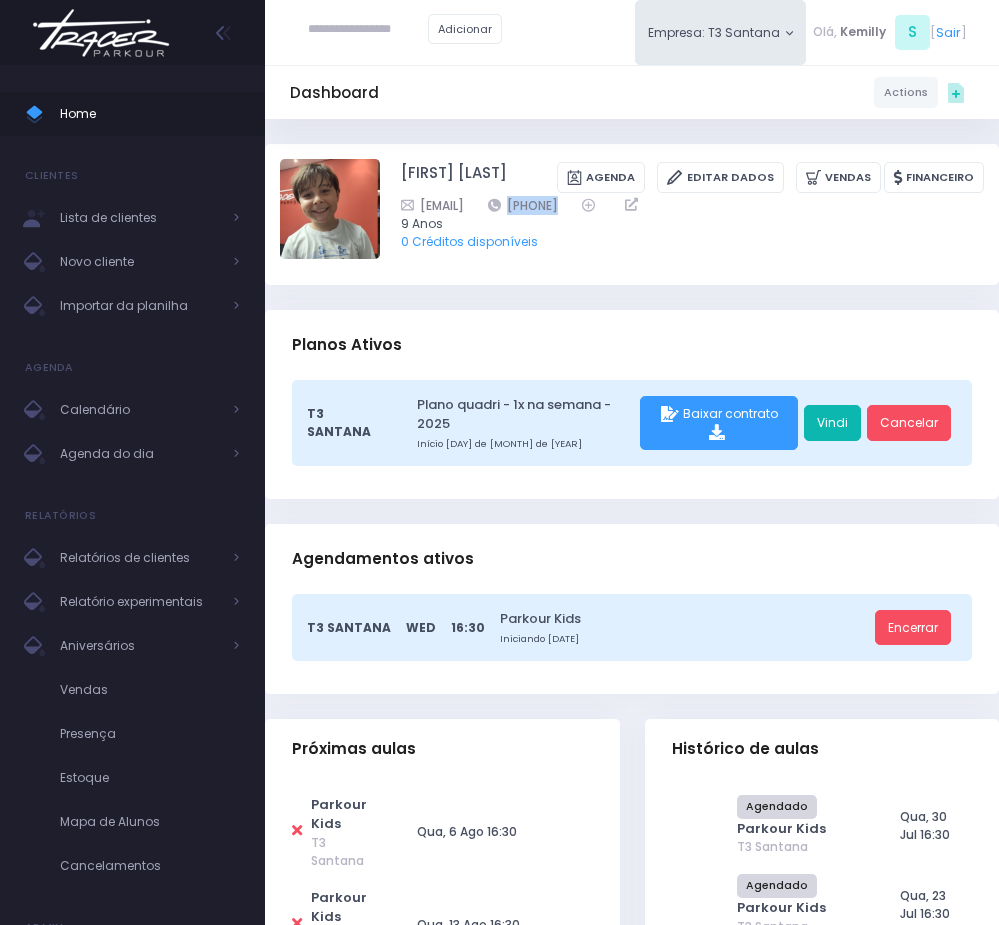 click on "Vindi" at bounding box center [832, 423] 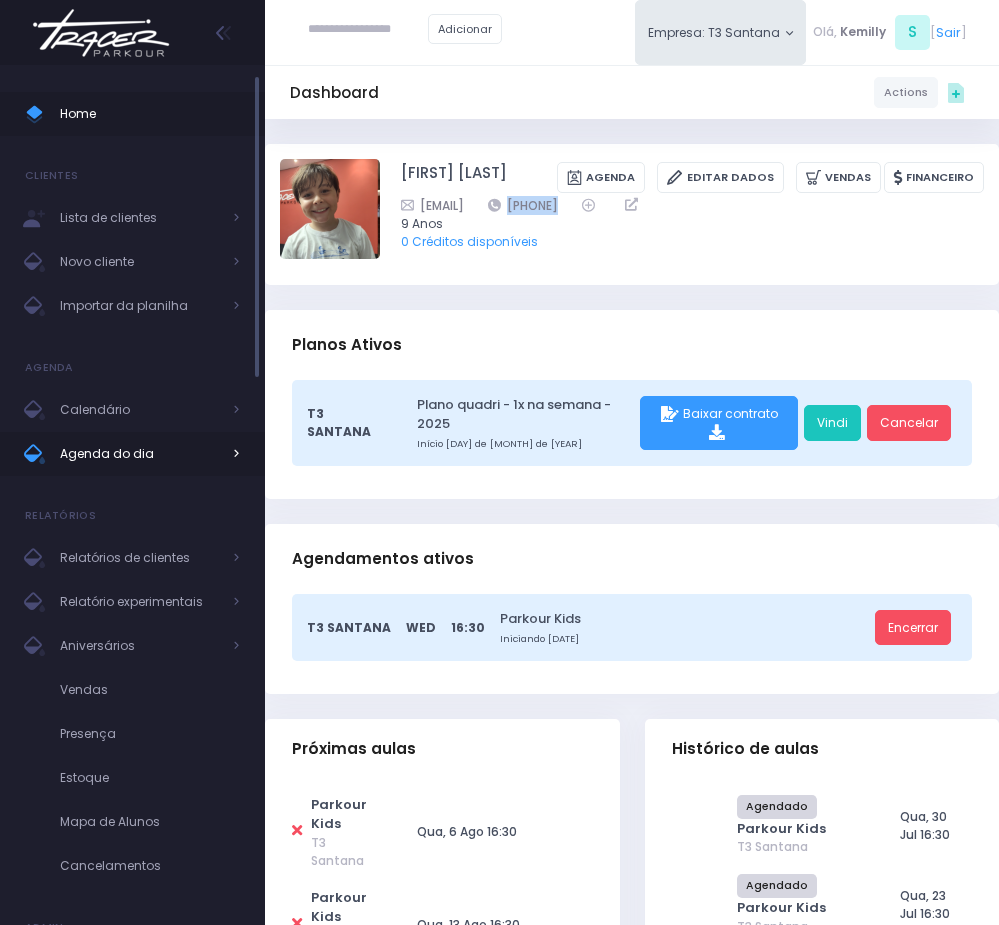 click on "Agenda do dia" at bounding box center [140, 454] 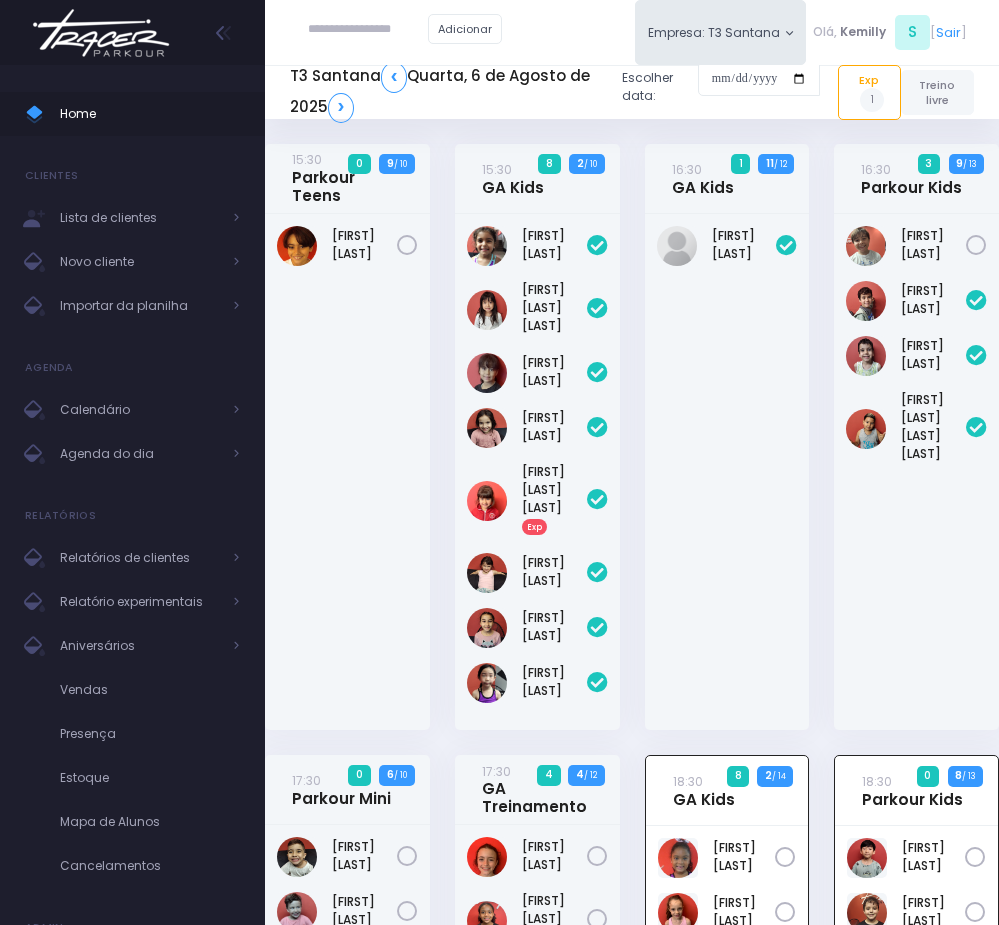 scroll, scrollTop: 754, scrollLeft: 0, axis: vertical 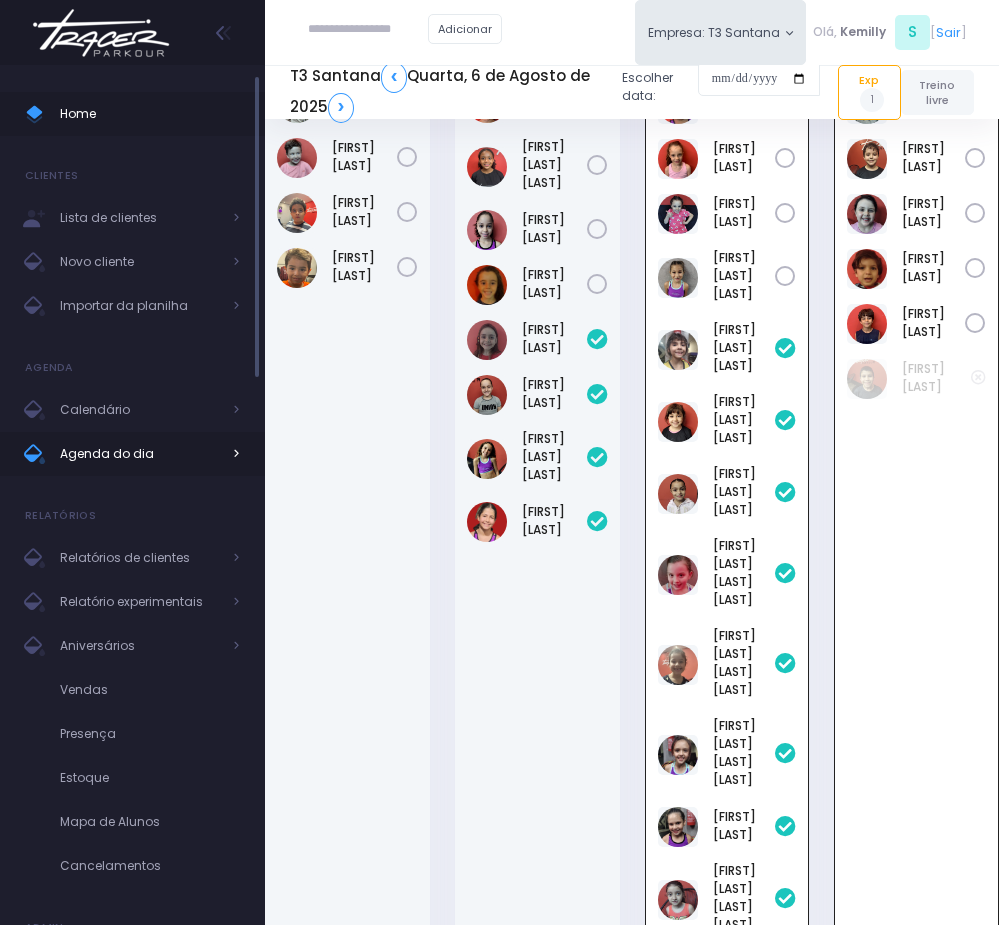 click on "Agenda do dia" at bounding box center (140, 454) 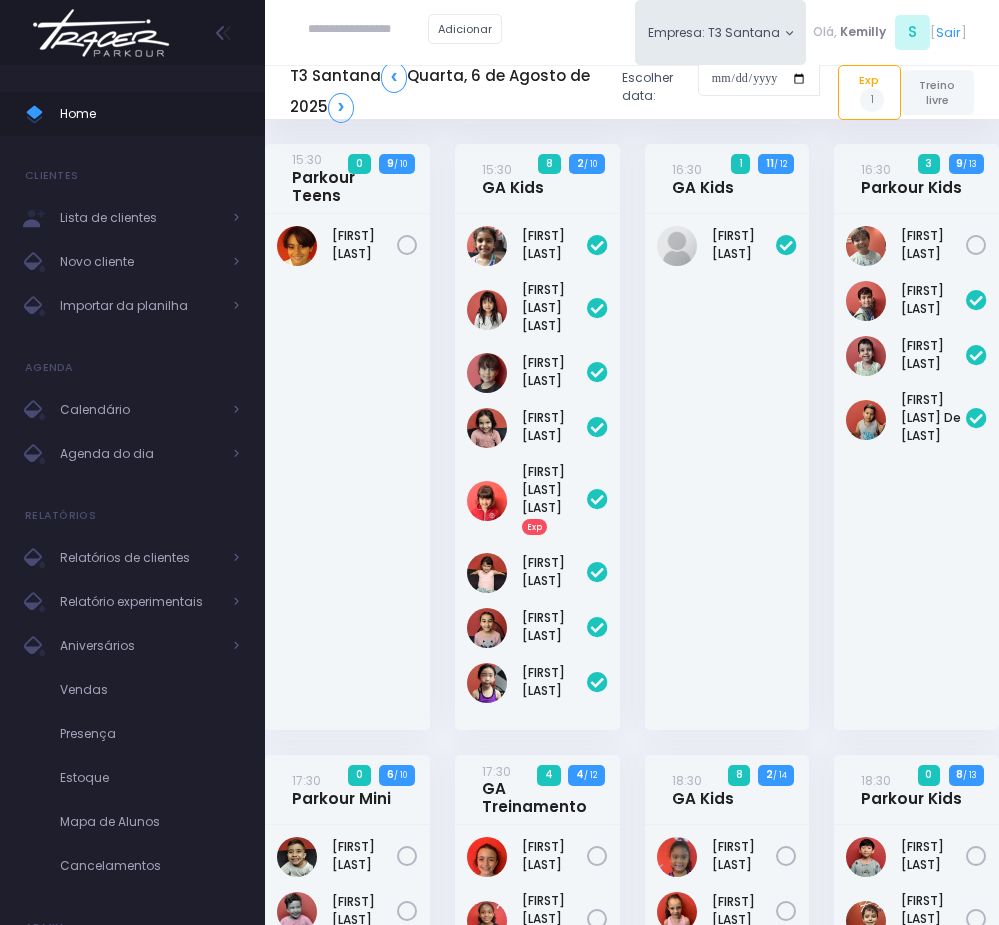 scroll, scrollTop: 0, scrollLeft: 0, axis: both 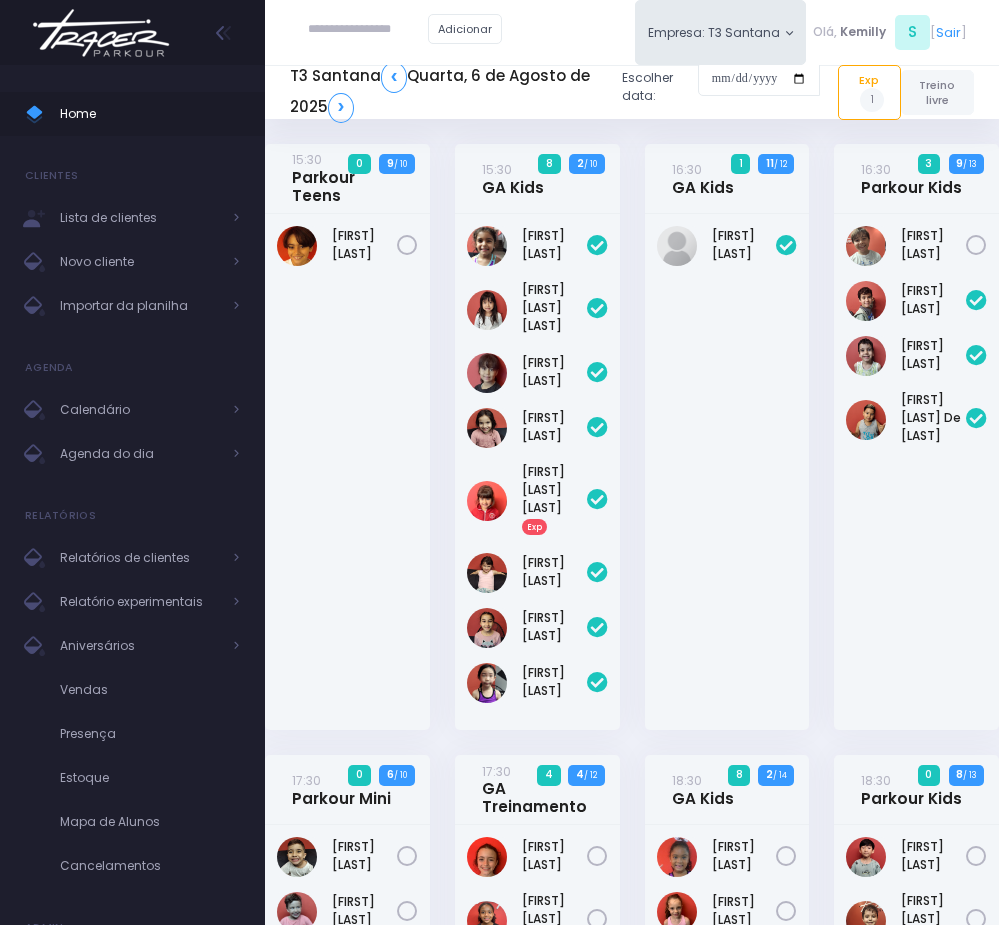 click at bounding box center [368, 30] 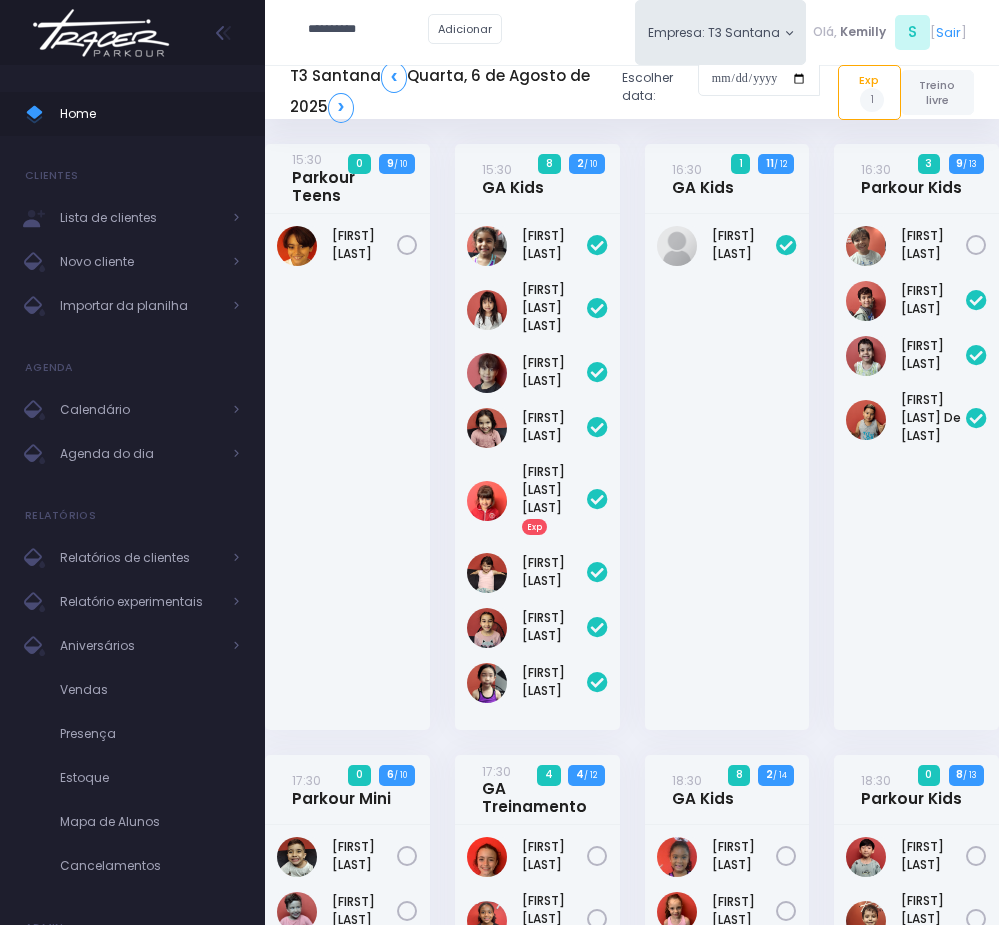 type on "**********" 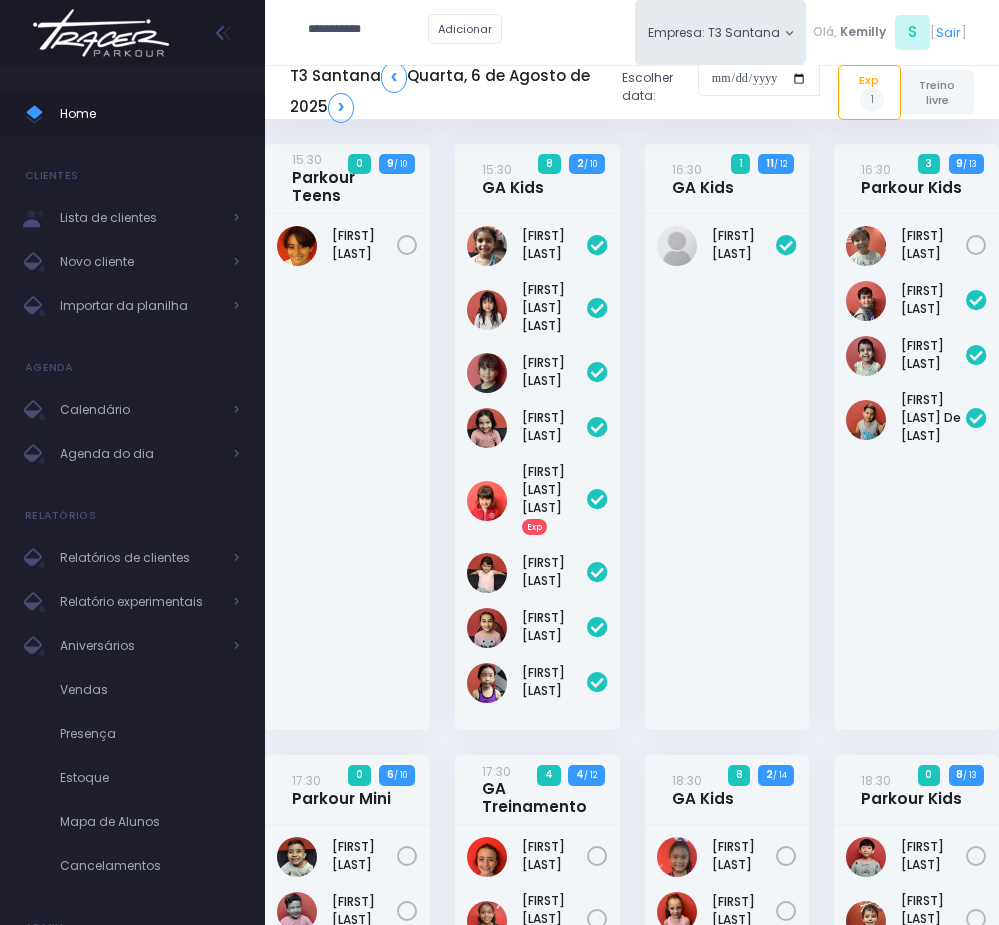 type on "**********" 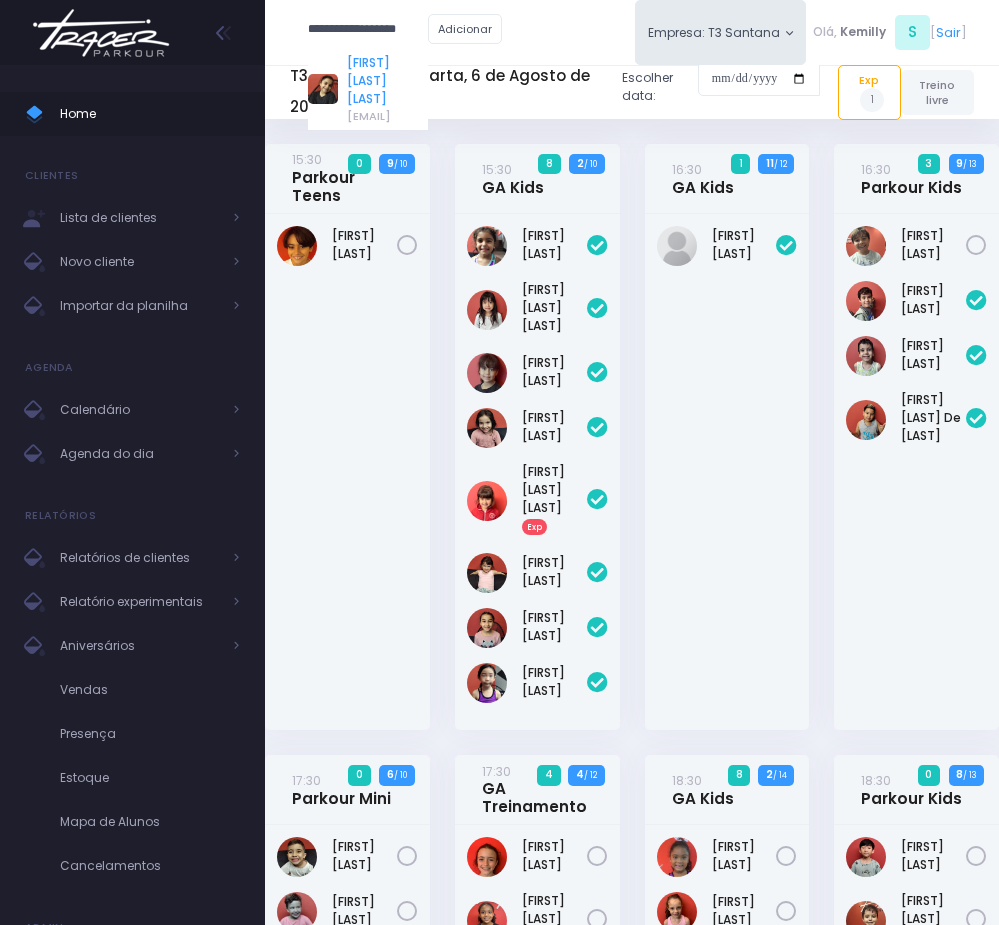 click on "[FIRST] [LAST] [LAST]" at bounding box center [387, 81] 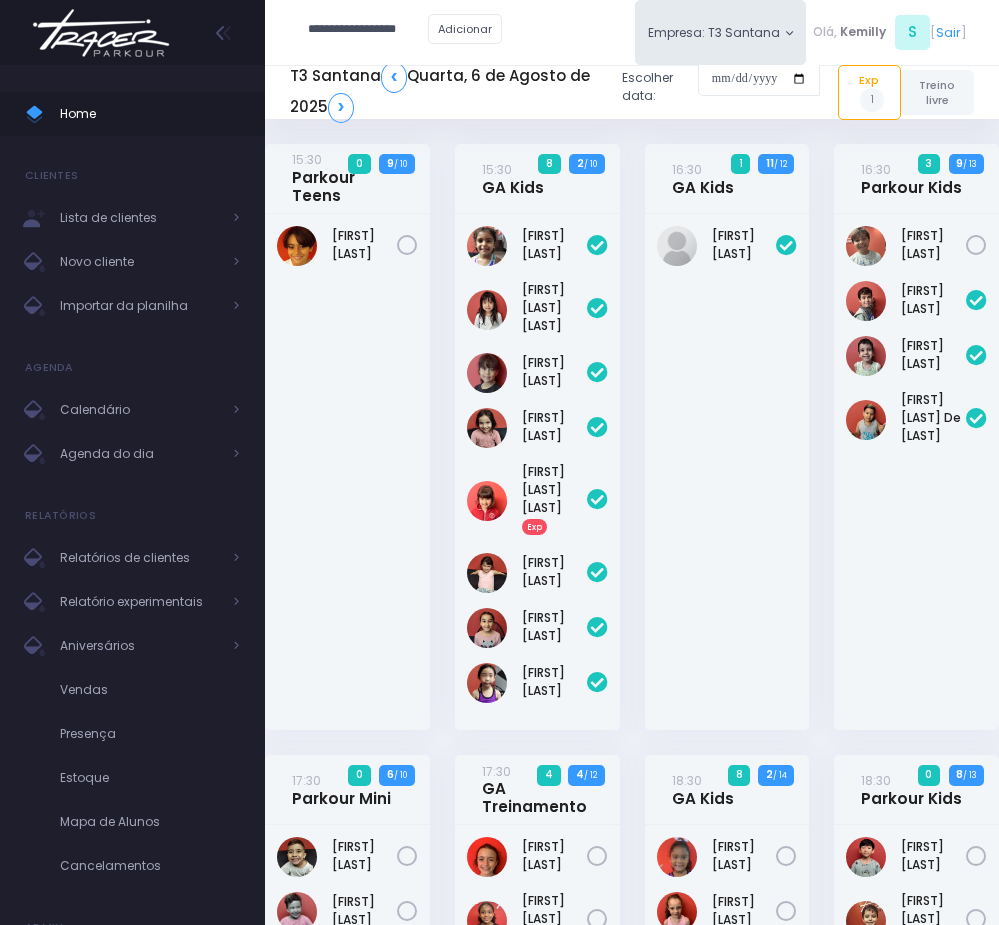 type on "**********" 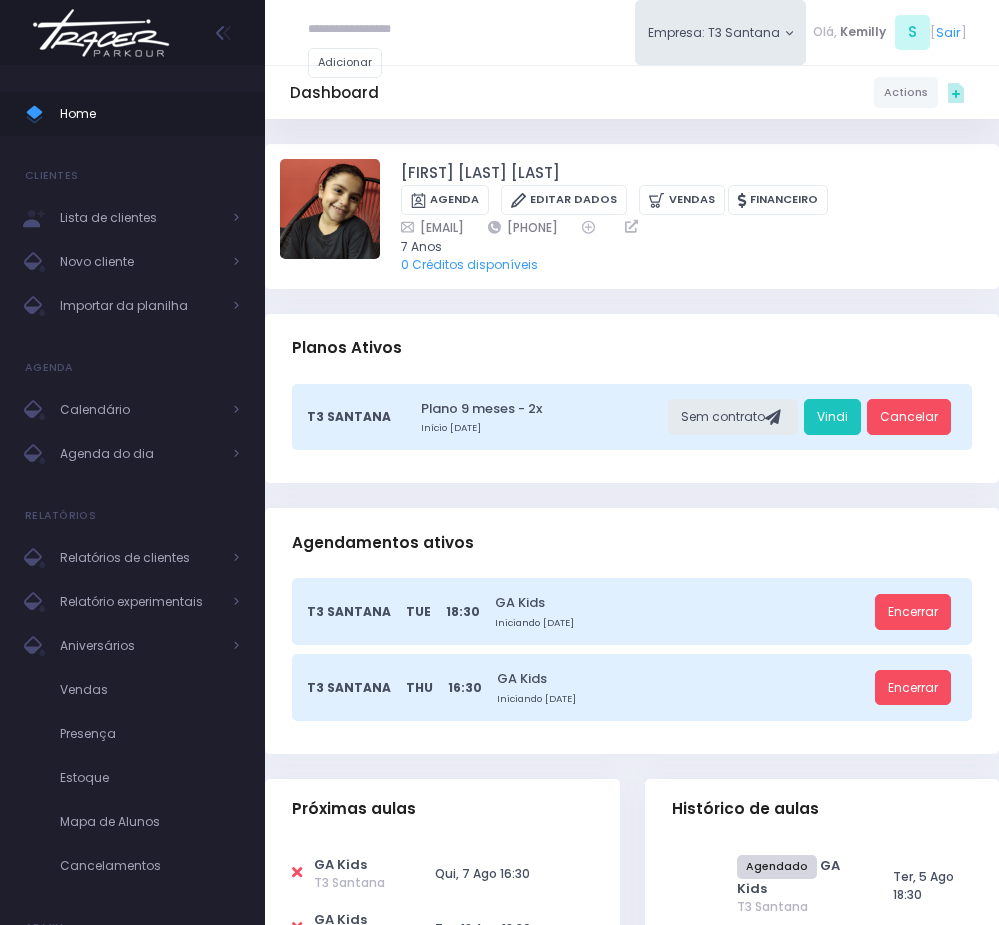 scroll, scrollTop: 0, scrollLeft: 0, axis: both 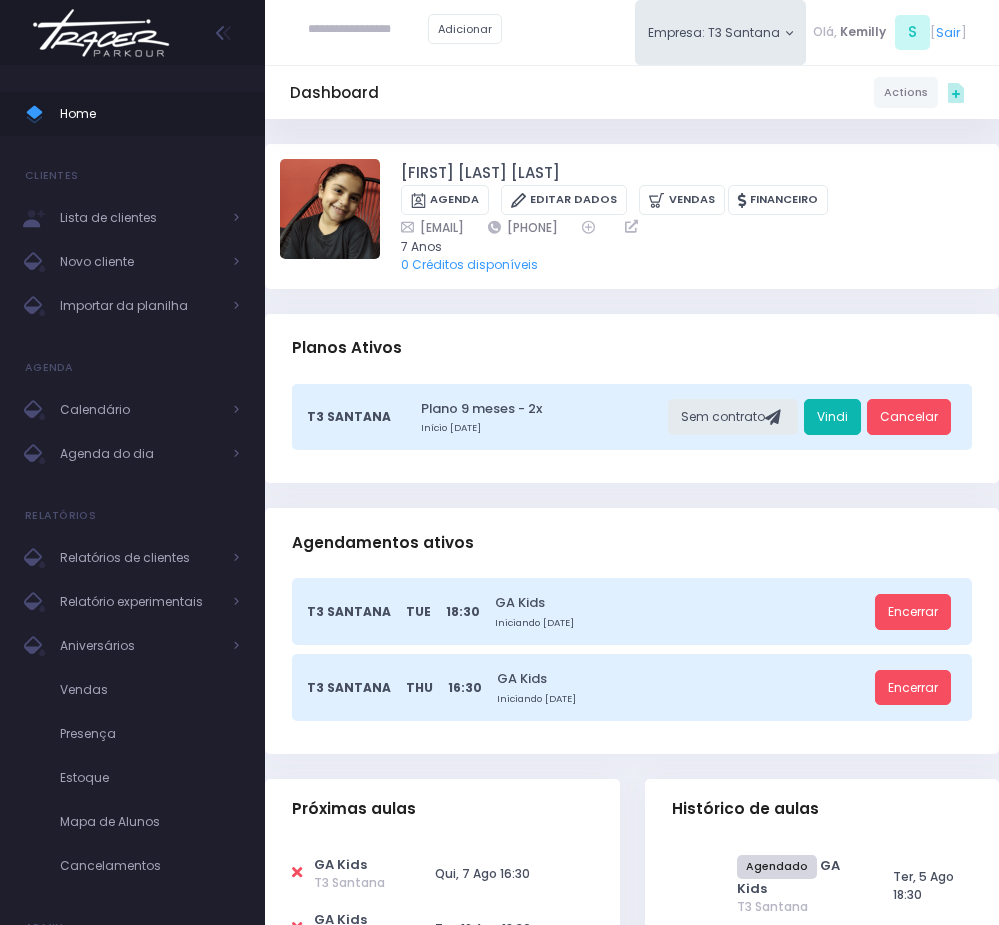 click on "Vindi" at bounding box center [832, 417] 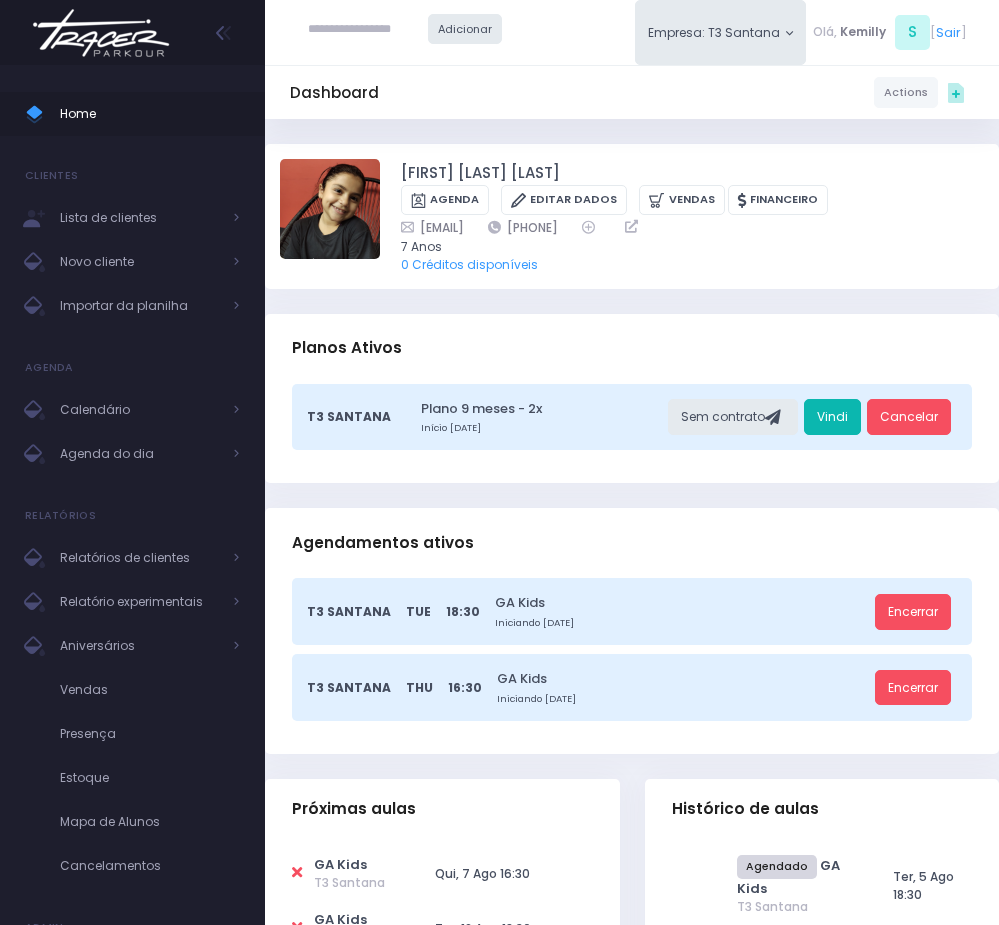 click on "Vindi" at bounding box center [832, 417] 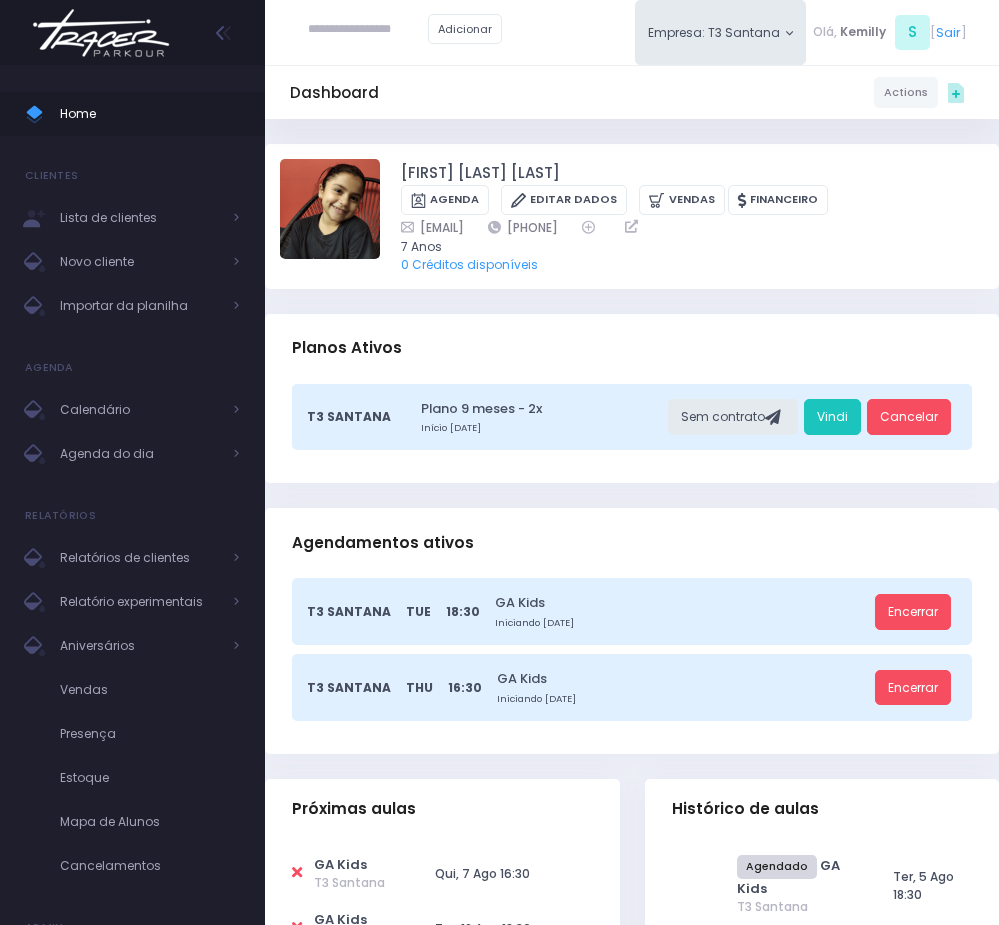 drag, startPoint x: 414, startPoint y: 205, endPoint x: 624, endPoint y: 211, distance: 210.0857 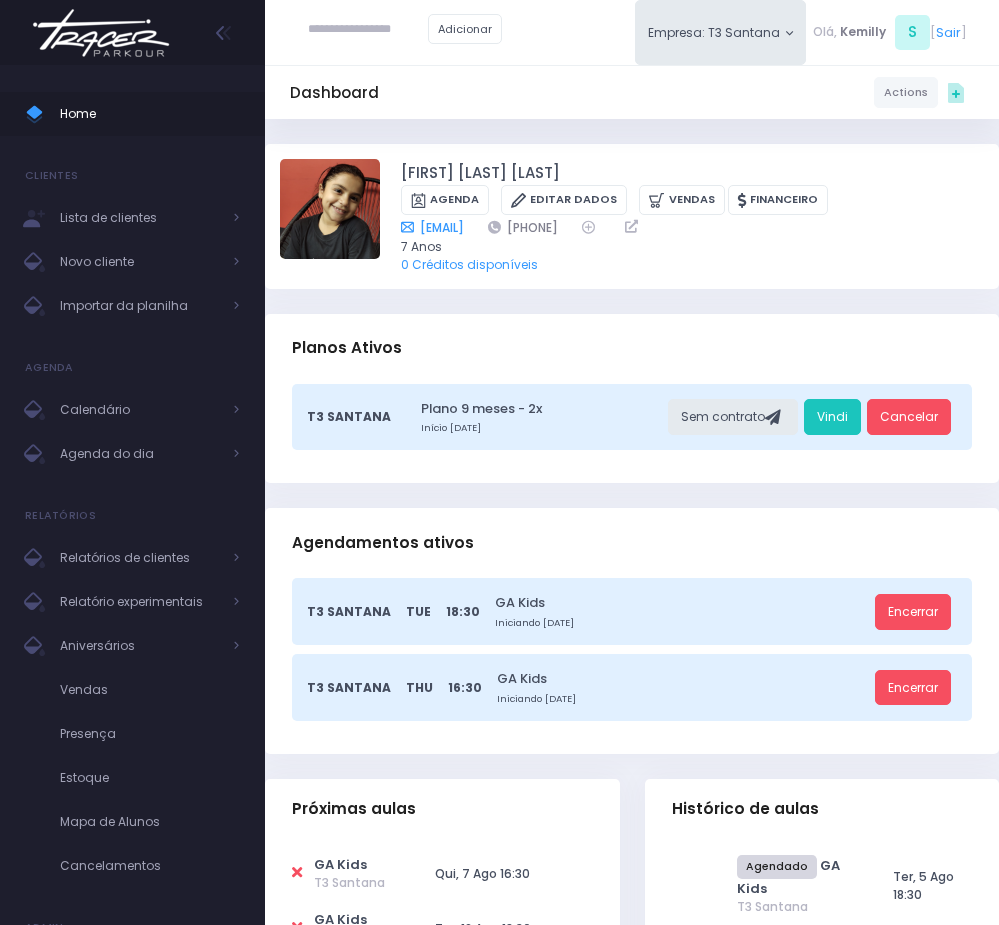 drag, startPoint x: 625, startPoint y: 213, endPoint x: 417, endPoint y: 210, distance: 208.02164 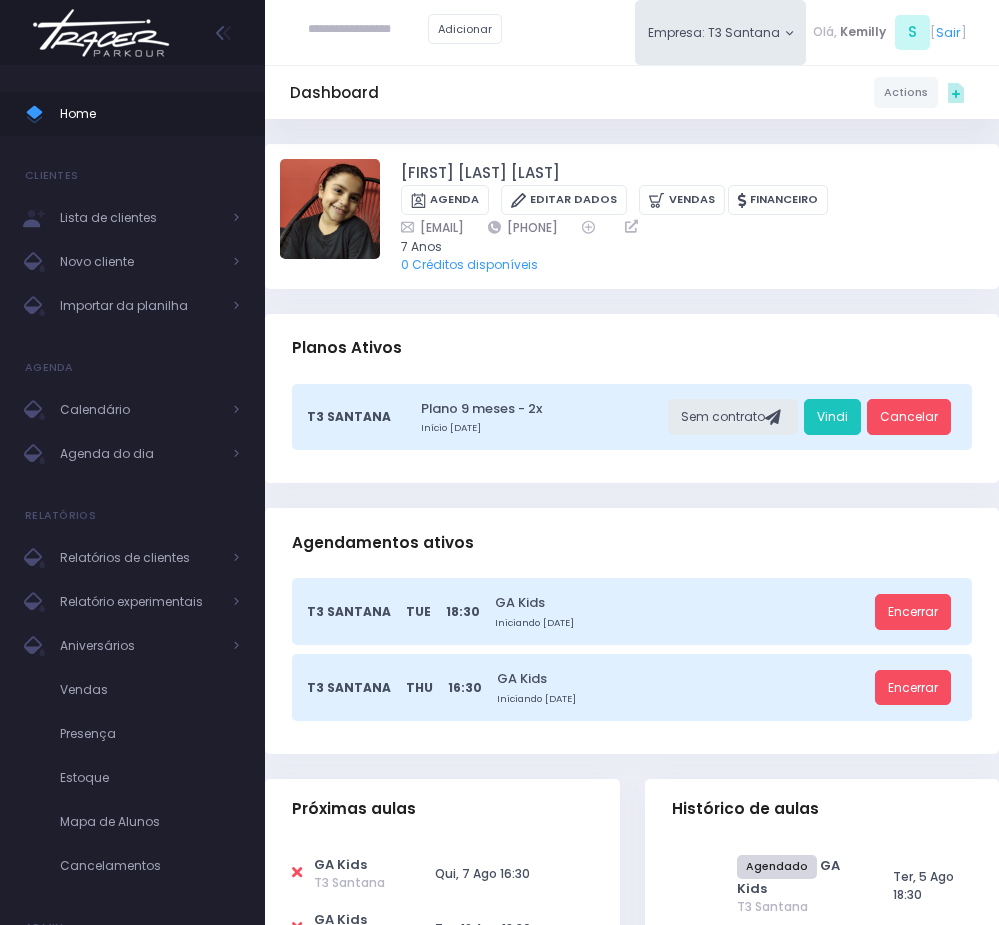 copy on "camilabaiaogomes@gmail.com" 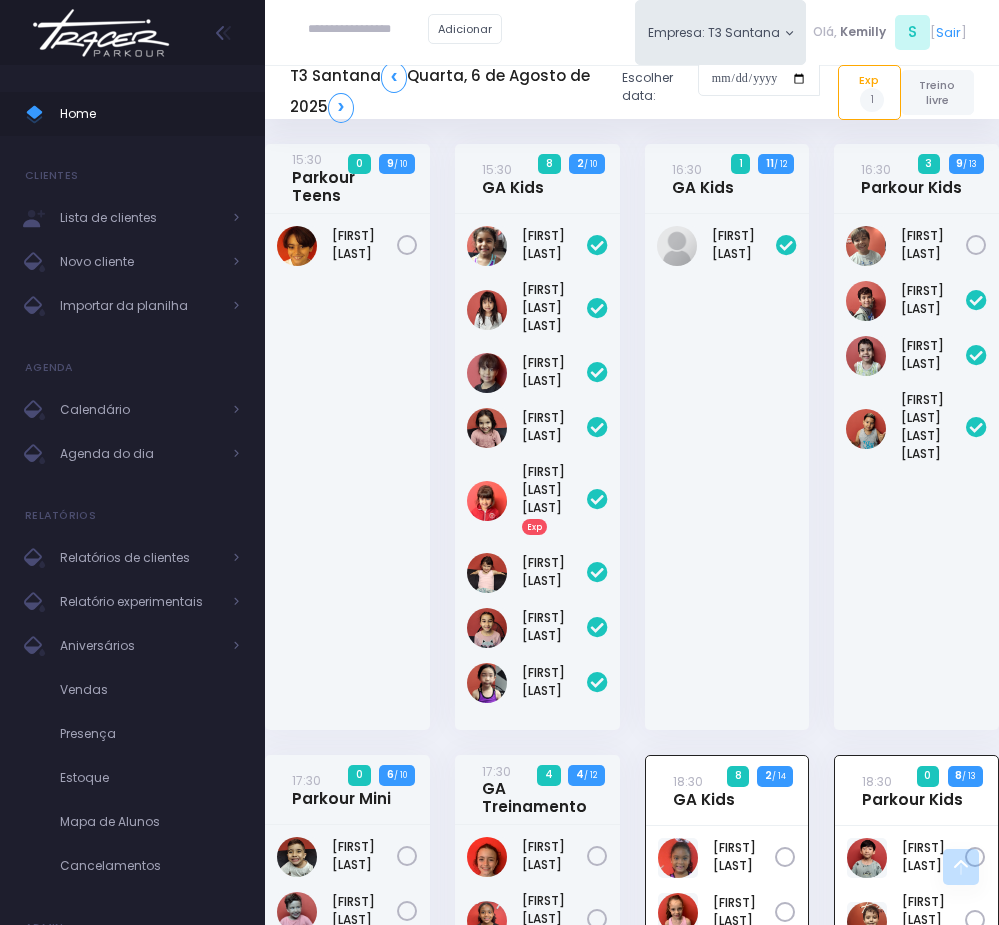 scroll, scrollTop: 754, scrollLeft: 0, axis: vertical 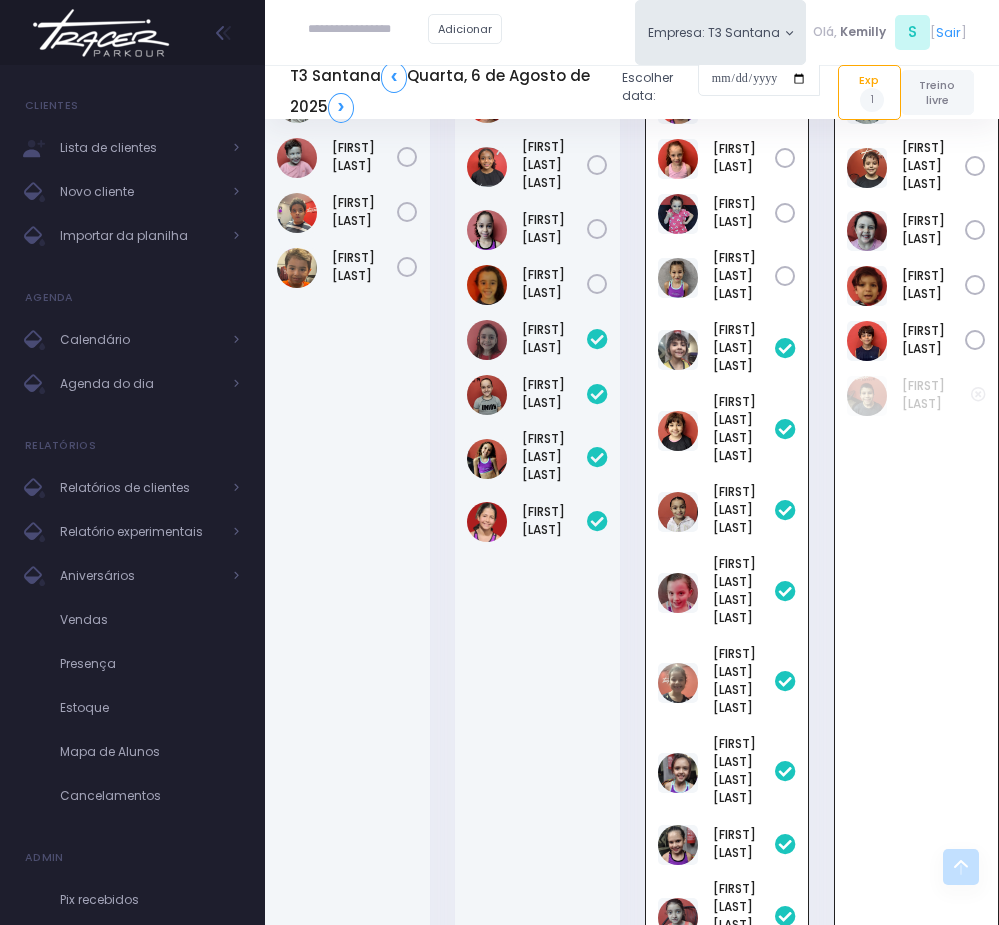 click on "[FIRST] [LAST]" at bounding box center [347, 554] 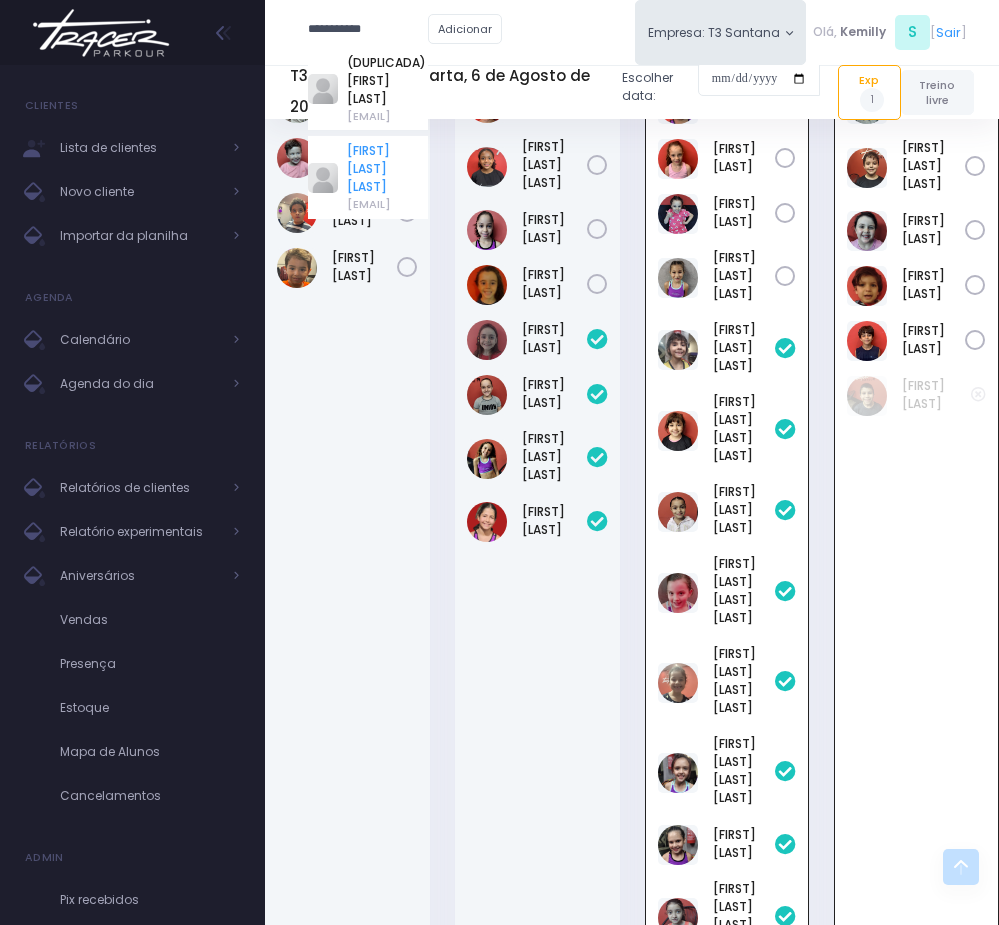 click on "[FIRST] [LAST] [LAST]" at bounding box center (387, 169) 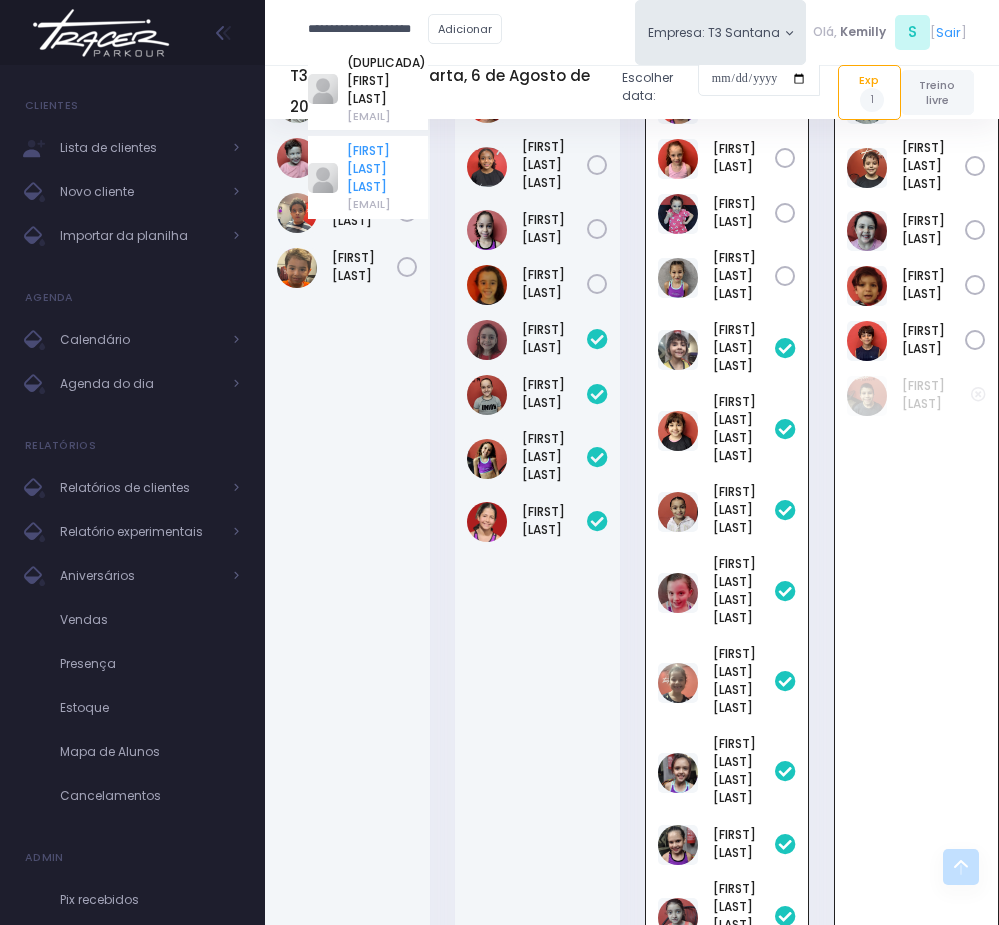 scroll, scrollTop: 0, scrollLeft: 0, axis: both 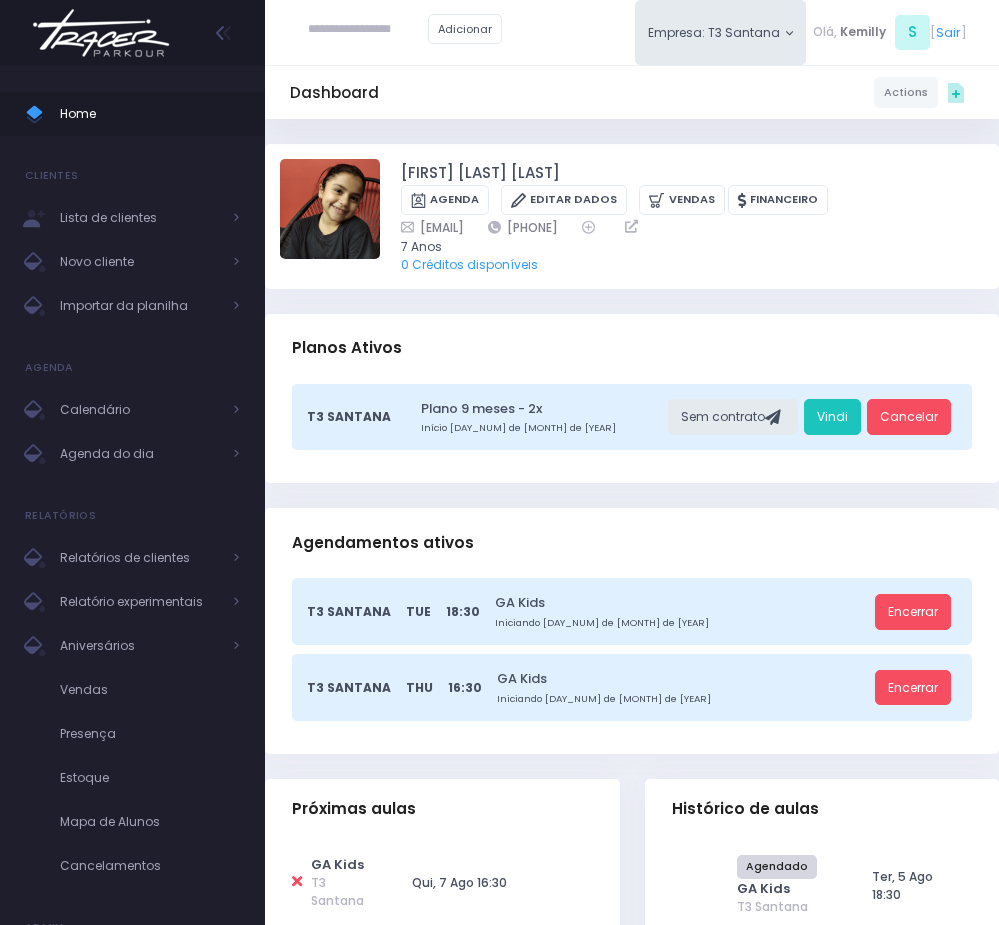 click at bounding box center [368, 30] 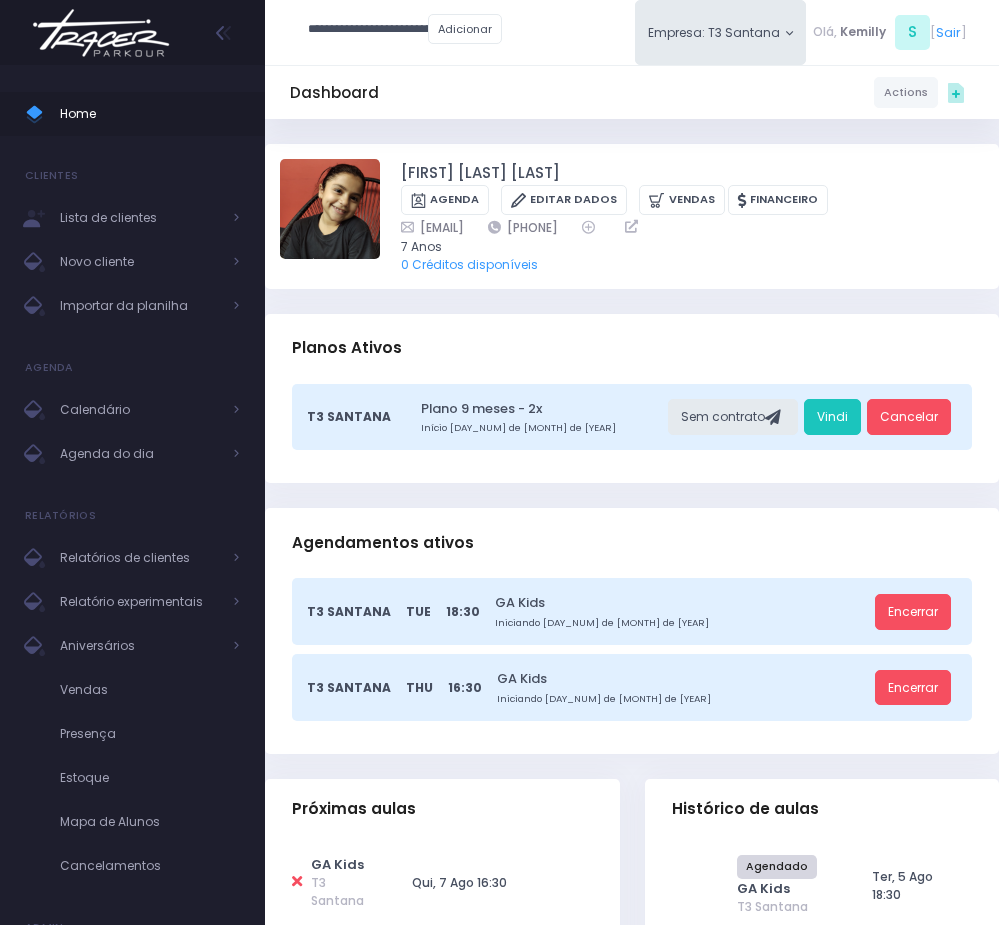scroll, scrollTop: 0, scrollLeft: 2848, axis: horizontal 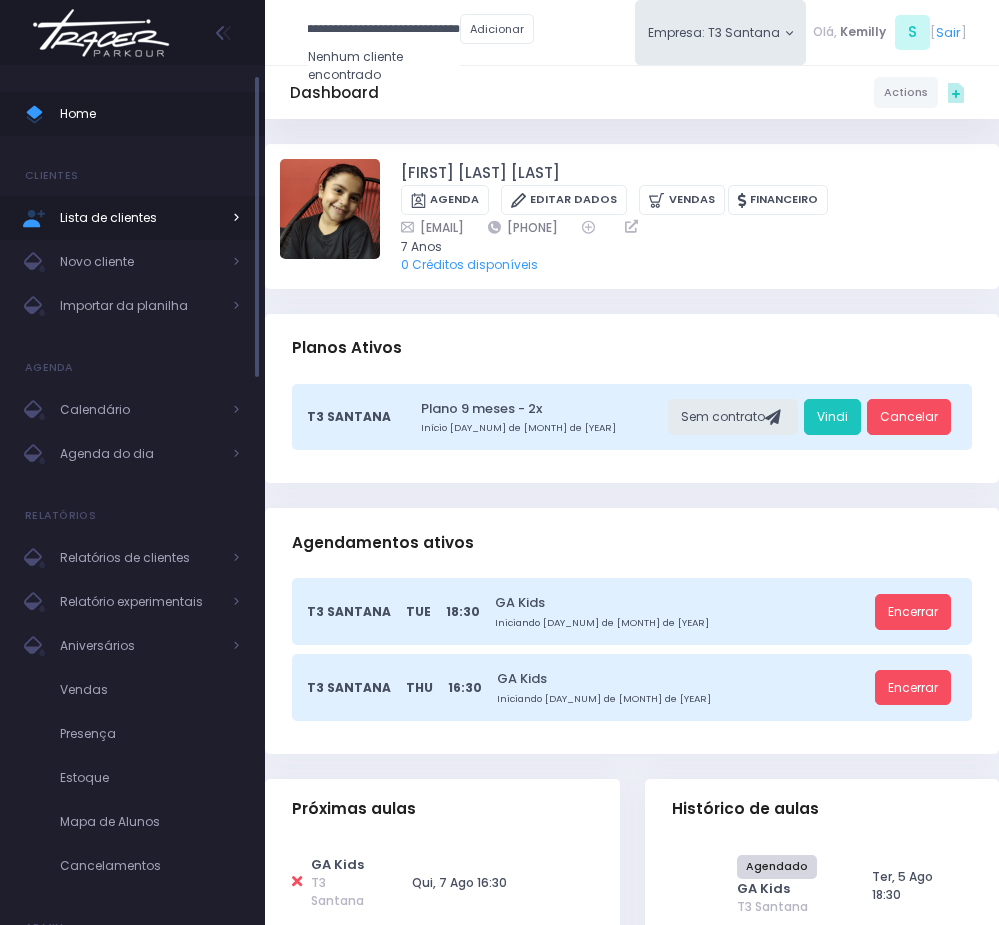 type on "**********" 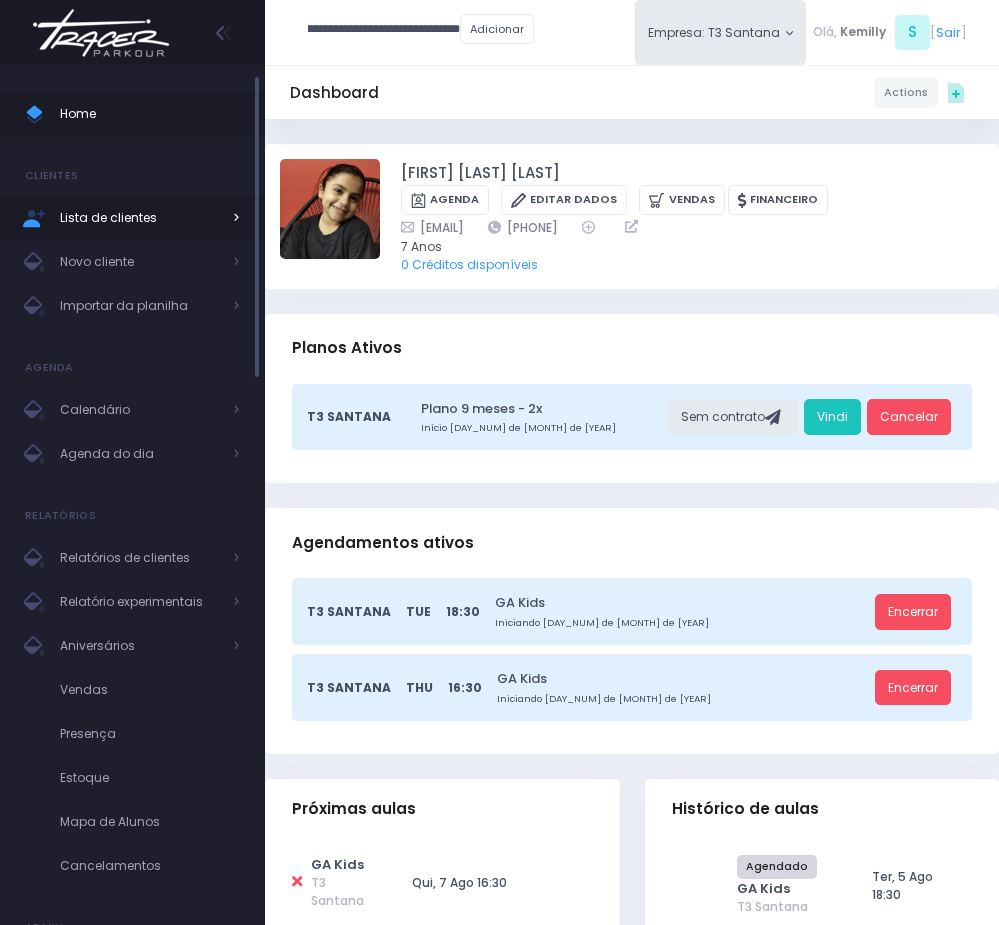 scroll, scrollTop: 0, scrollLeft: 0, axis: both 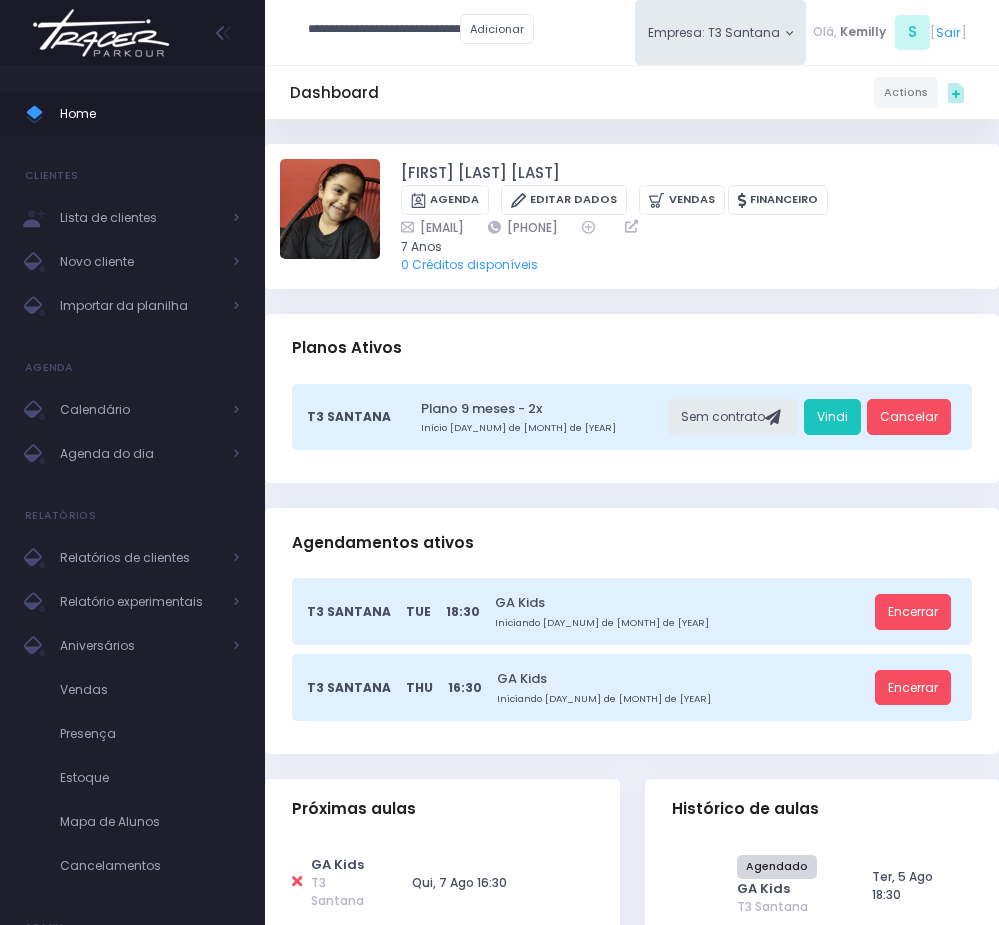 click on "**********" at bounding box center (384, 30) 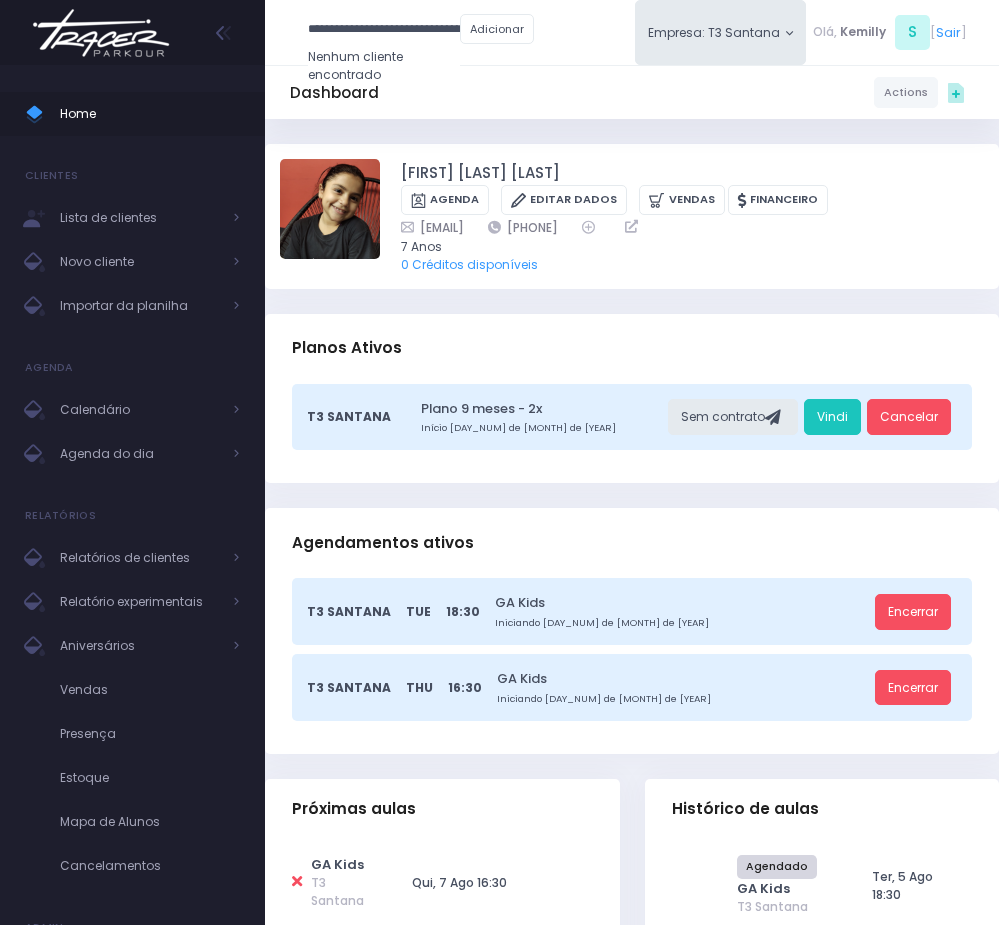 click on "**********" at bounding box center [384, 30] 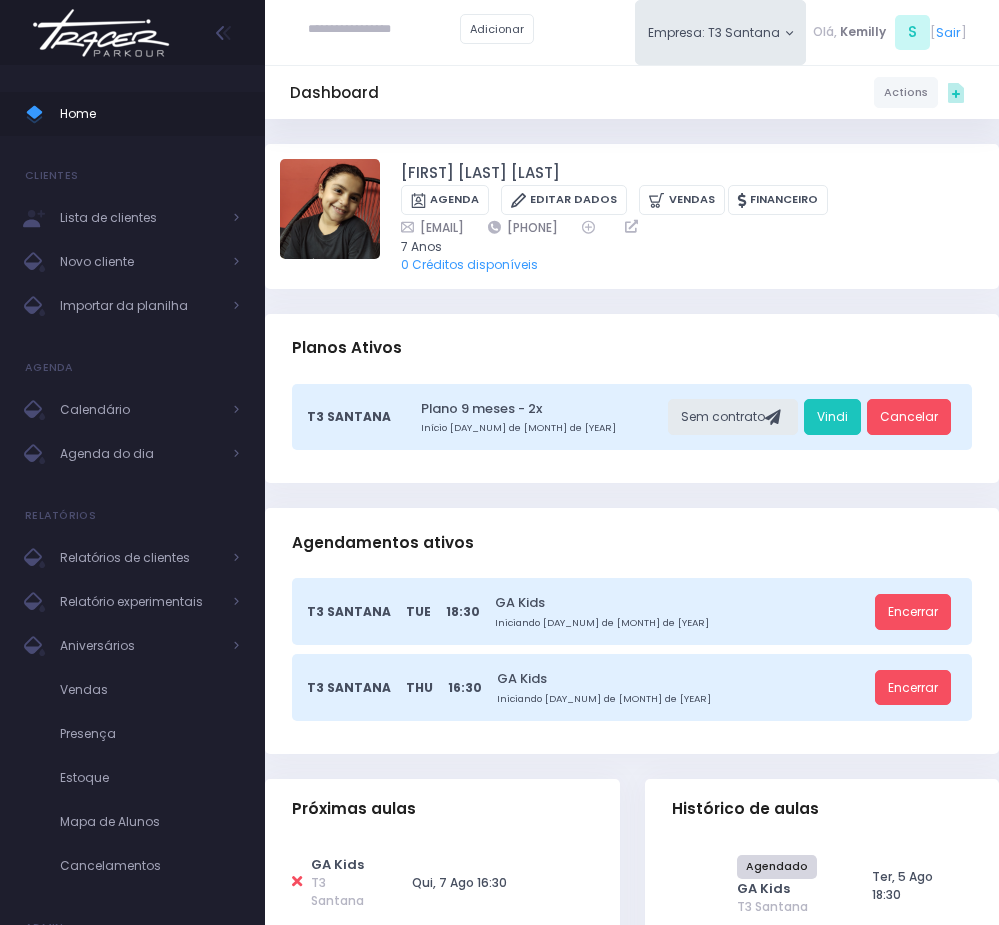 paste on "**********" 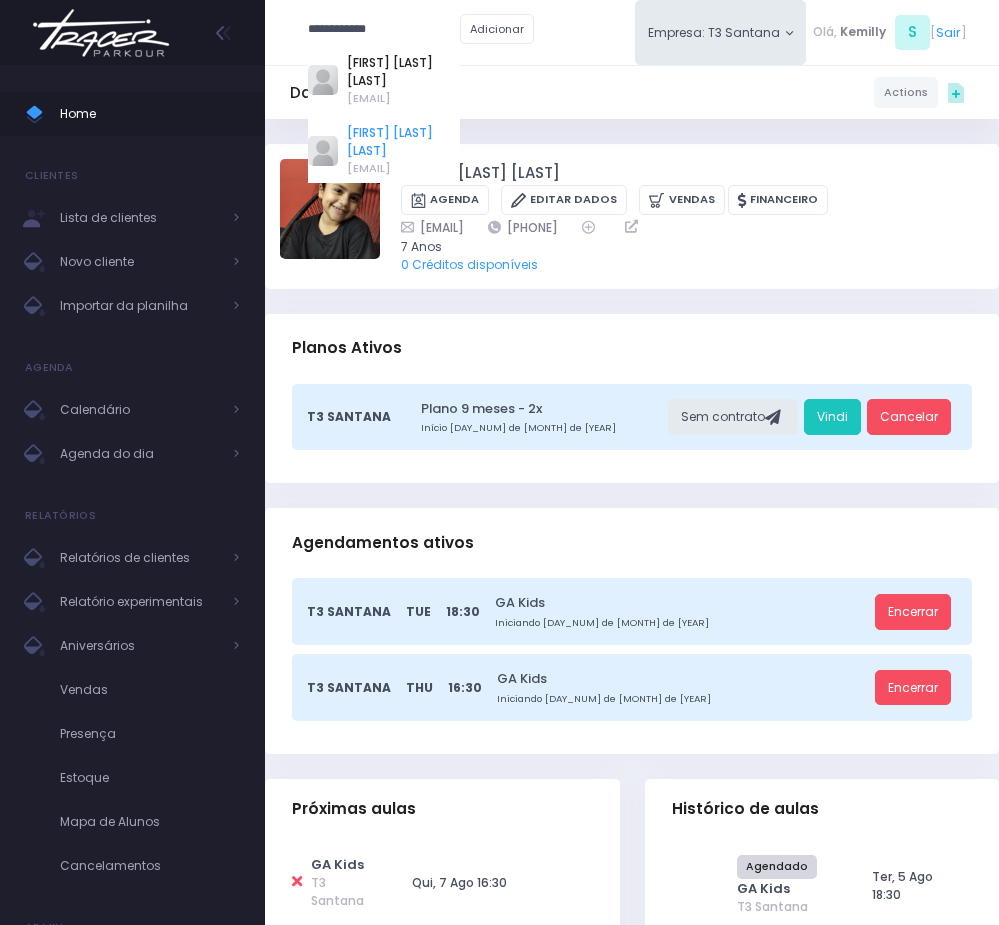 click on "[FIRST] [LAST]" at bounding box center [403, 142] 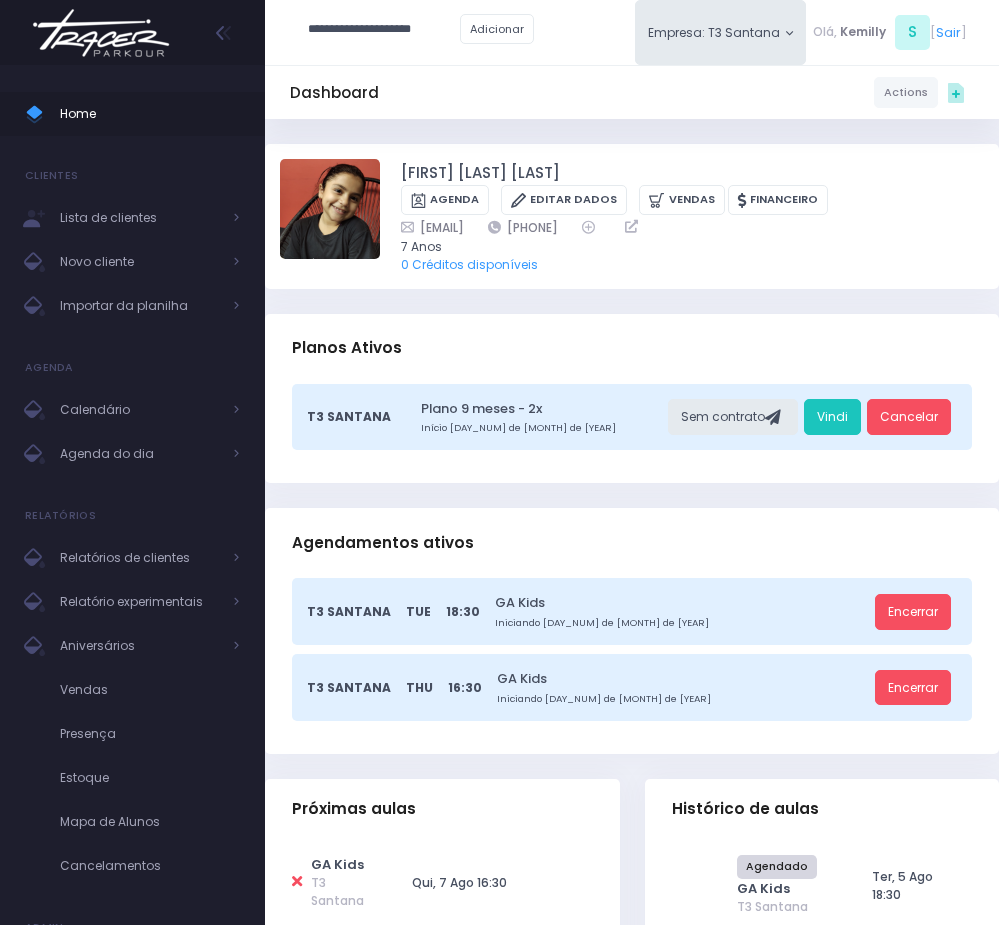 type on "**********" 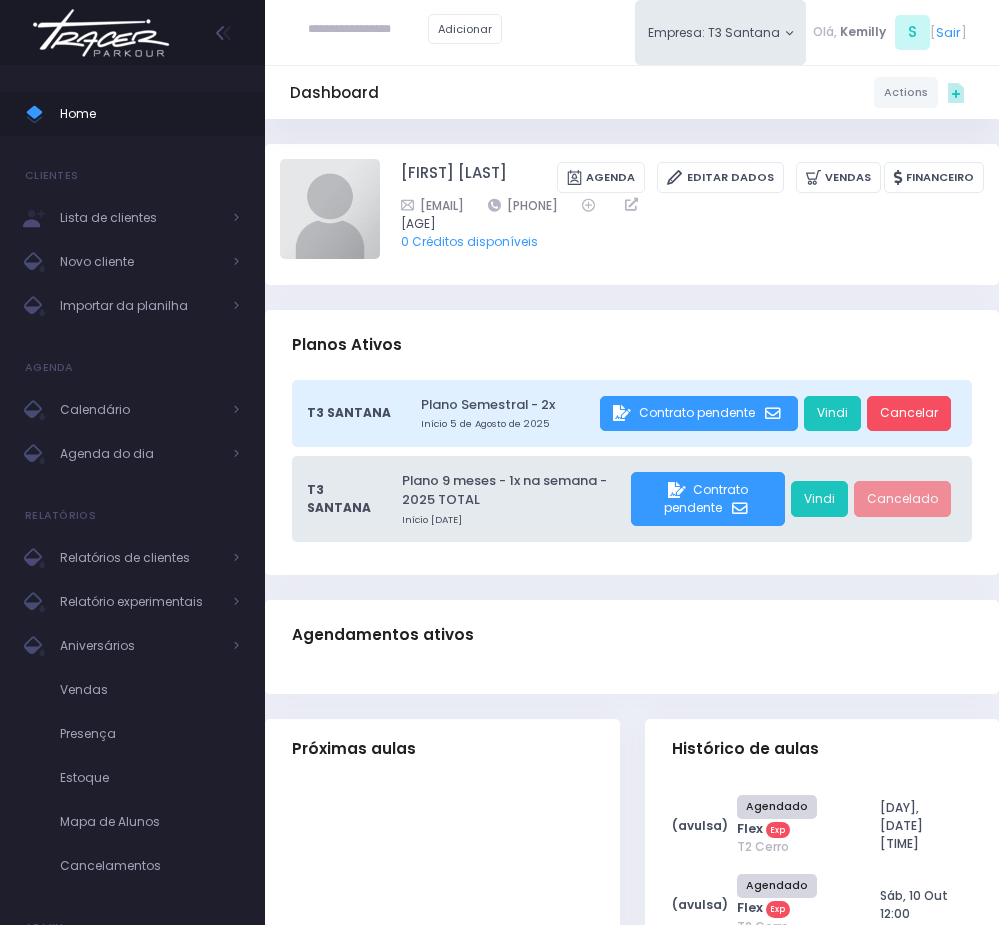scroll, scrollTop: 0, scrollLeft: 0, axis: both 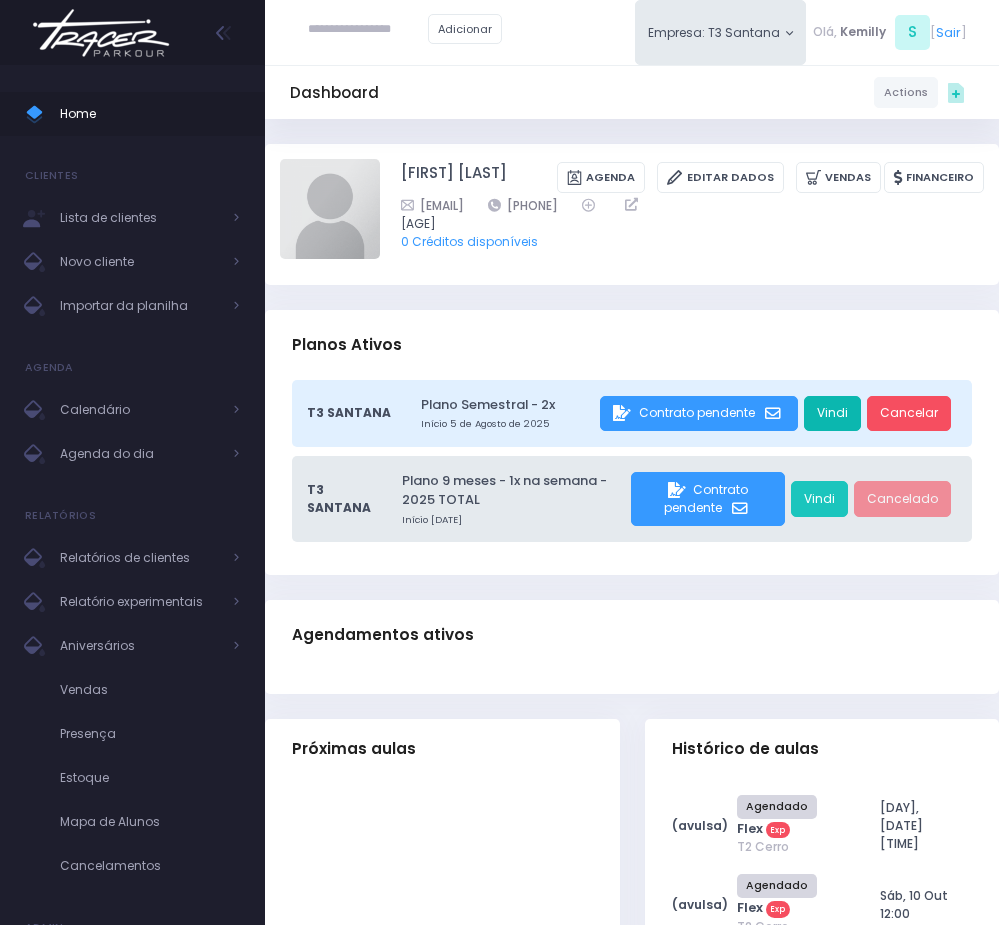 click on "Vindi" at bounding box center [832, 414] 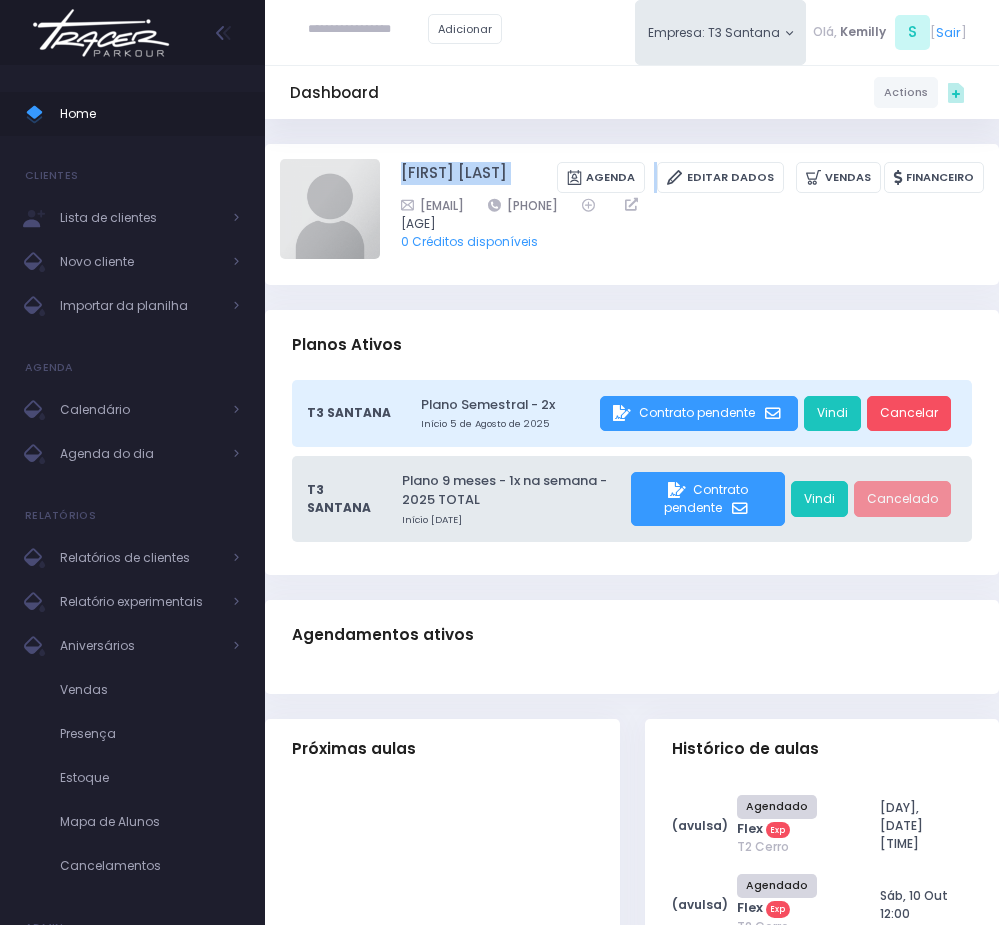drag, startPoint x: 391, startPoint y: 171, endPoint x: 597, endPoint y: 172, distance: 206.00243 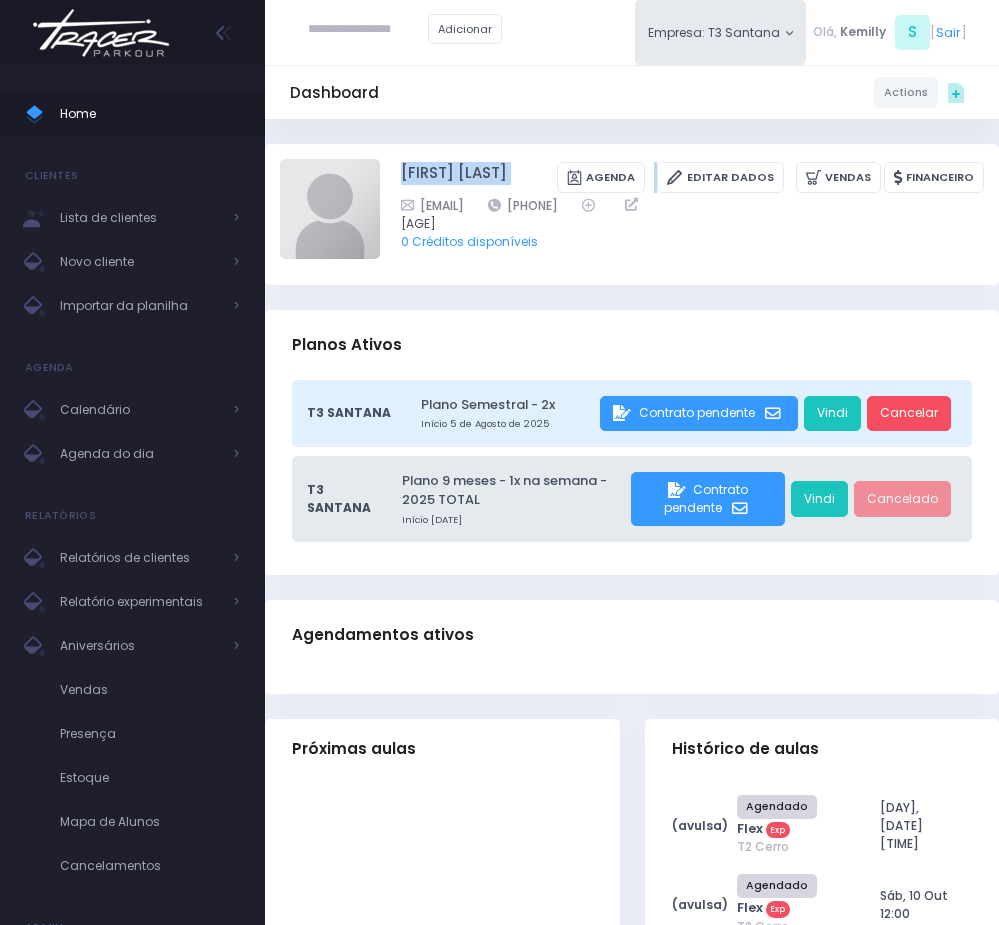 copy on "[FIRST] [LAST]
Agenda" 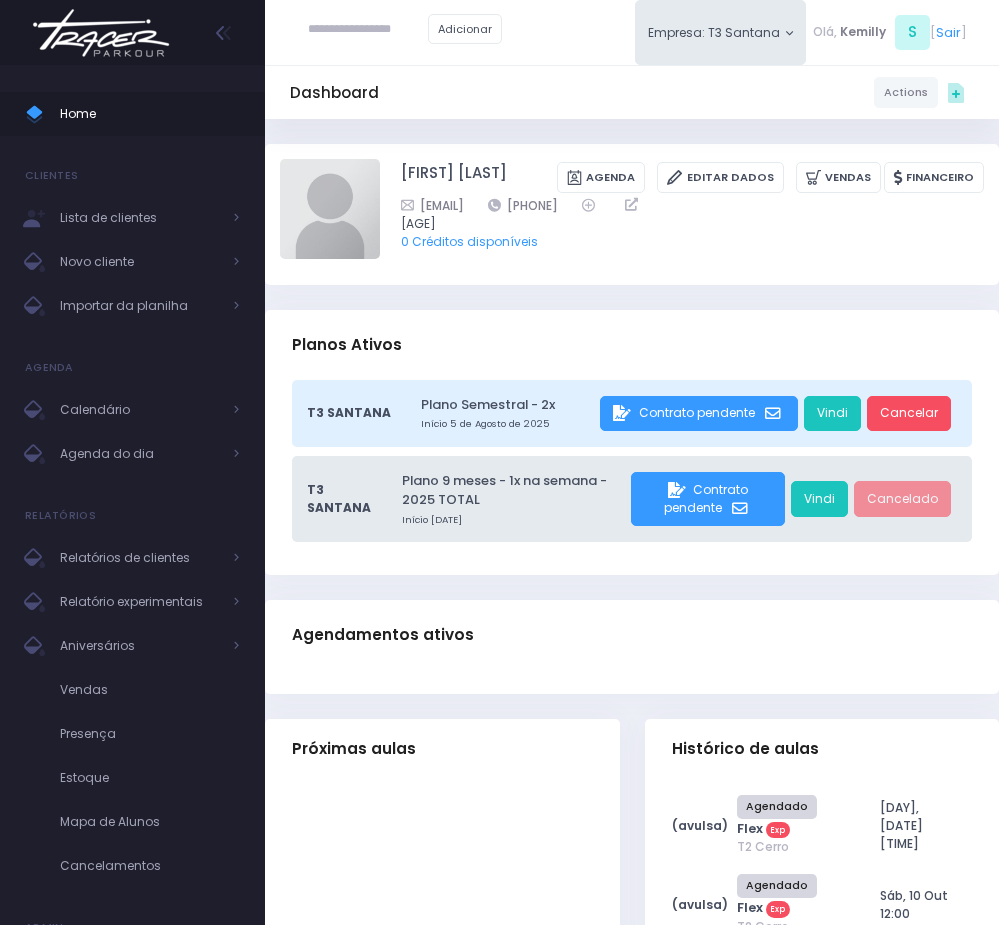 click at bounding box center (368, 30) 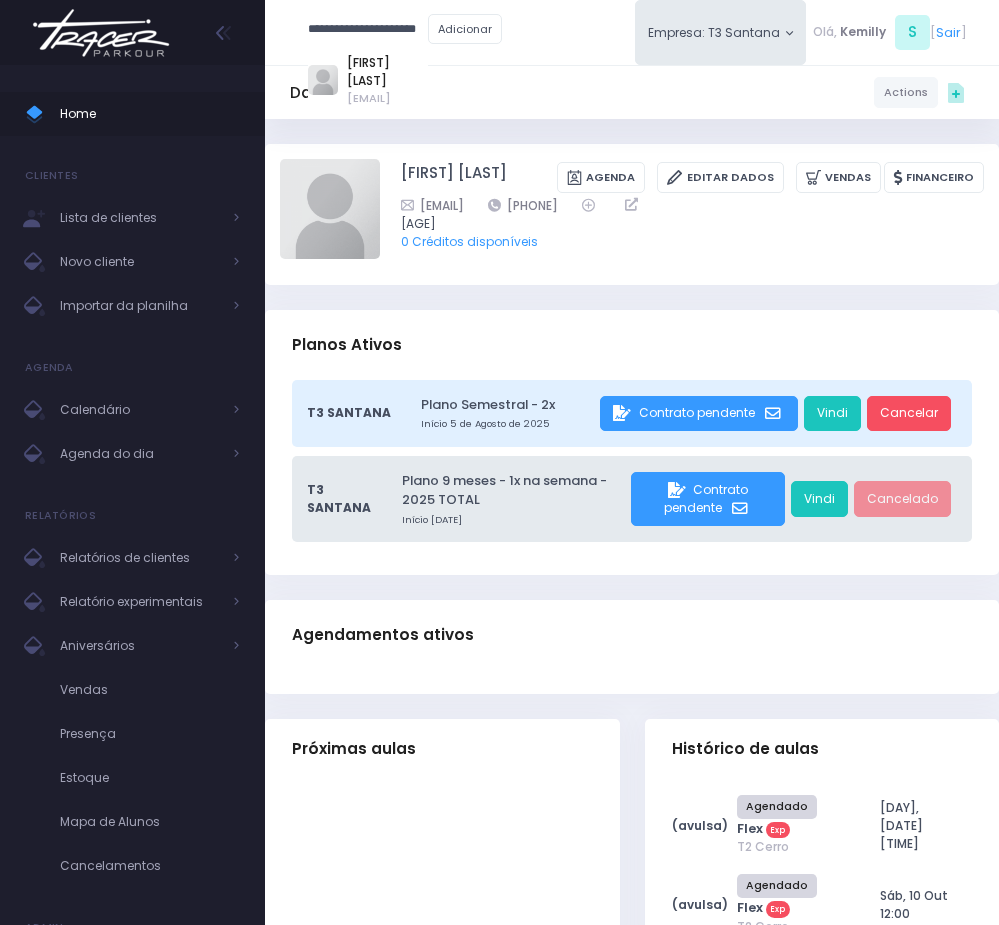 type on "**********" 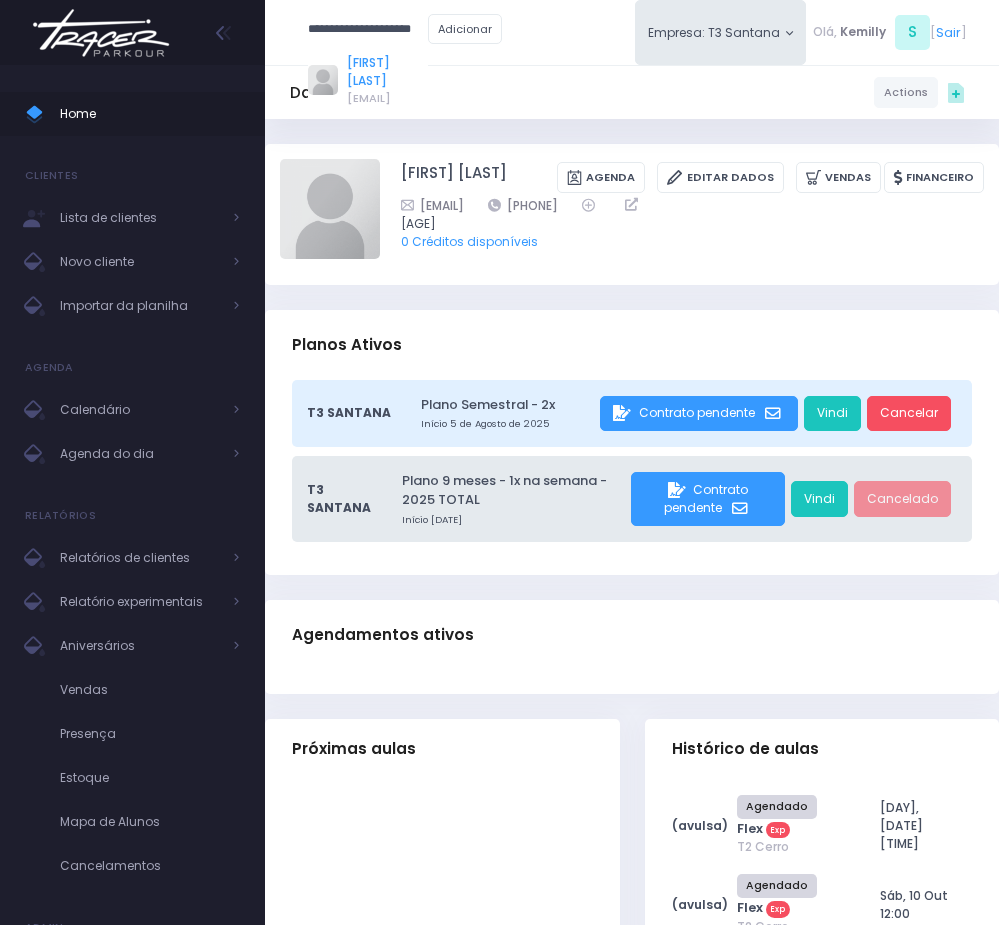 click on "[FIRST] [LAST]" at bounding box center [387, 72] 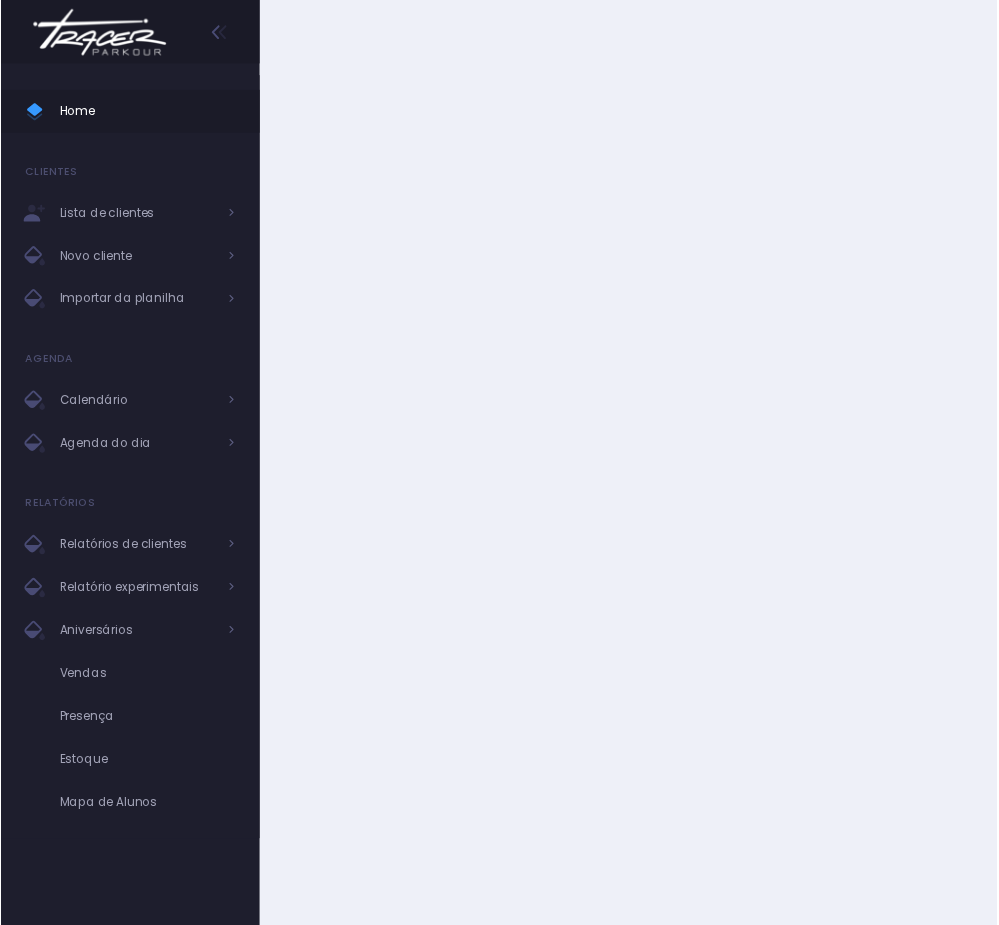 scroll, scrollTop: 0, scrollLeft: 0, axis: both 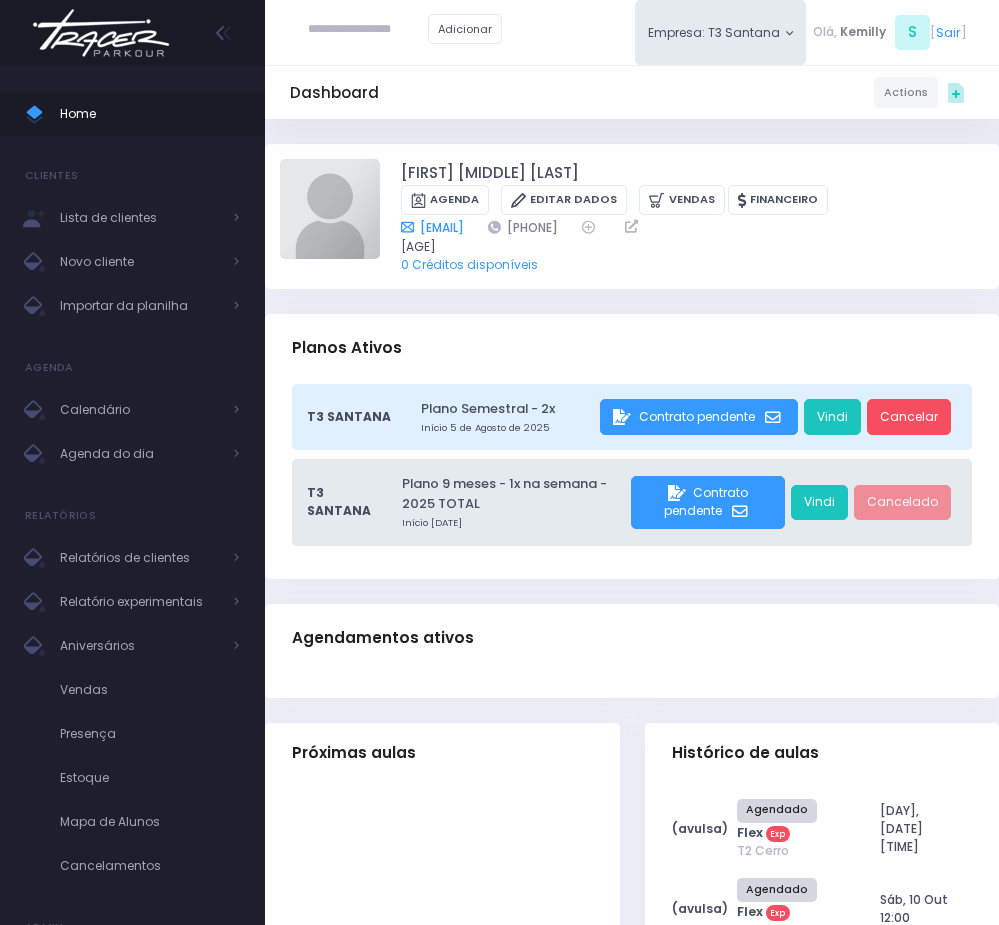 drag, startPoint x: 696, startPoint y: 229, endPoint x: 568, endPoint y: 219, distance: 128.39003 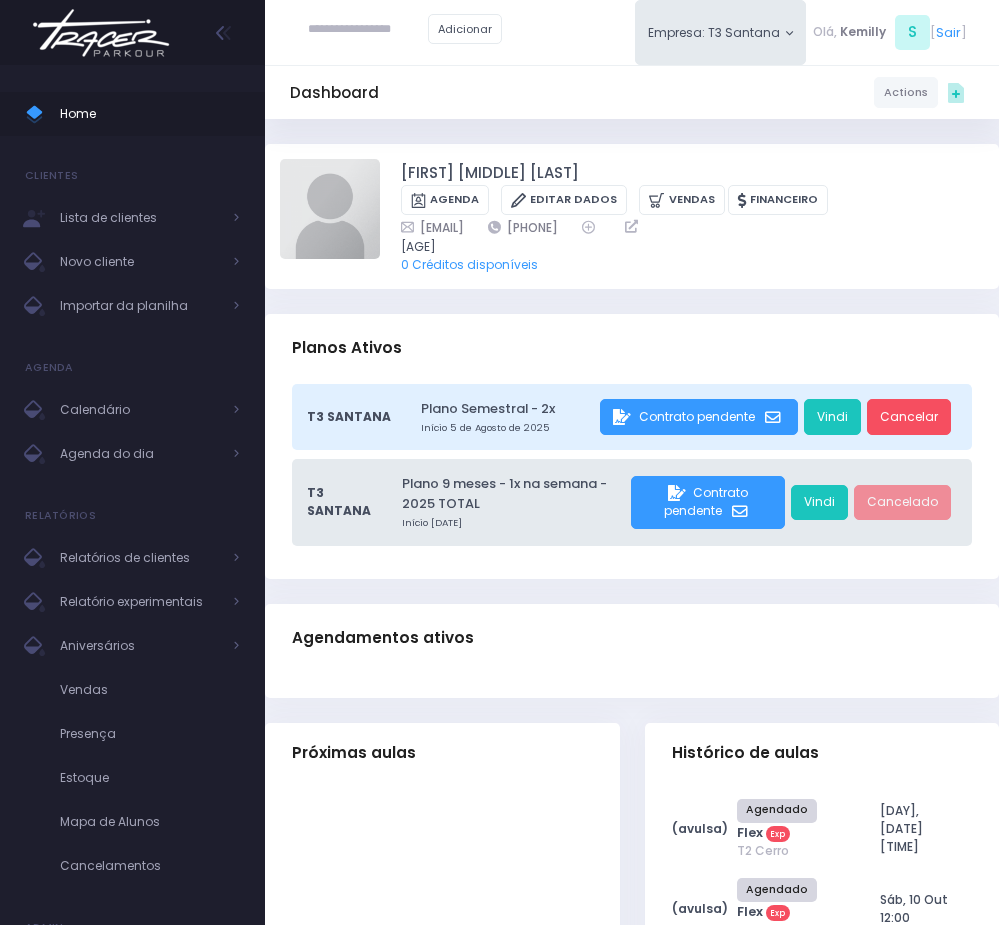 click at bounding box center (368, 30) 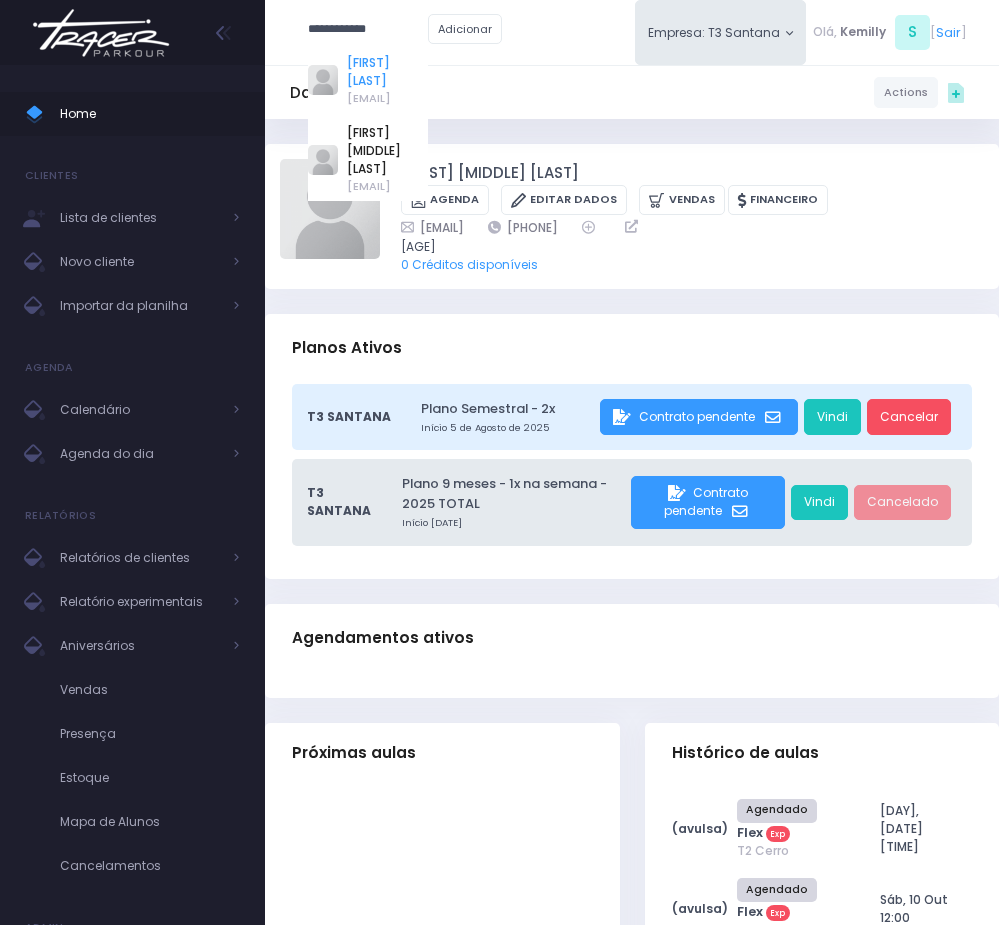 click on "Camila Alves" at bounding box center [387, 72] 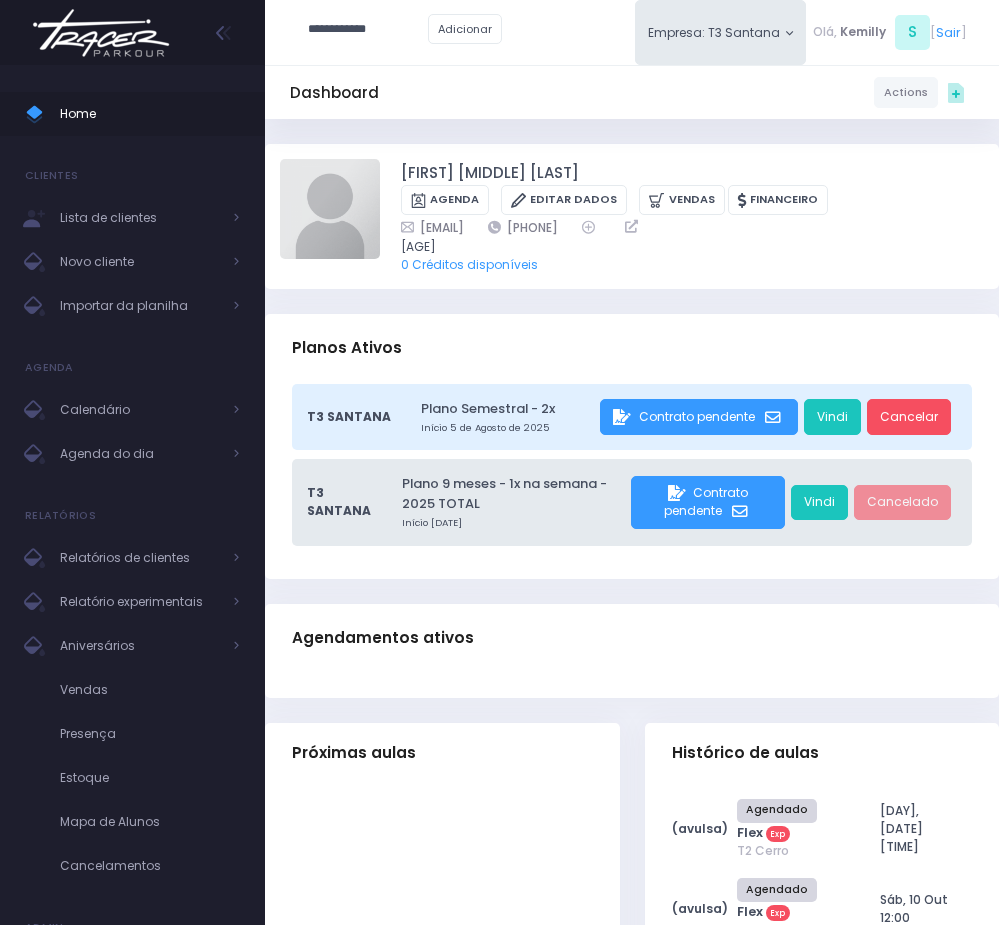 type on "**********" 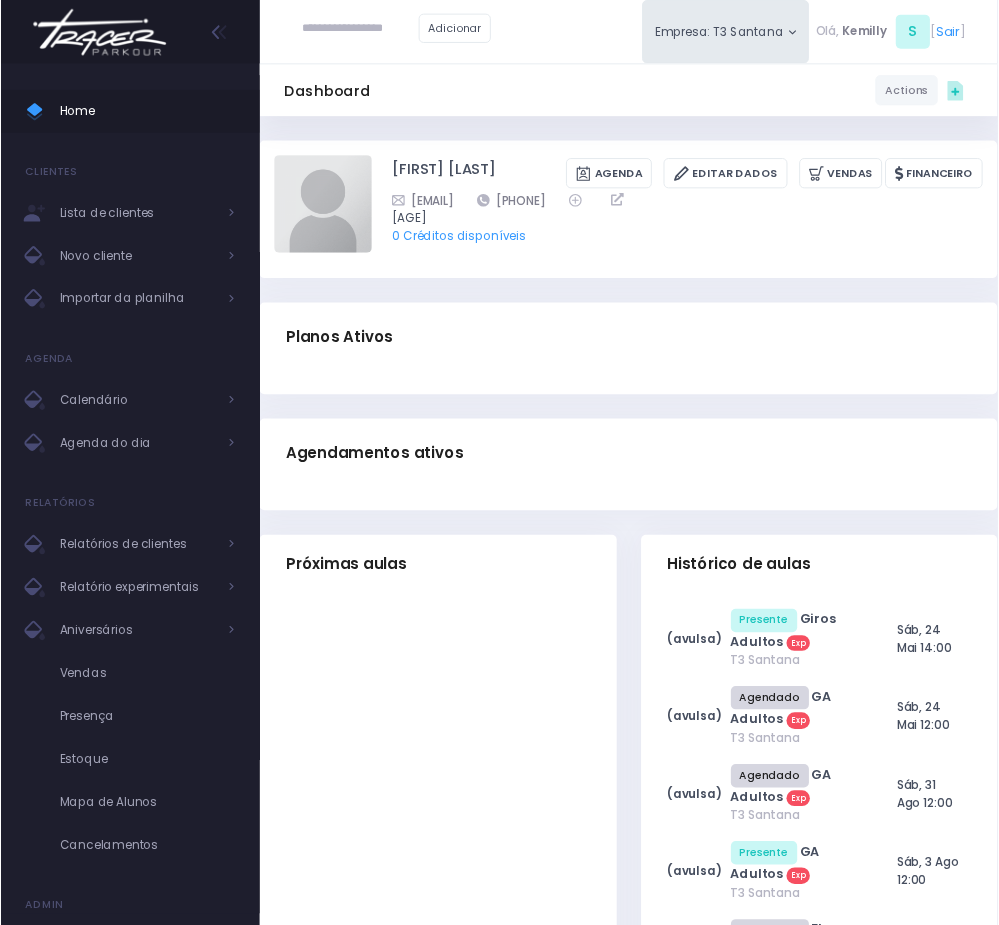 scroll, scrollTop: 0, scrollLeft: 0, axis: both 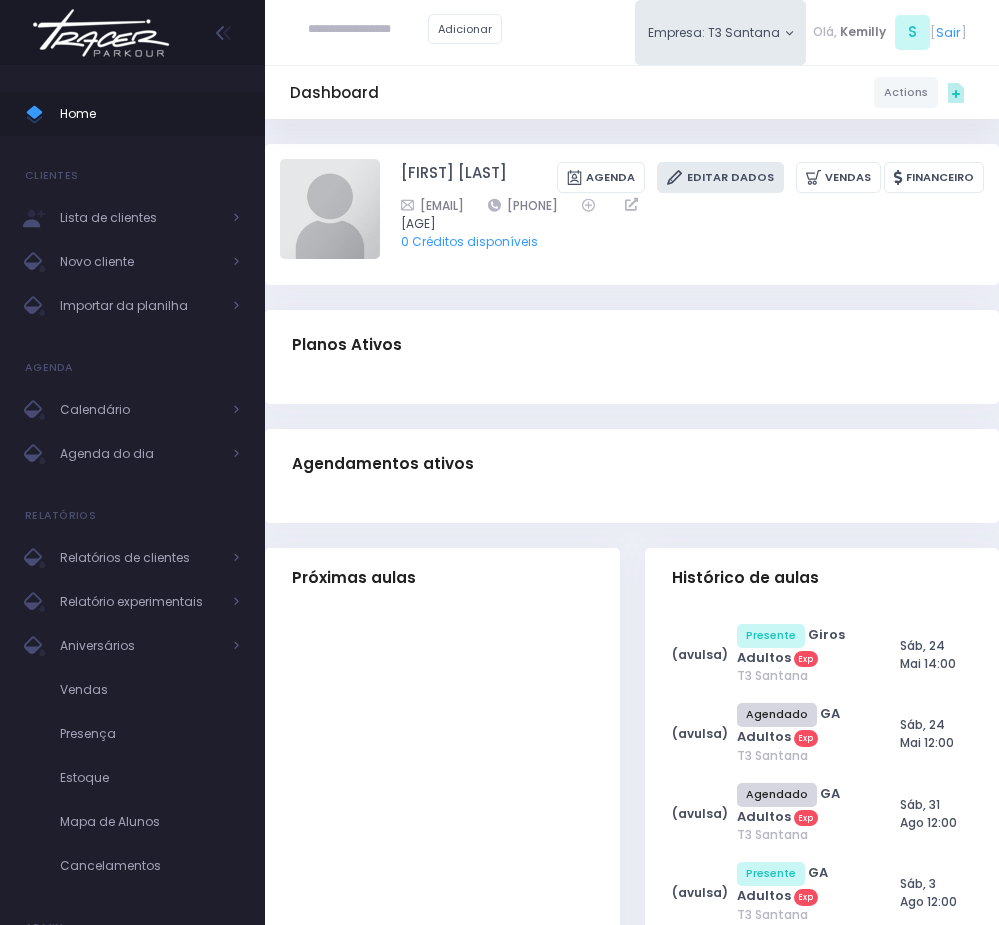 click on "Editar Dados" at bounding box center [720, 177] 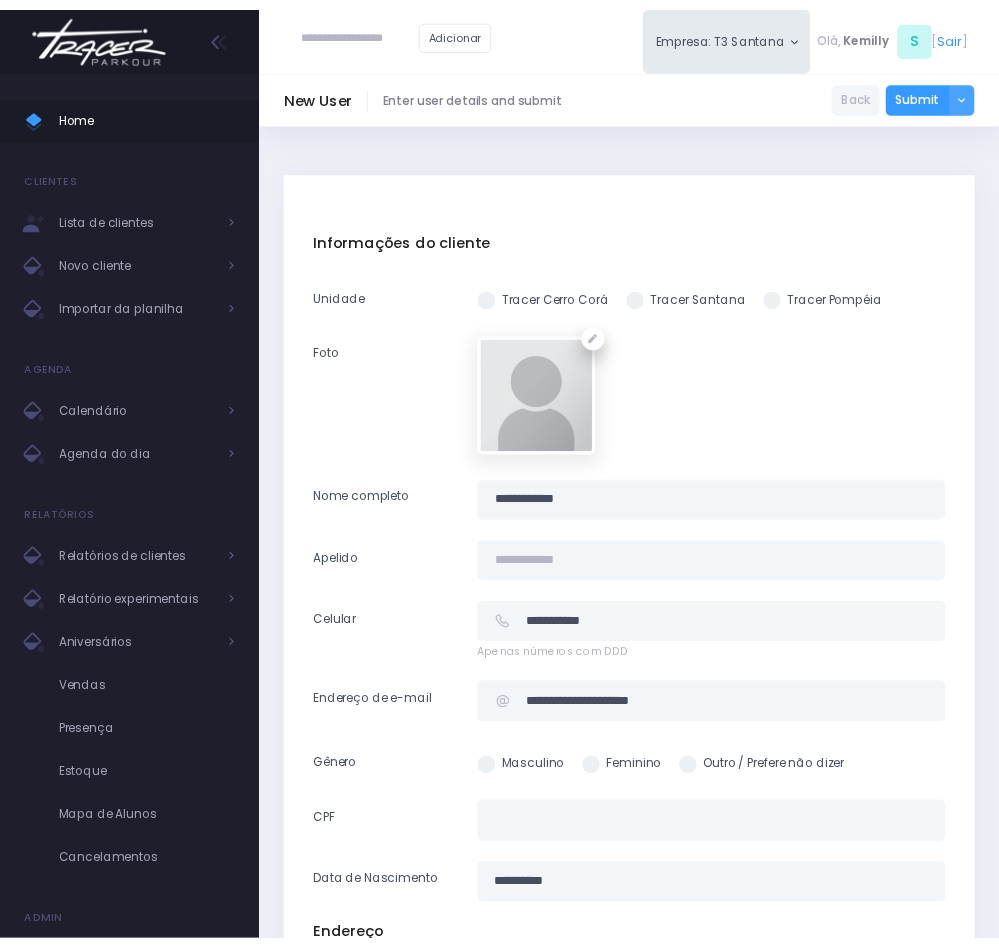 scroll, scrollTop: 0, scrollLeft: 0, axis: both 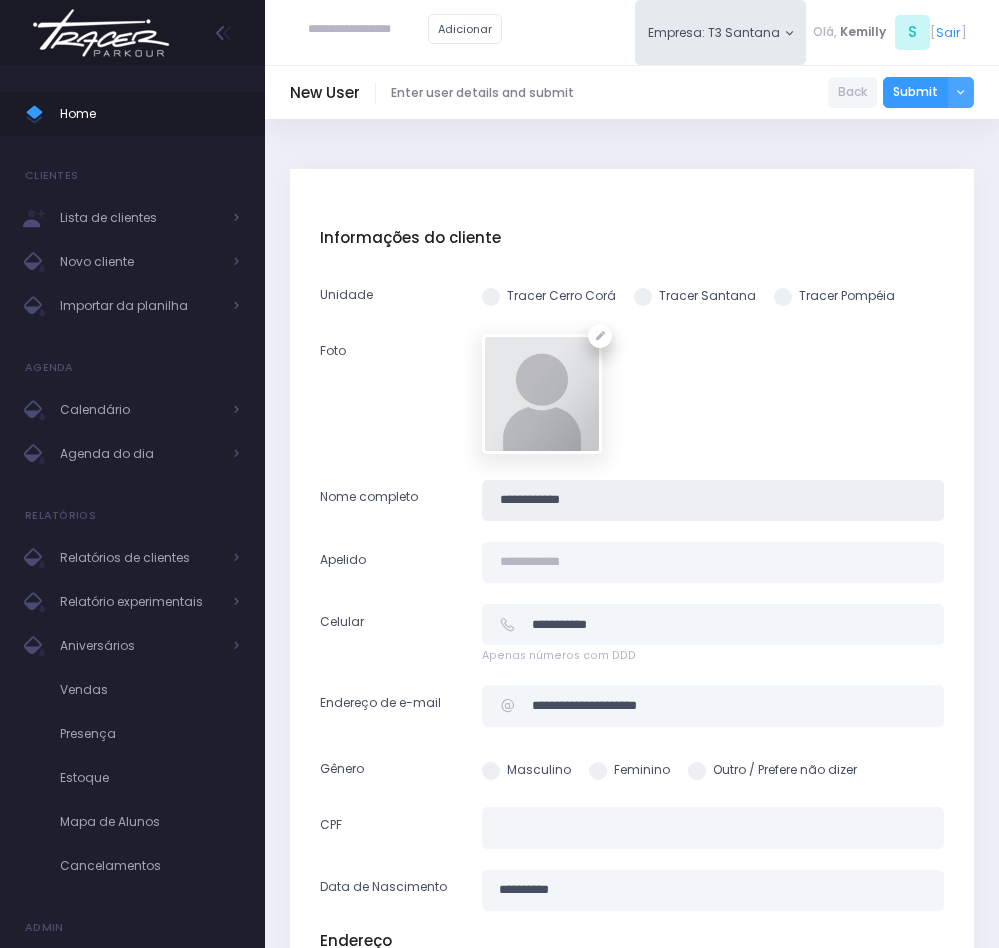click on "**********" at bounding box center (713, 500) 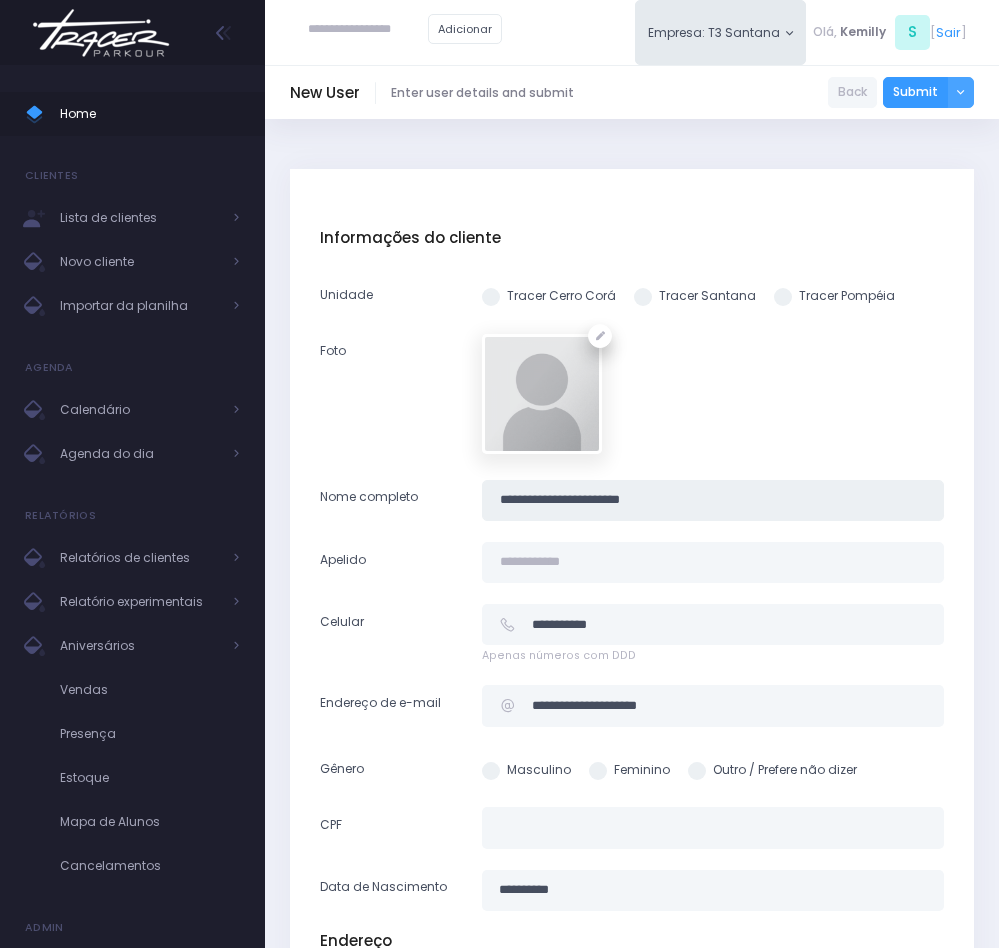 type on "**********" 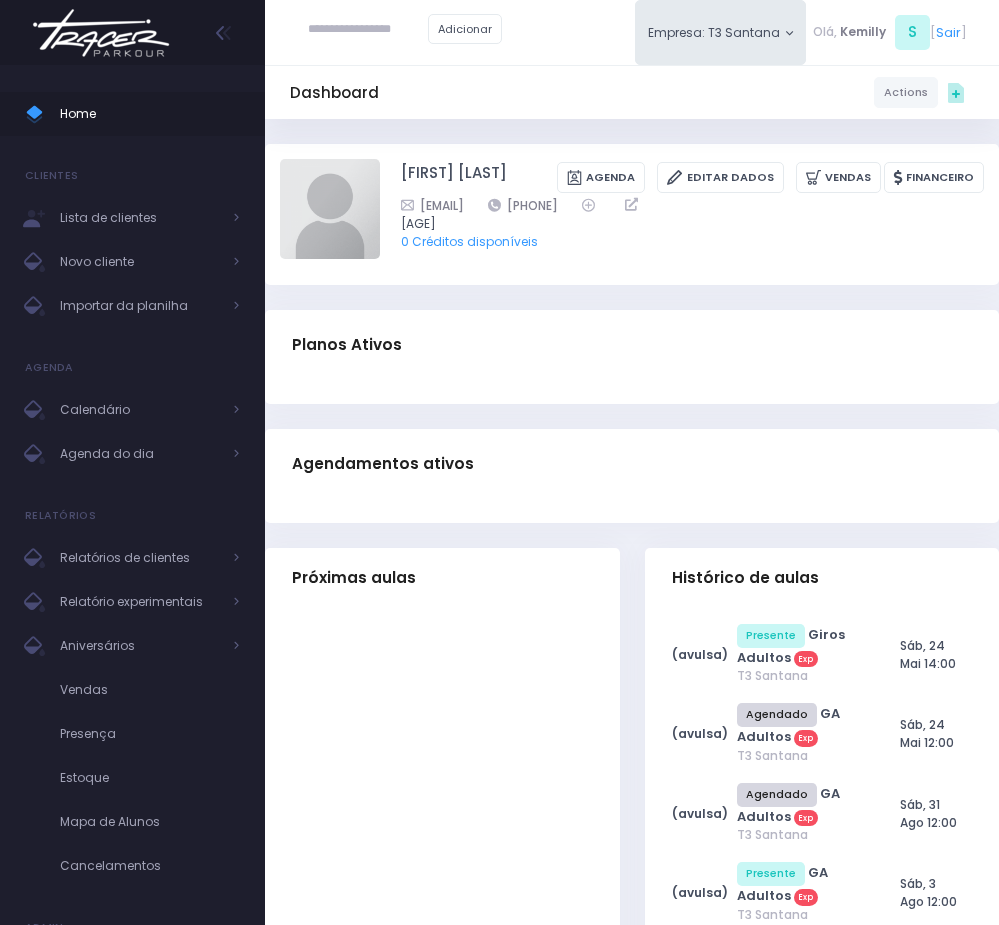scroll, scrollTop: 0, scrollLeft: 0, axis: both 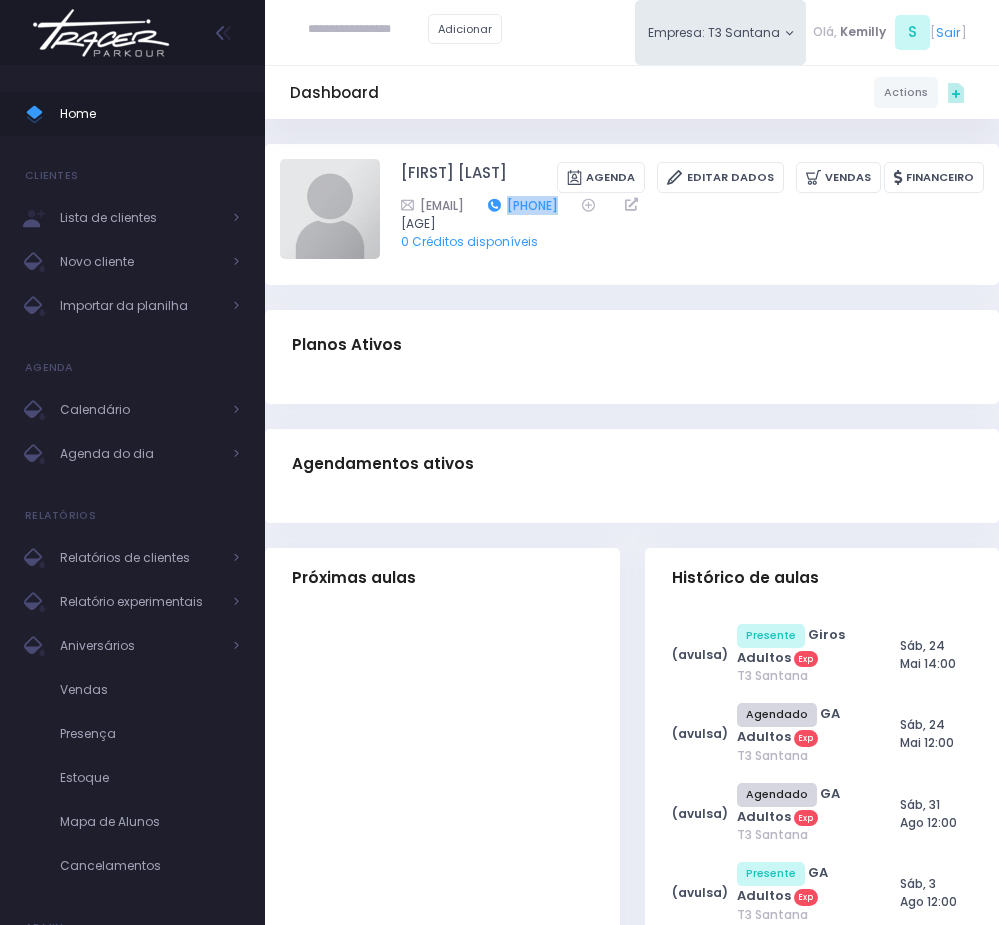 drag, startPoint x: 694, startPoint y: 219, endPoint x: 603, endPoint y: 222, distance: 91.04944 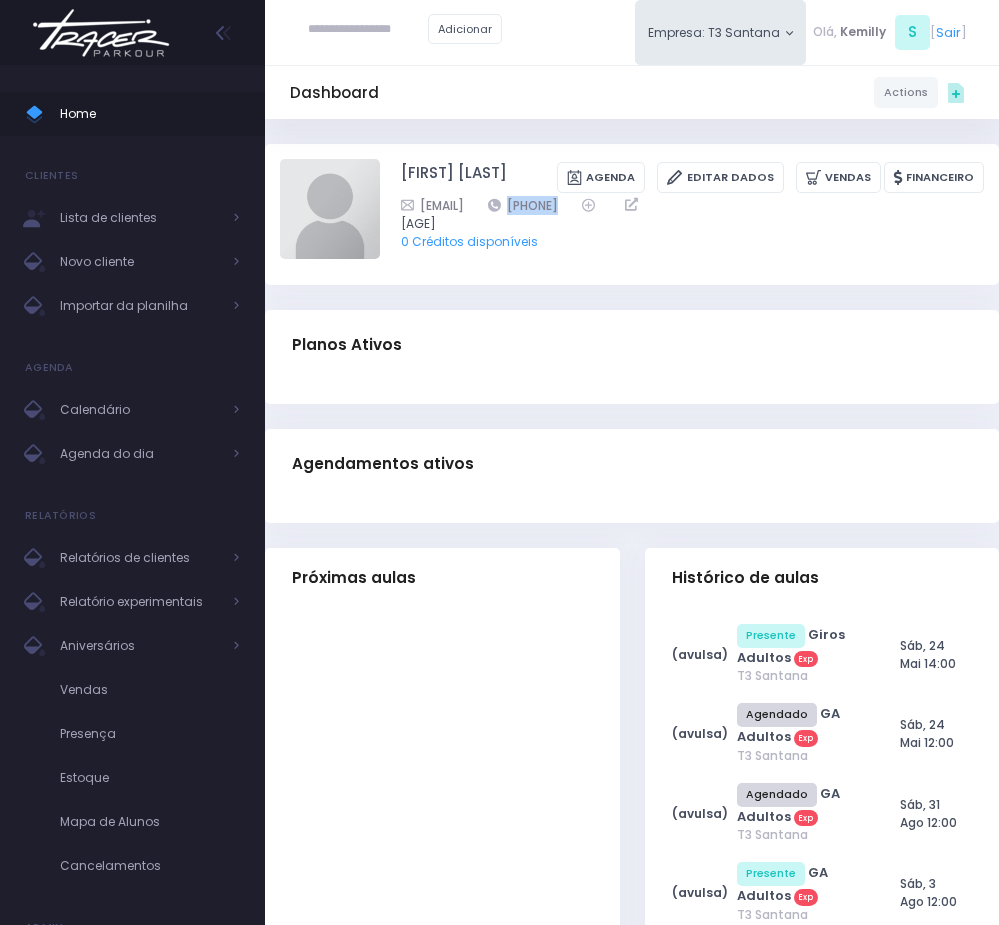 copy on "[PHONE]" 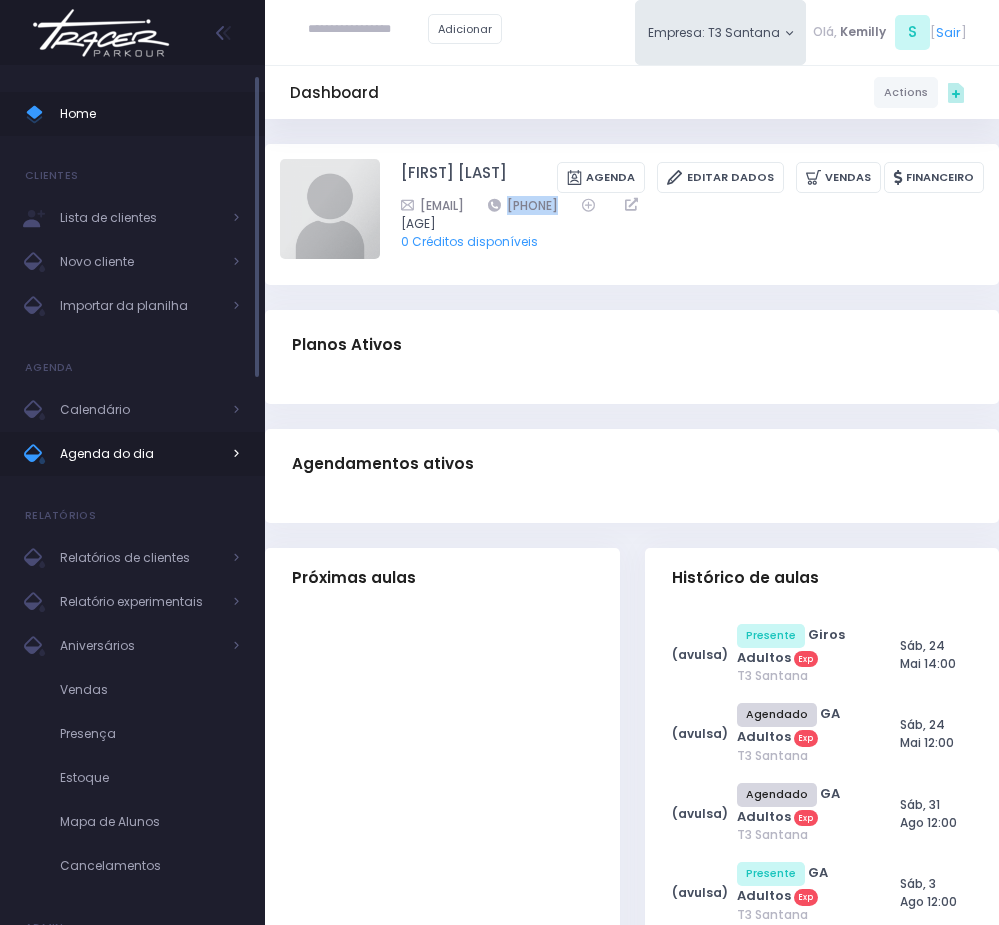 click on "Agenda do dia" at bounding box center (140, 454) 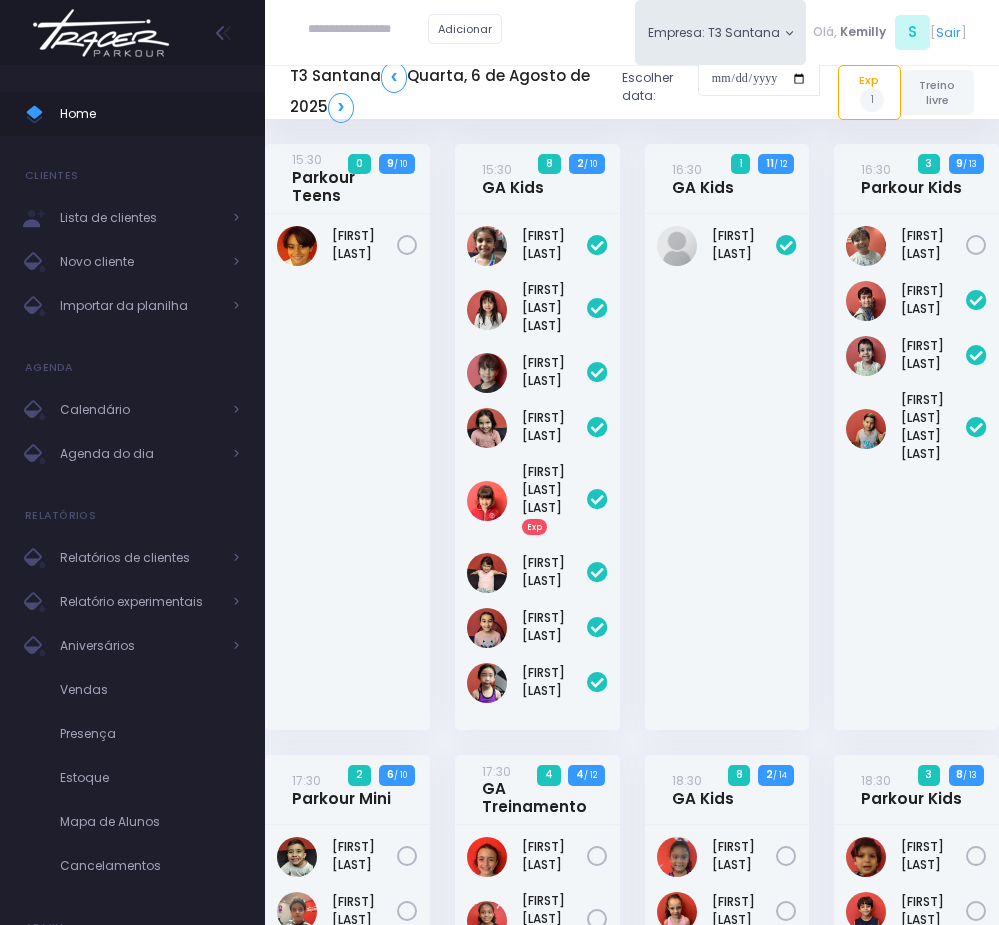 scroll, scrollTop: 1815, scrollLeft: 0, axis: vertical 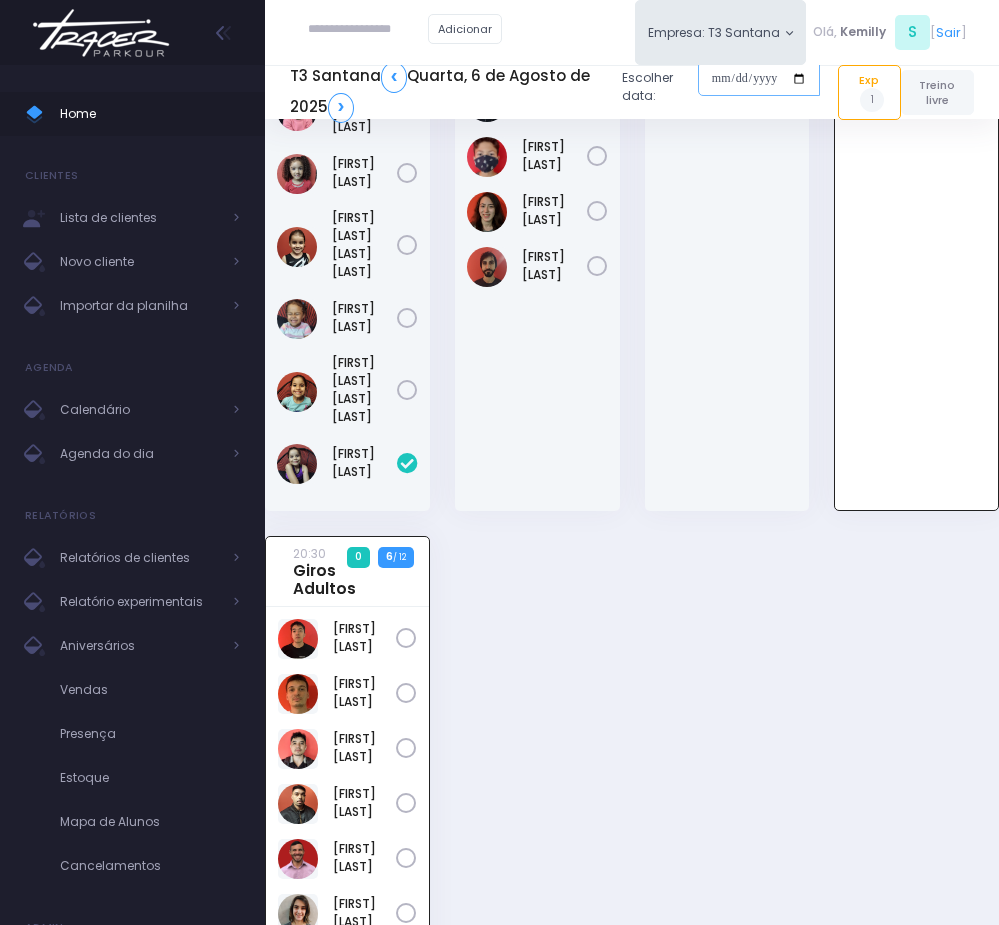 click at bounding box center [759, 79] 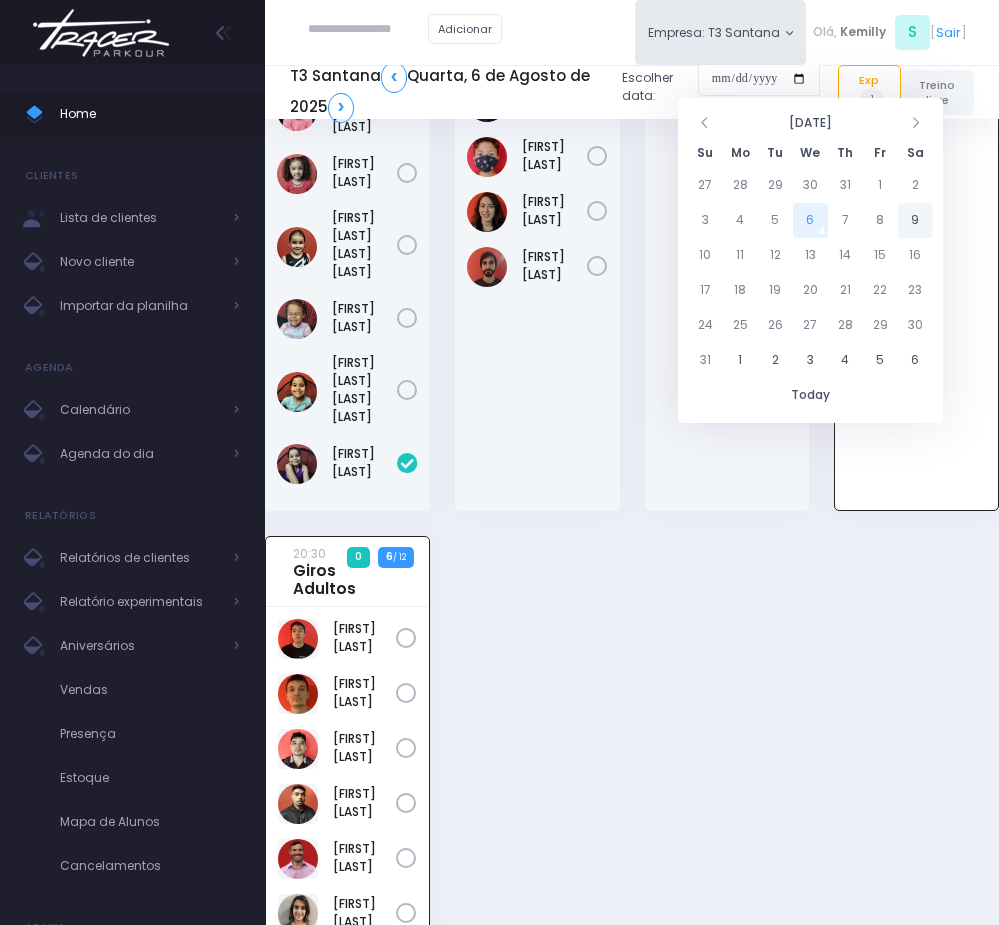 click on "9" at bounding box center [915, 220] 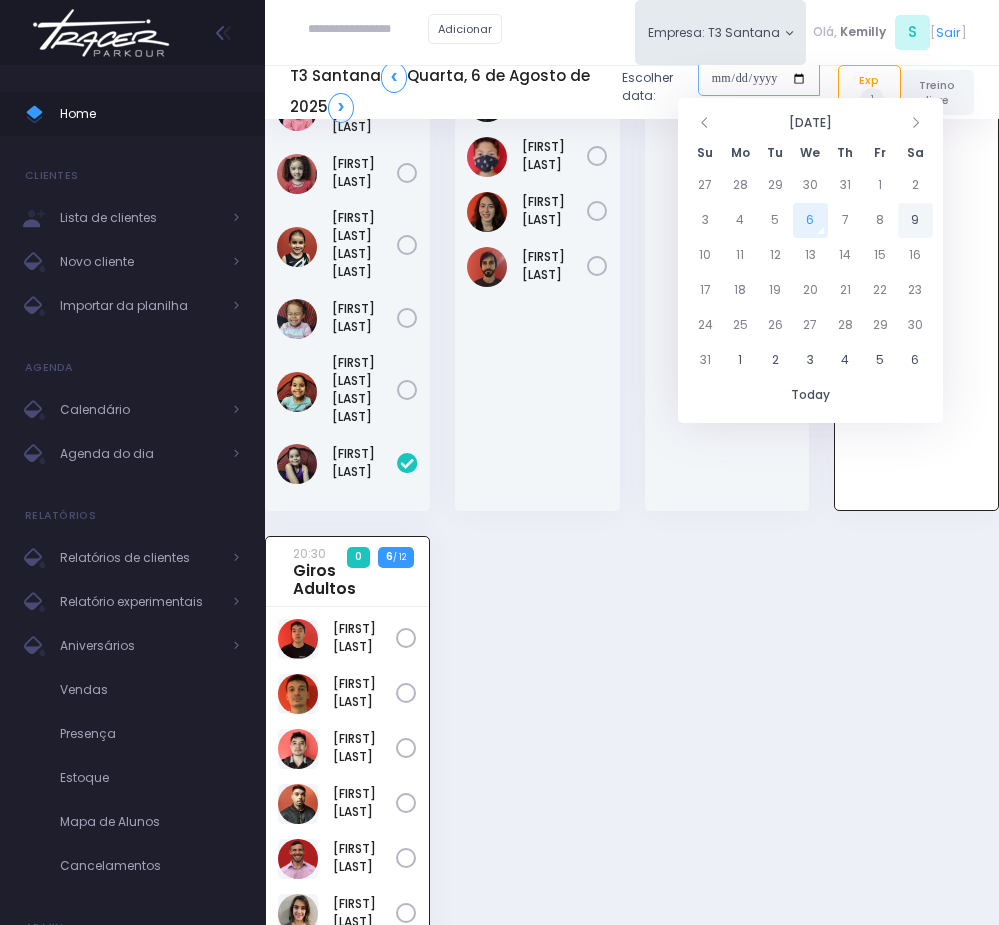 type on "**********" 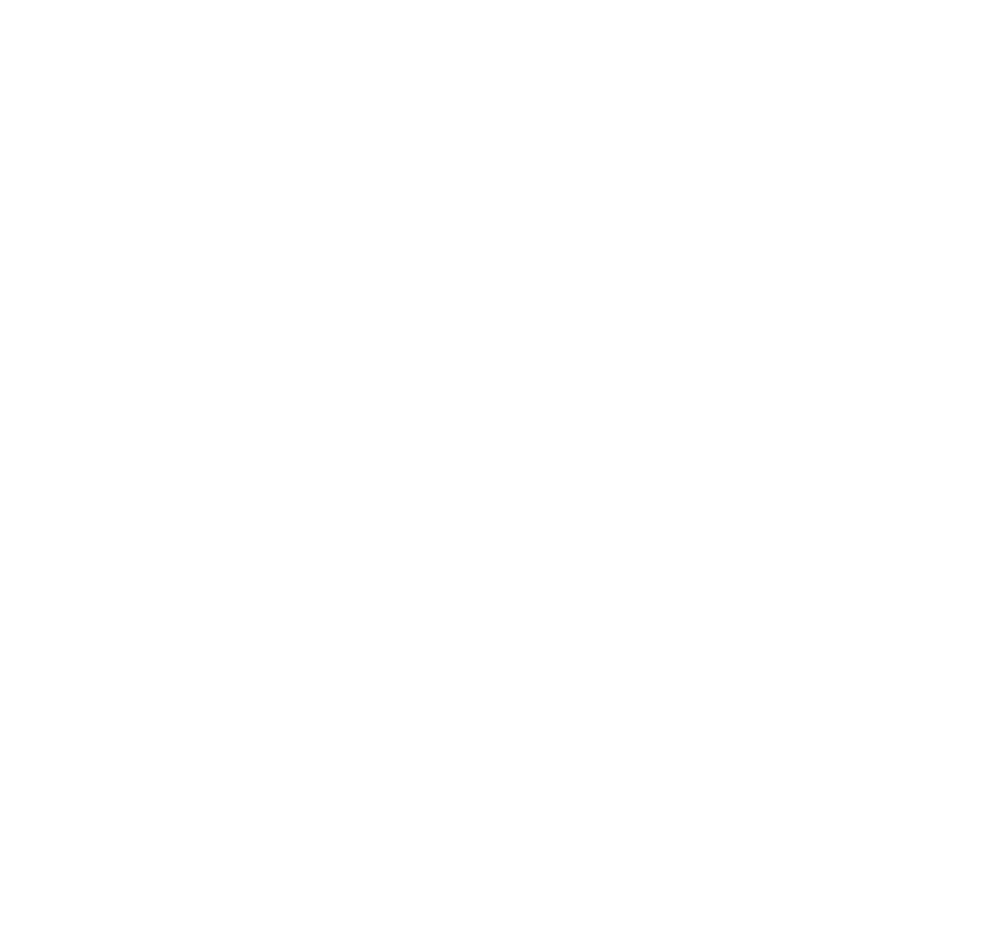 scroll, scrollTop: 0, scrollLeft: 0, axis: both 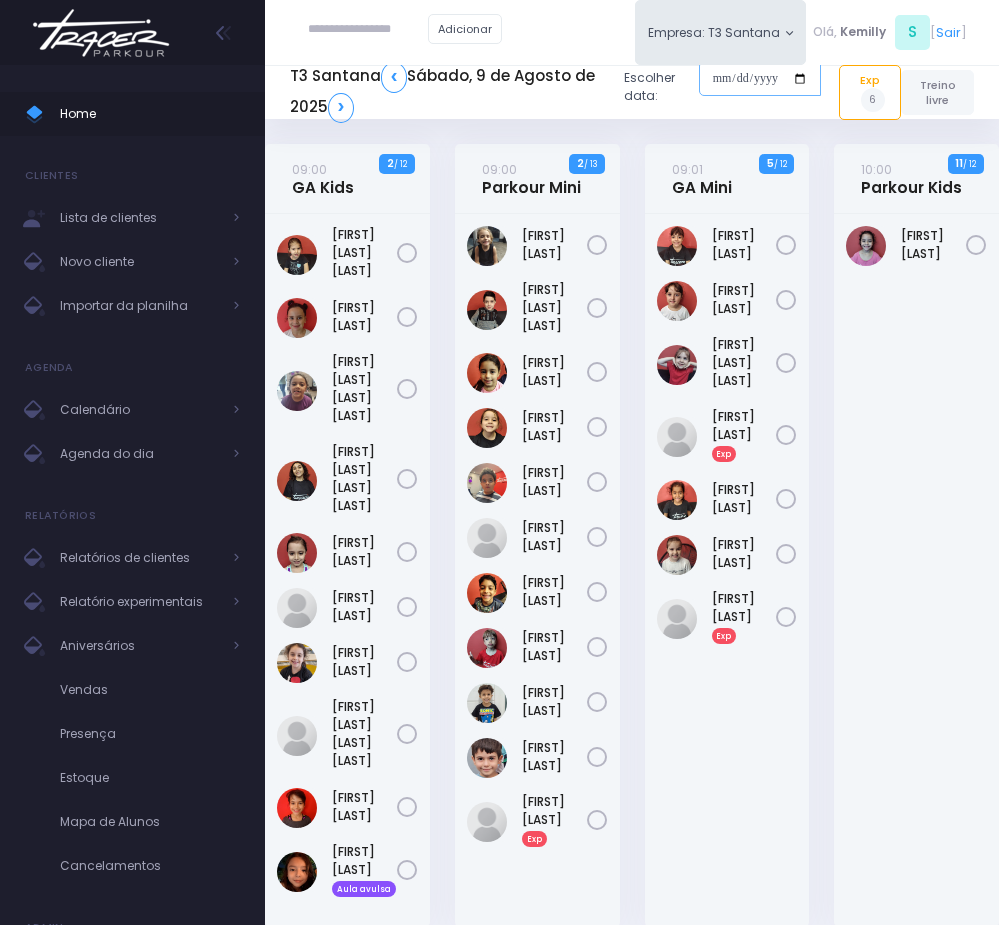 click at bounding box center (760, 79) 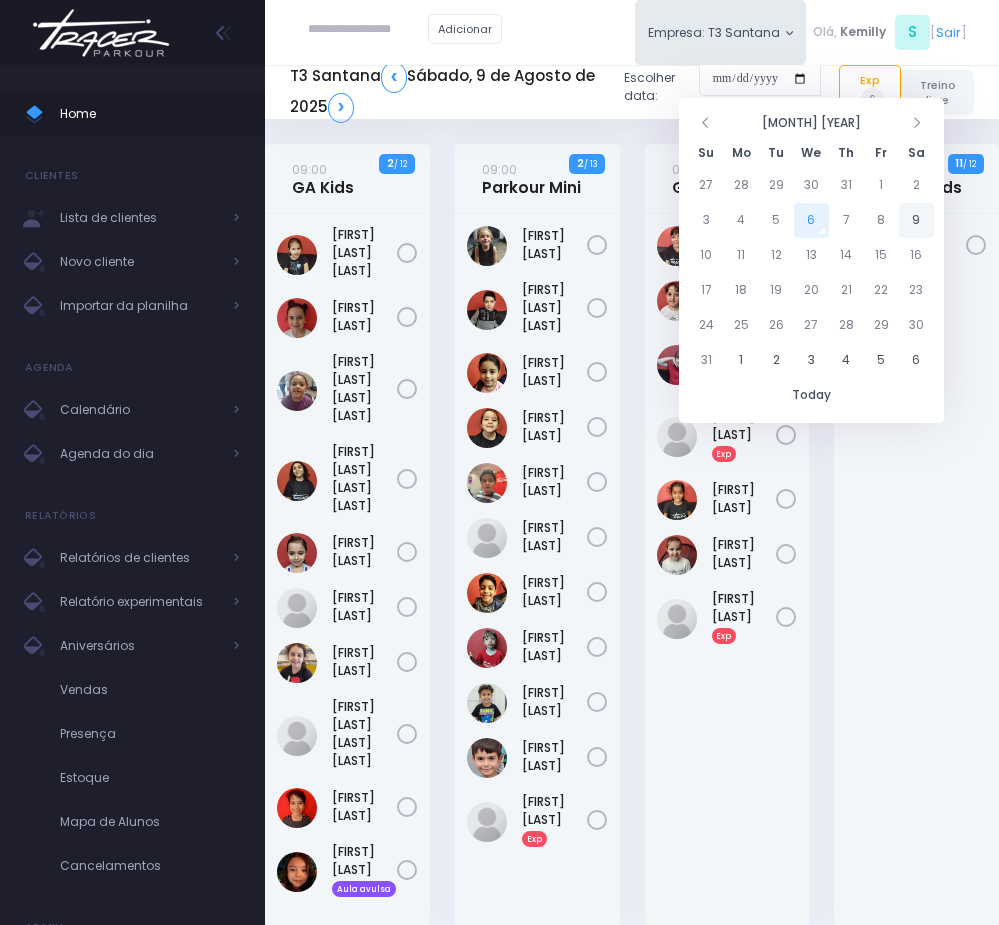 click on "9" at bounding box center (916, 220) 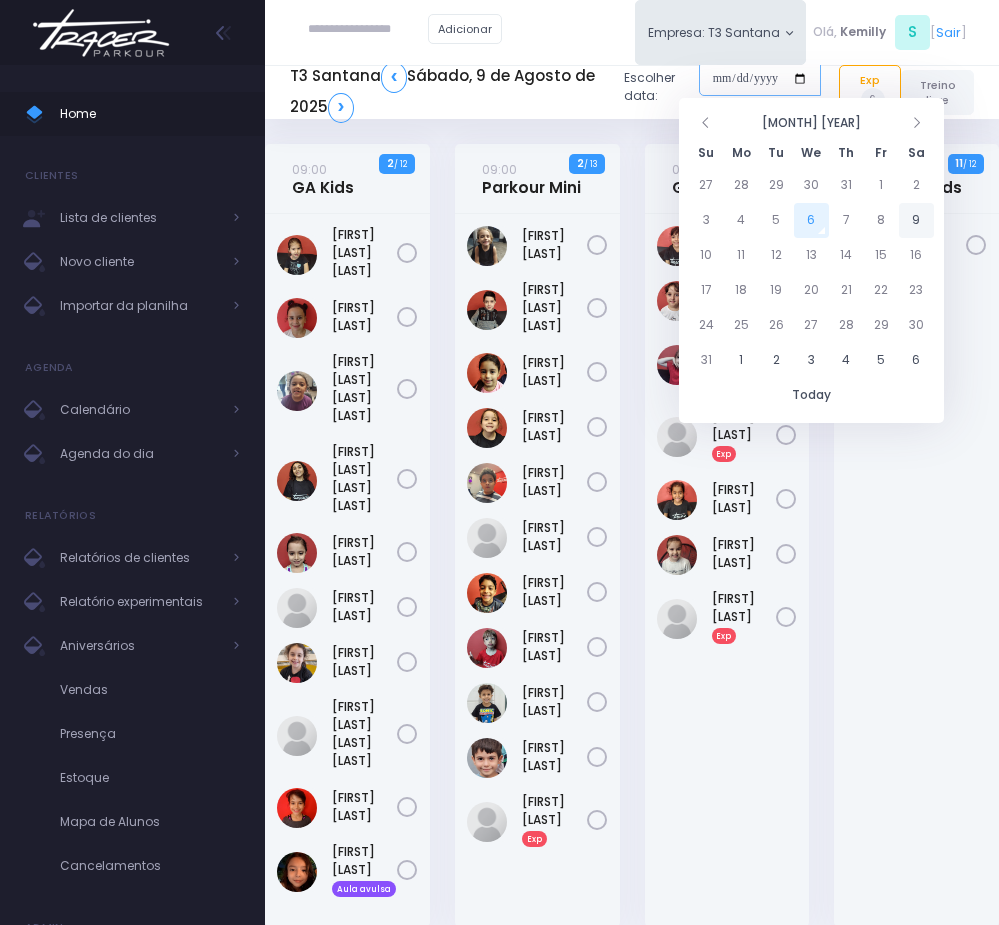 type on "**********" 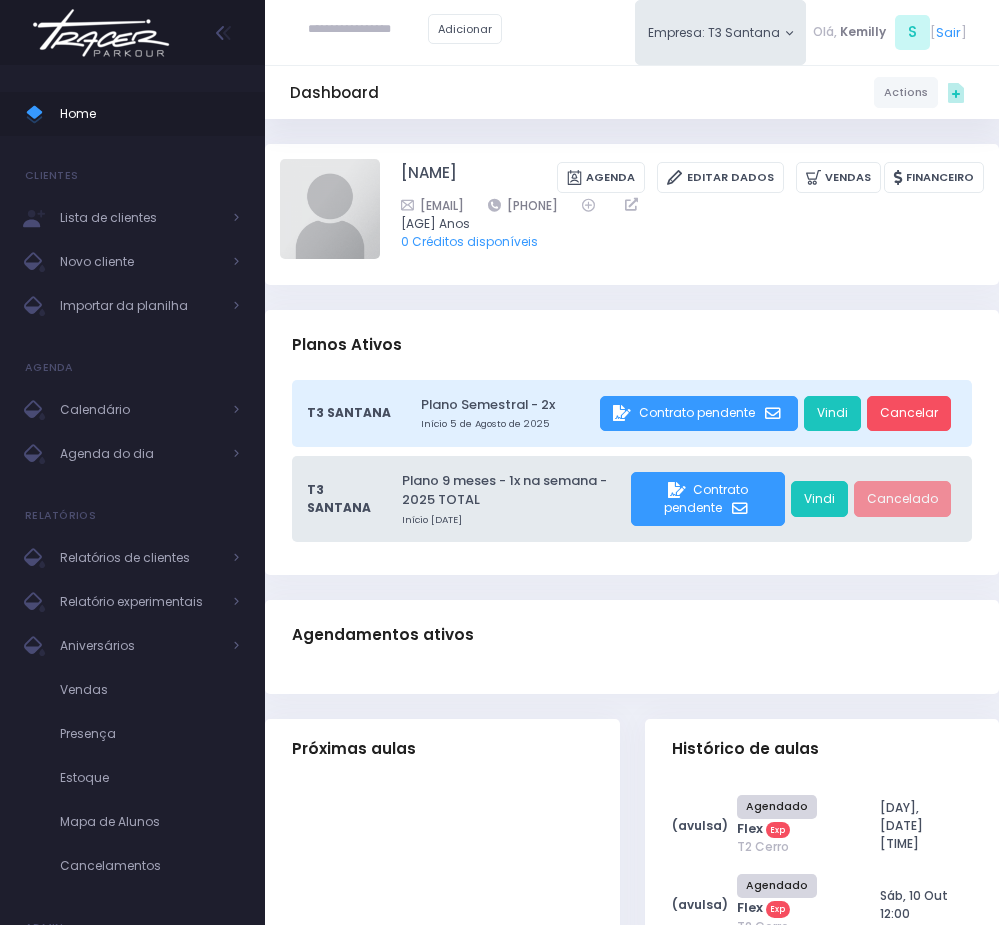 scroll, scrollTop: 0, scrollLeft: 0, axis: both 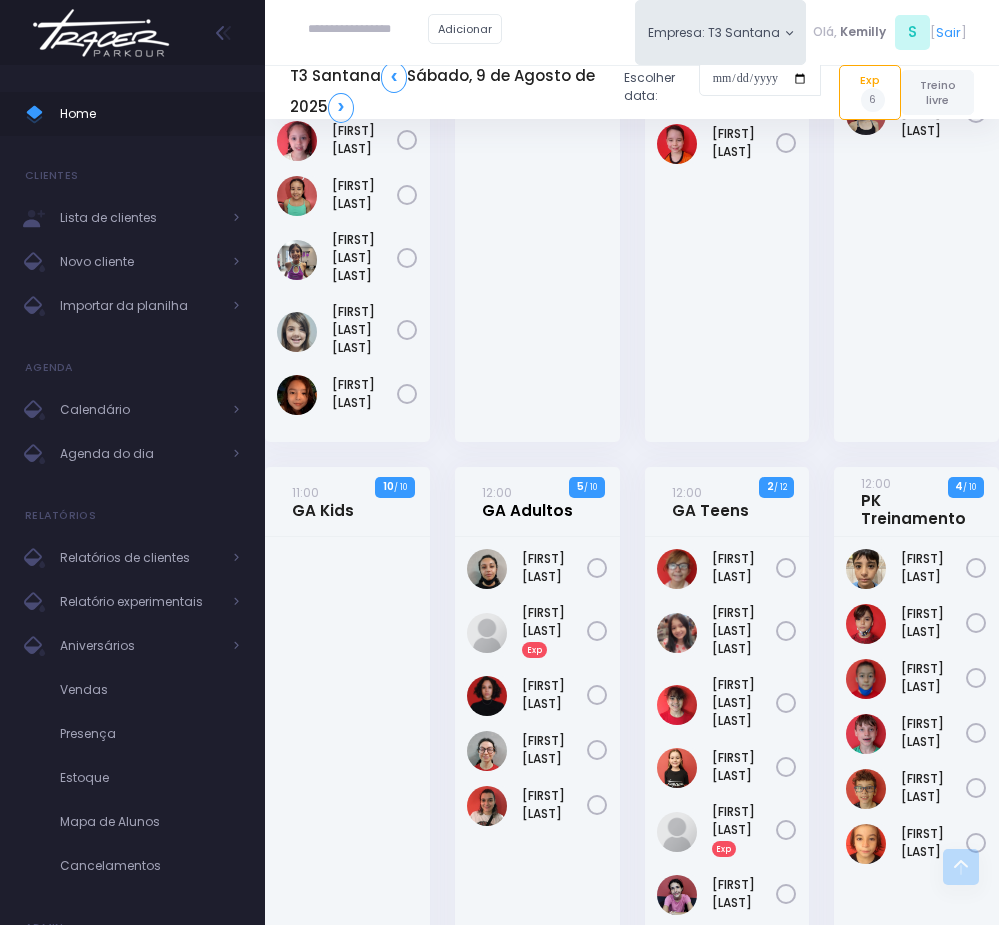 click on "12:00 GA Adultos" at bounding box center [527, 501] 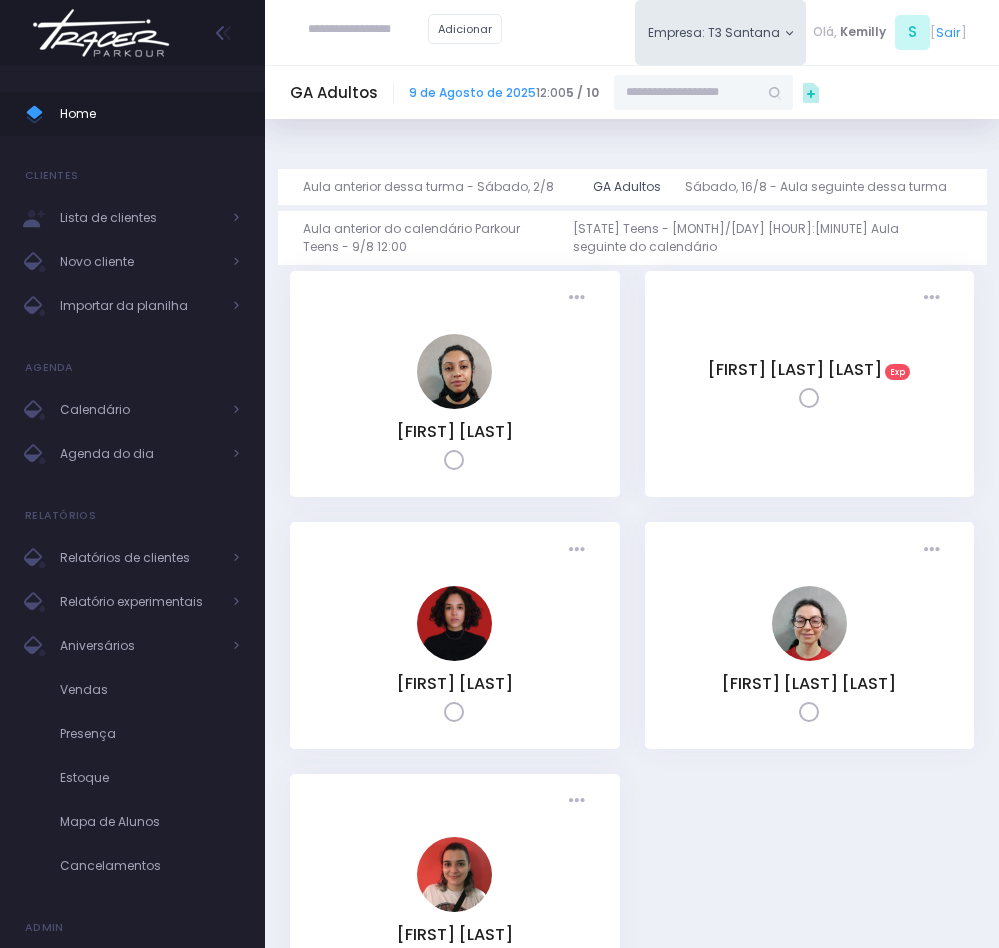 scroll, scrollTop: 0, scrollLeft: 0, axis: both 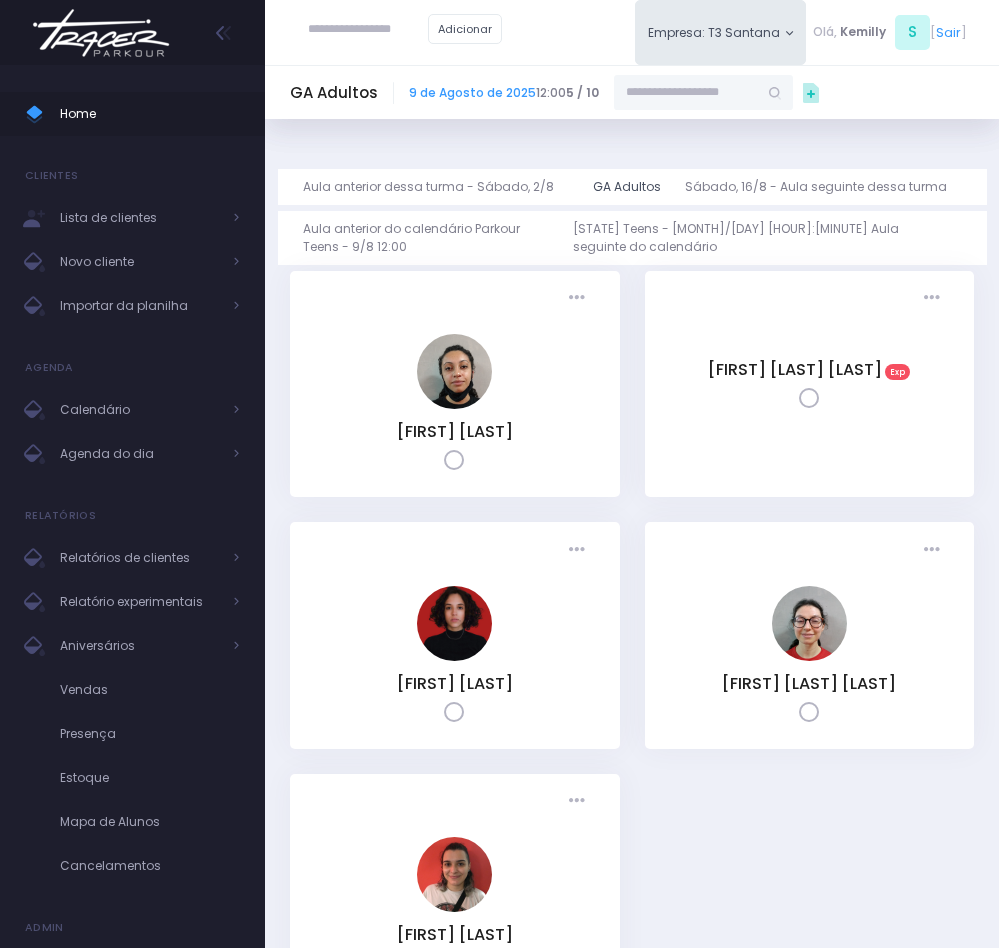click at bounding box center [686, 93] 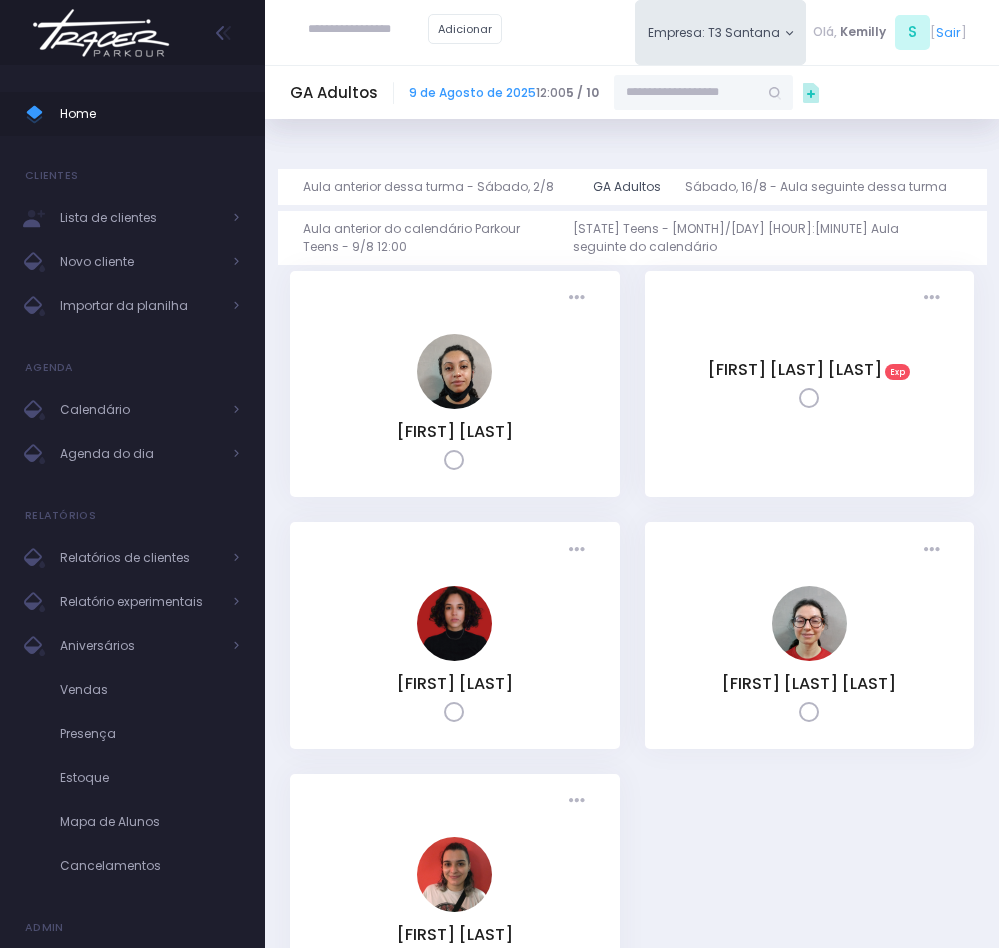 paste on "**********" 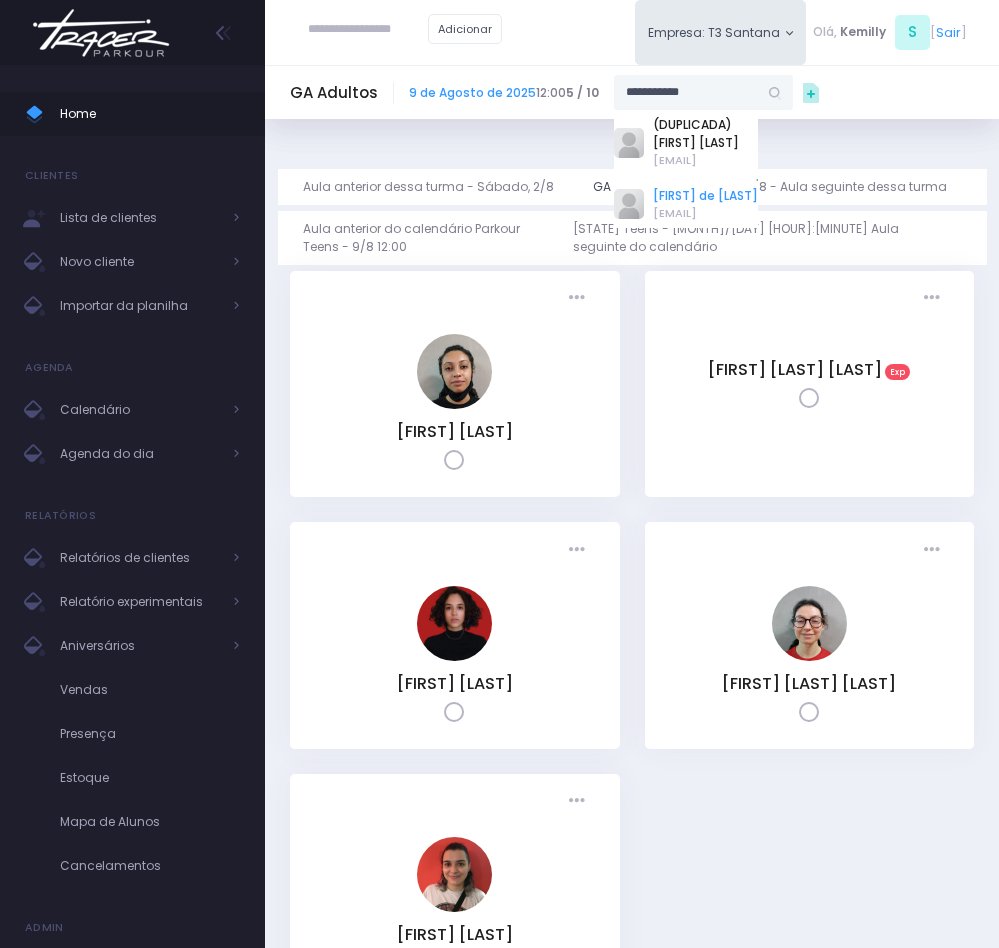 click on "Camila de Sousa Alves" at bounding box center (705, 196) 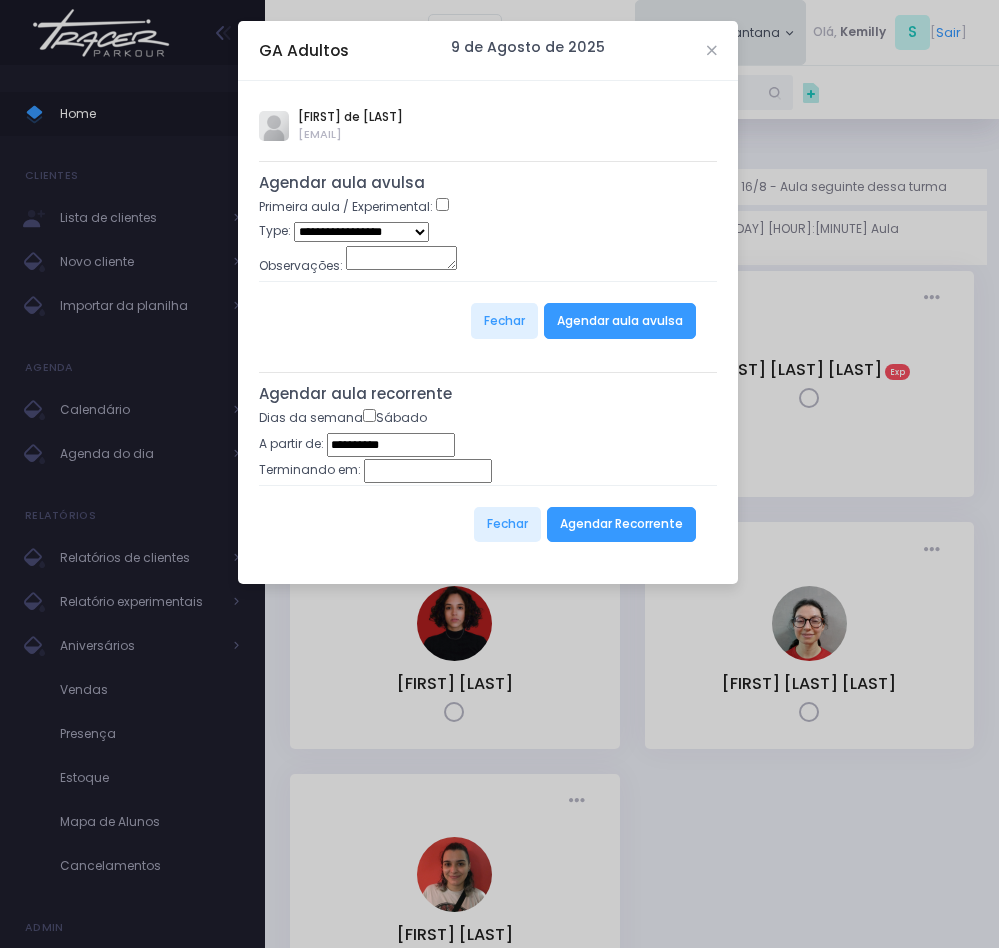type on "**********" 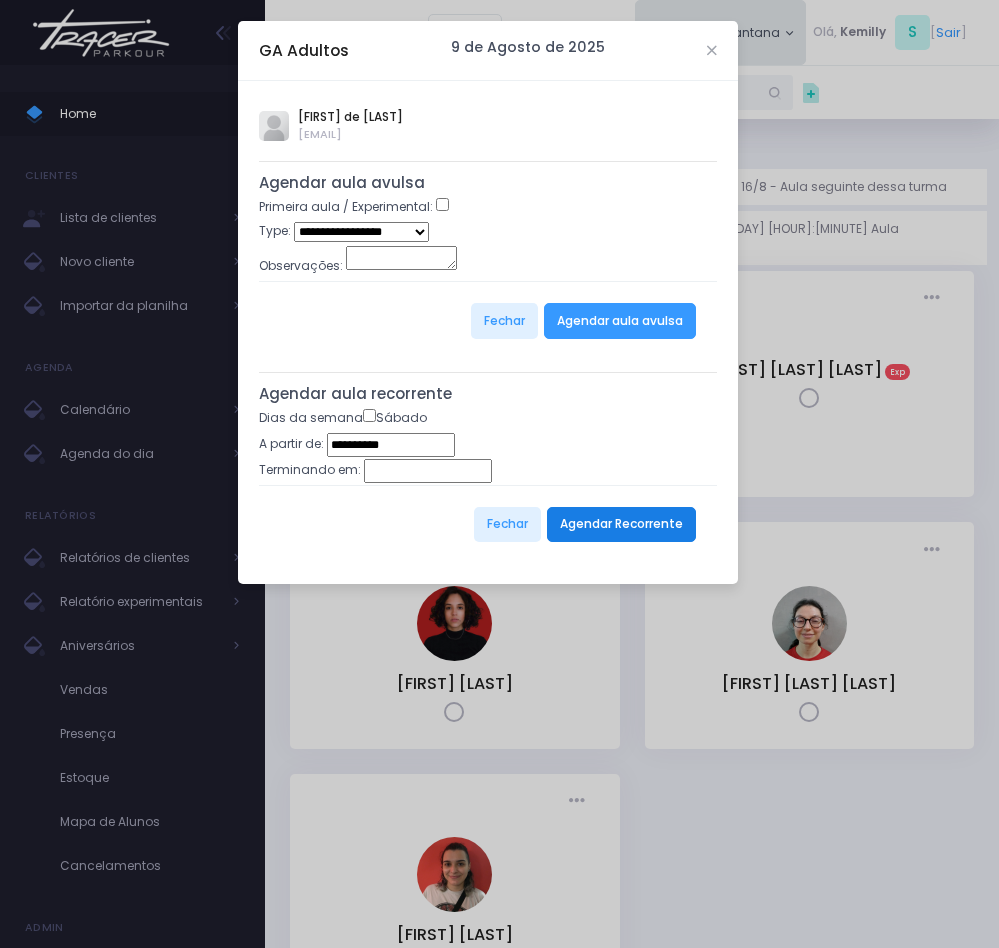 click on "Agendar Recorrente" at bounding box center (621, 525) 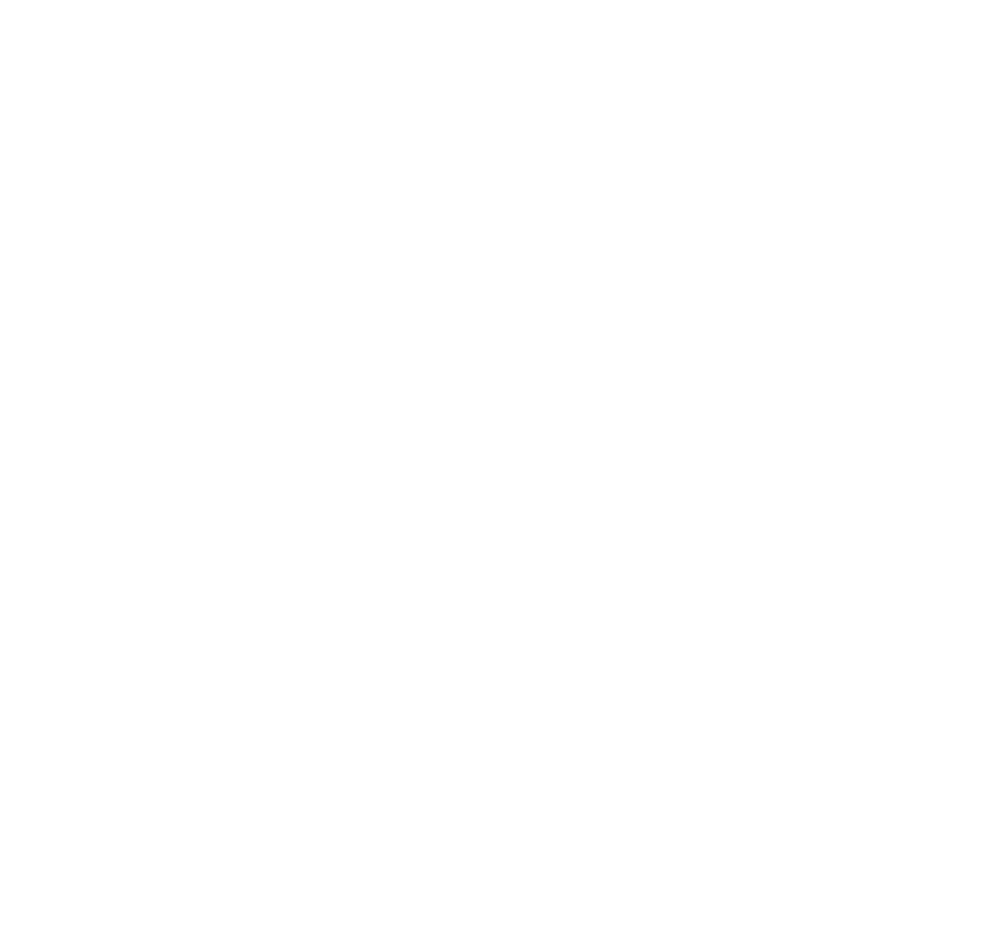 scroll, scrollTop: 0, scrollLeft: 0, axis: both 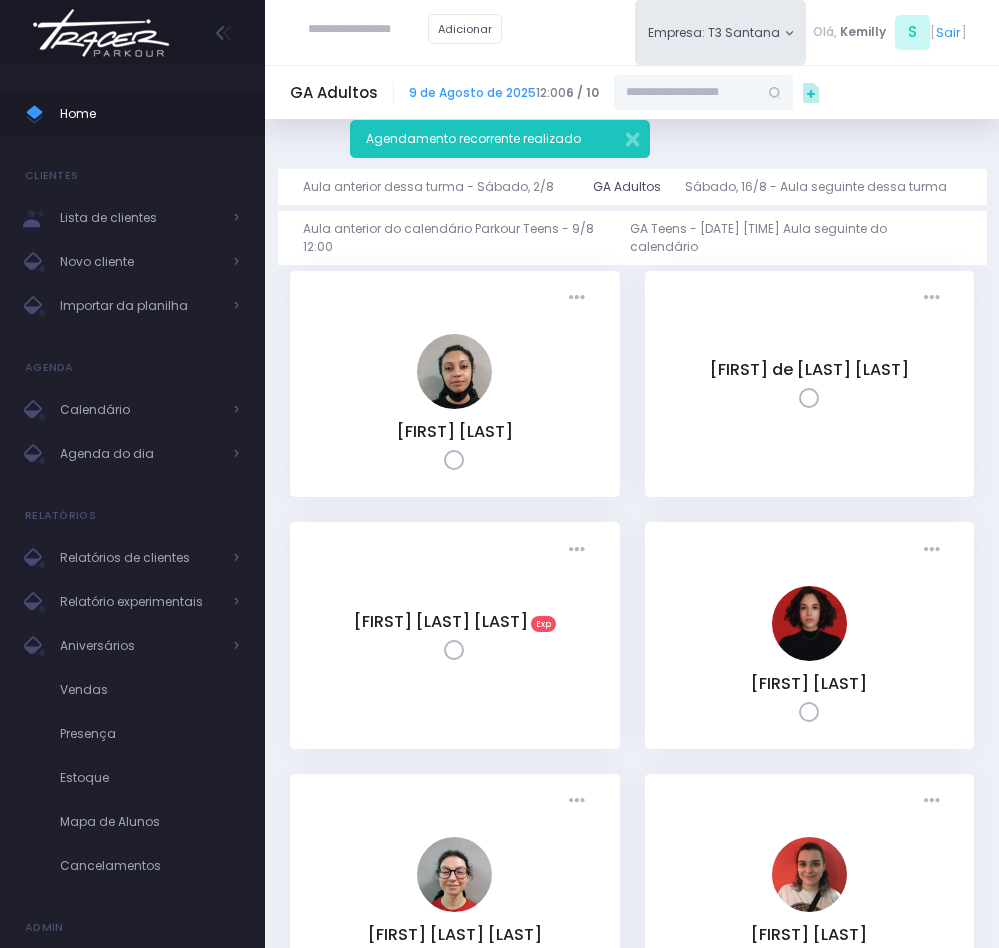 click at bounding box center (686, 93) 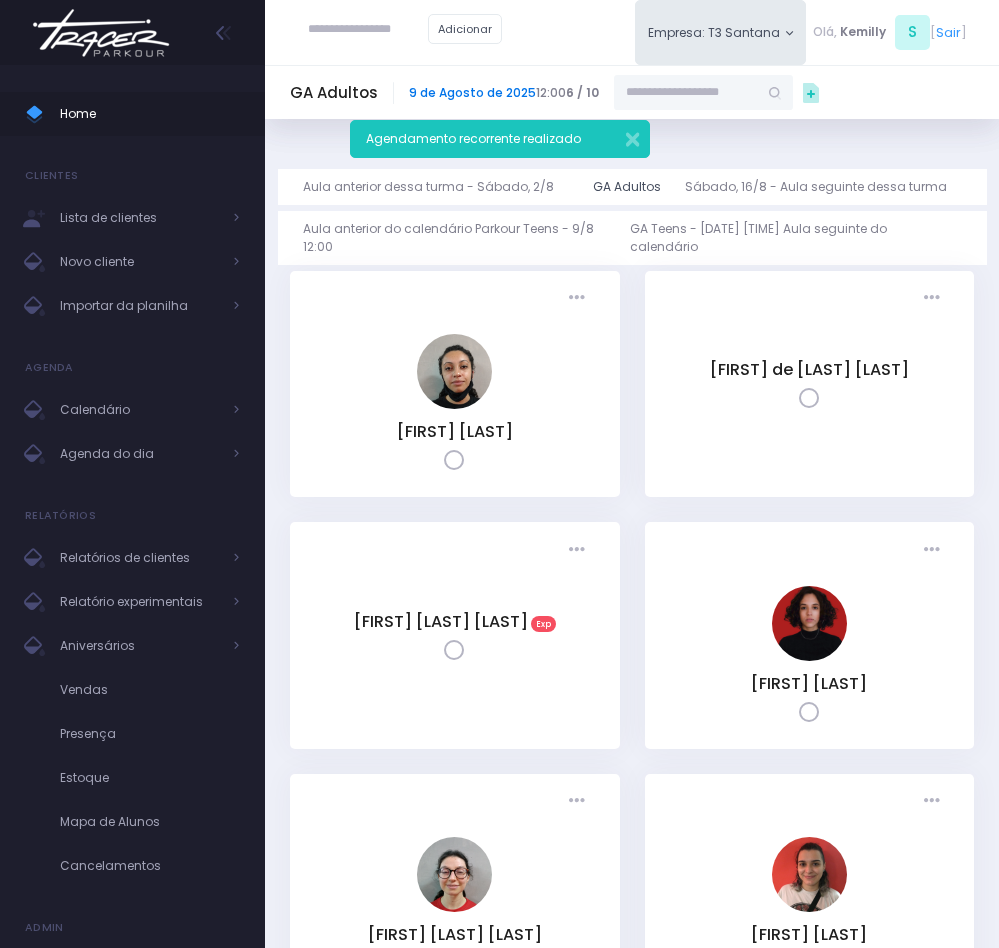 click on "9 de Agosto de 2025" at bounding box center [472, 92] 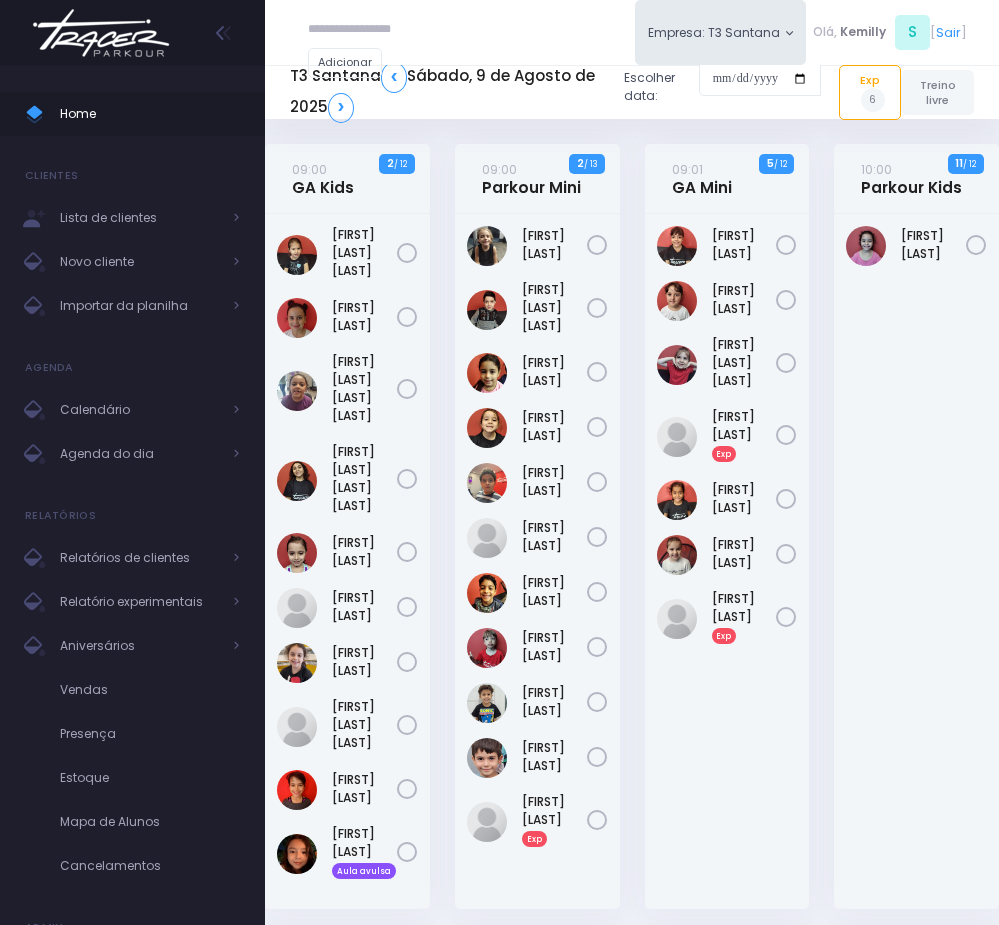 scroll, scrollTop: 0, scrollLeft: 0, axis: both 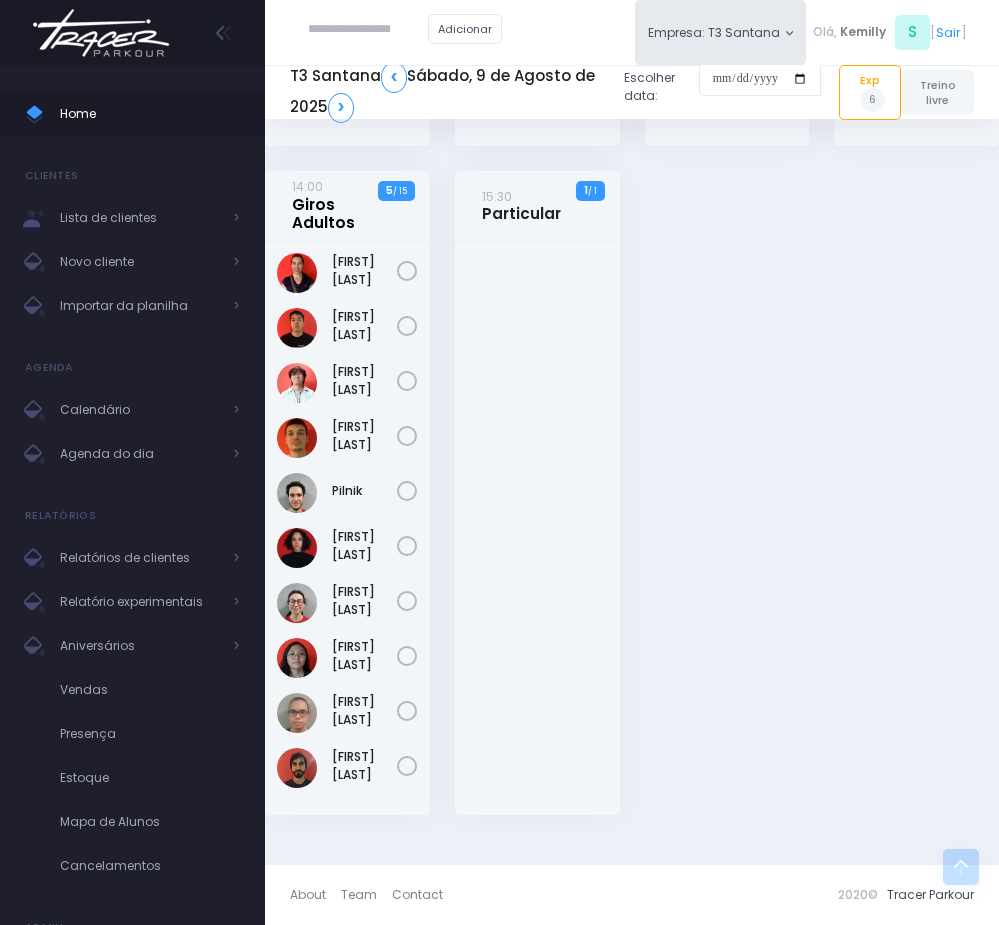 click on "14:00 Giros Adultos" at bounding box center (344, 204) 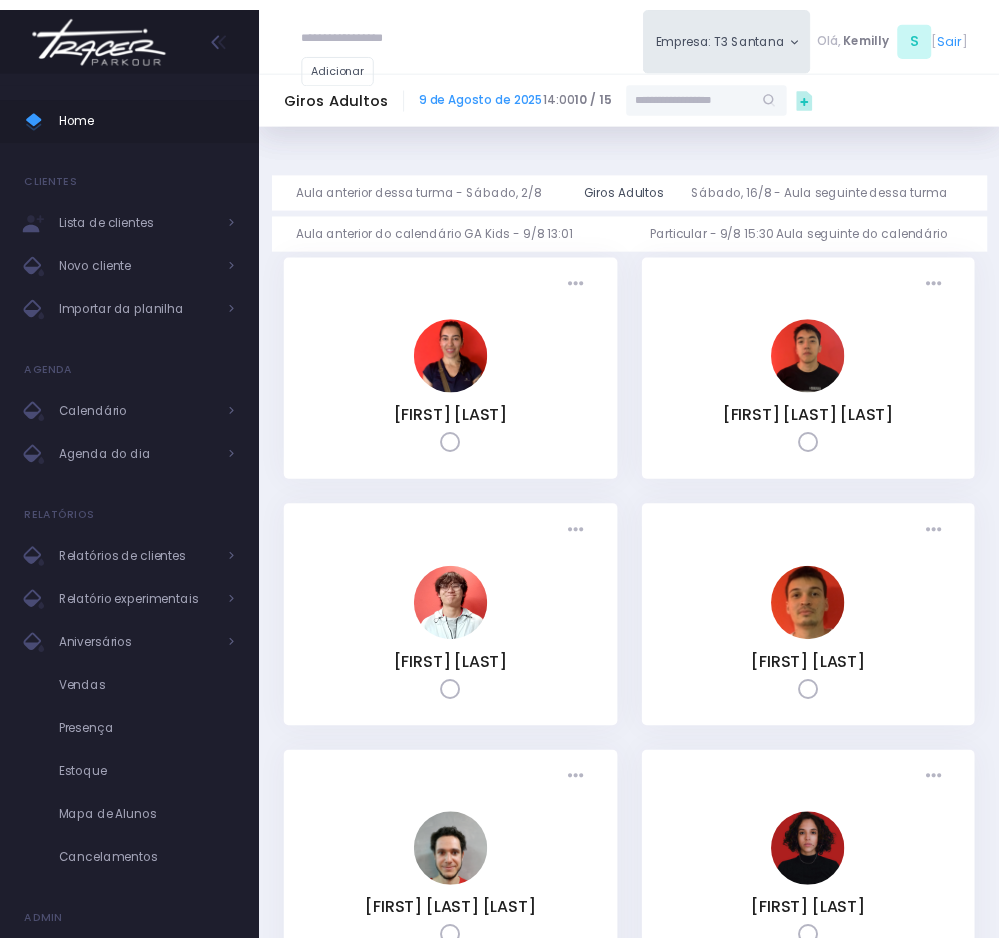 scroll, scrollTop: 0, scrollLeft: 0, axis: both 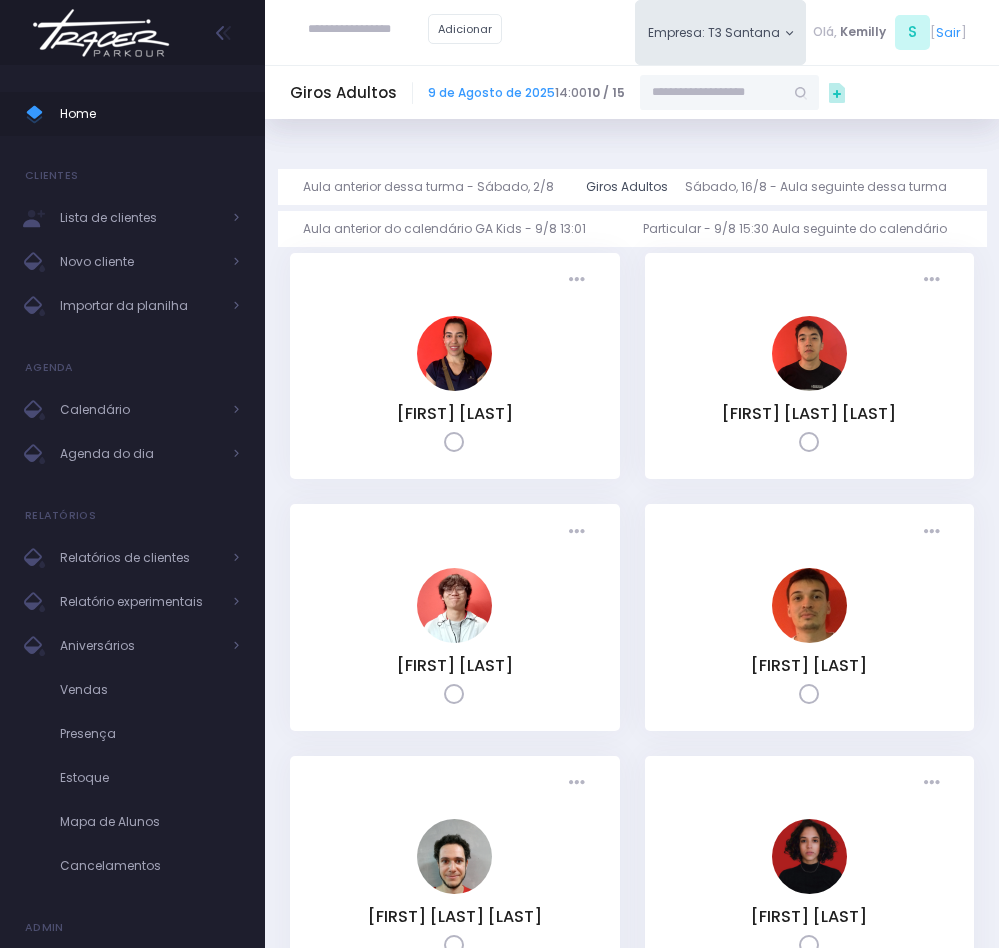 click at bounding box center [712, 93] 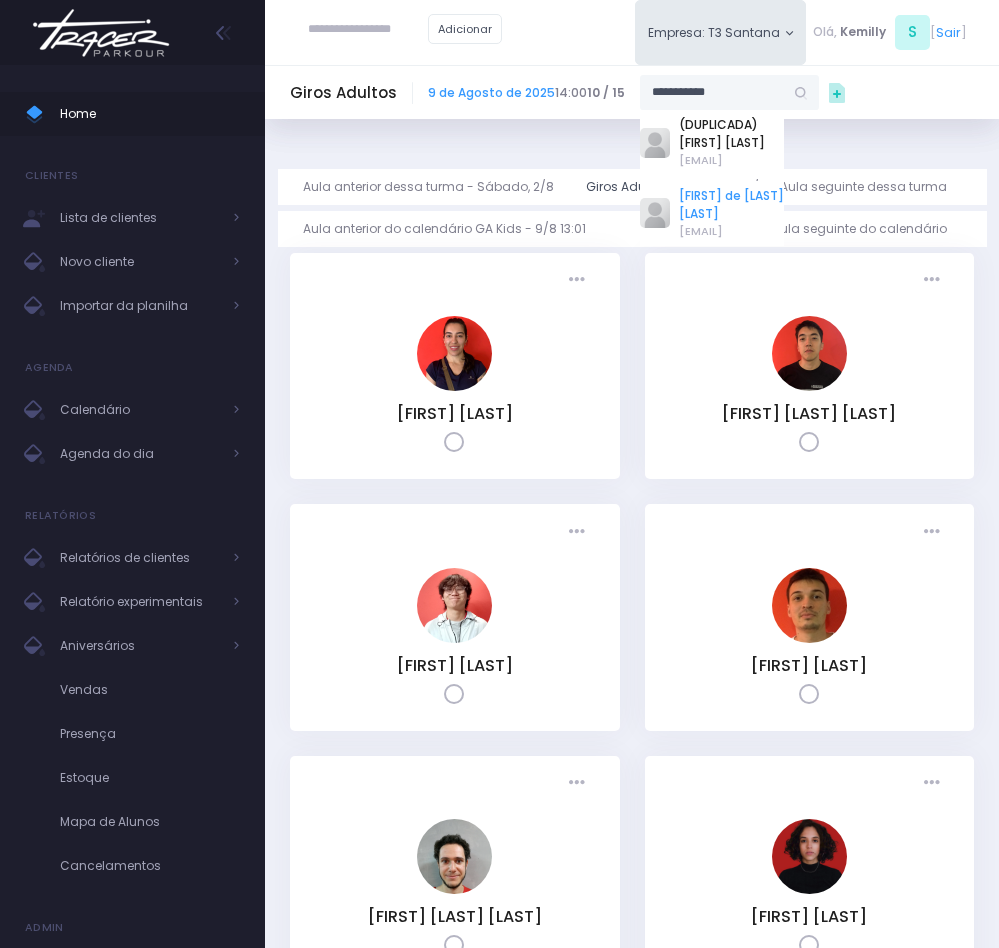 click on "[FIRST] [LAST] [LAST]" at bounding box center [731, 205] 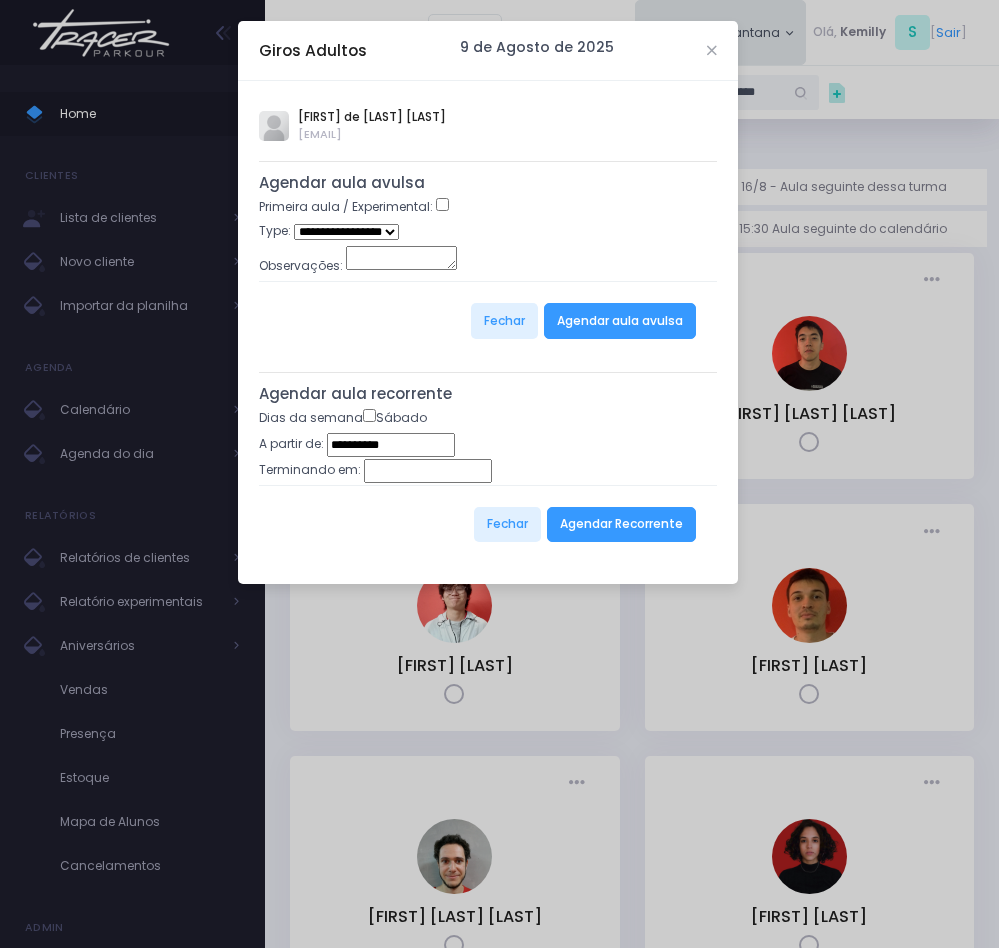 type on "**********" 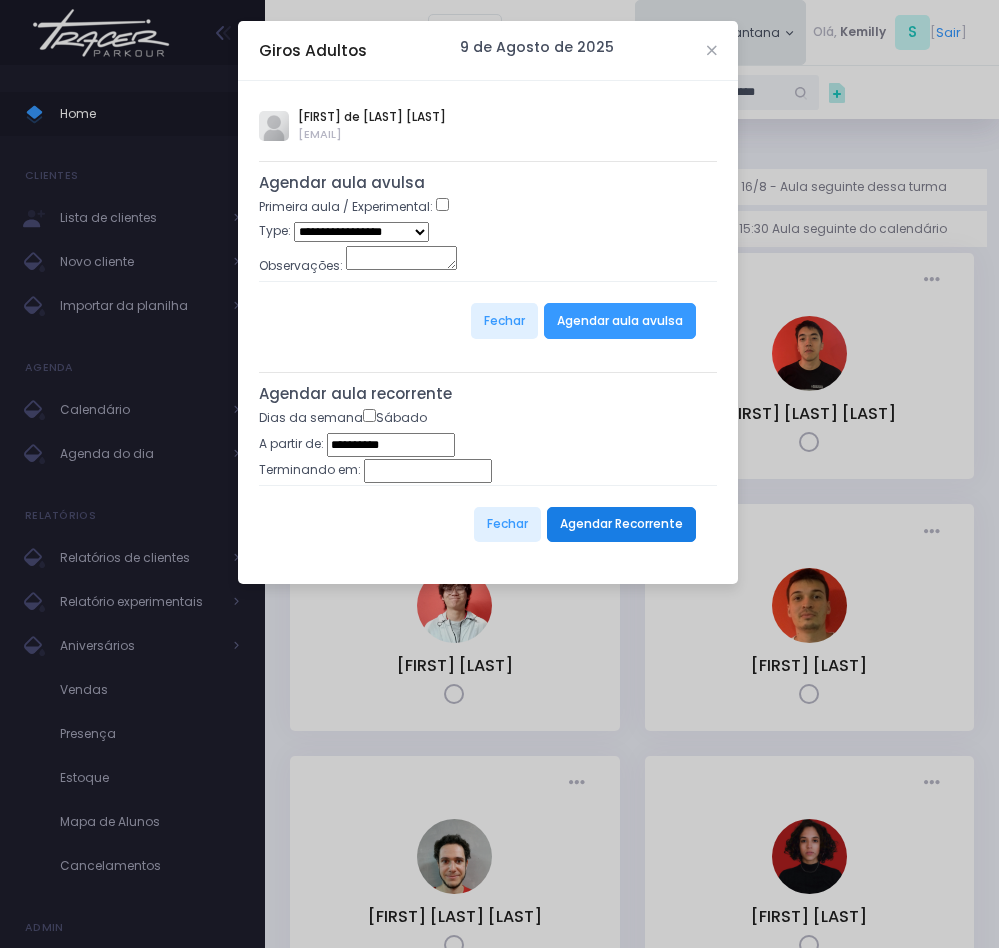 click on "Agendar Recorrente" at bounding box center (621, 525) 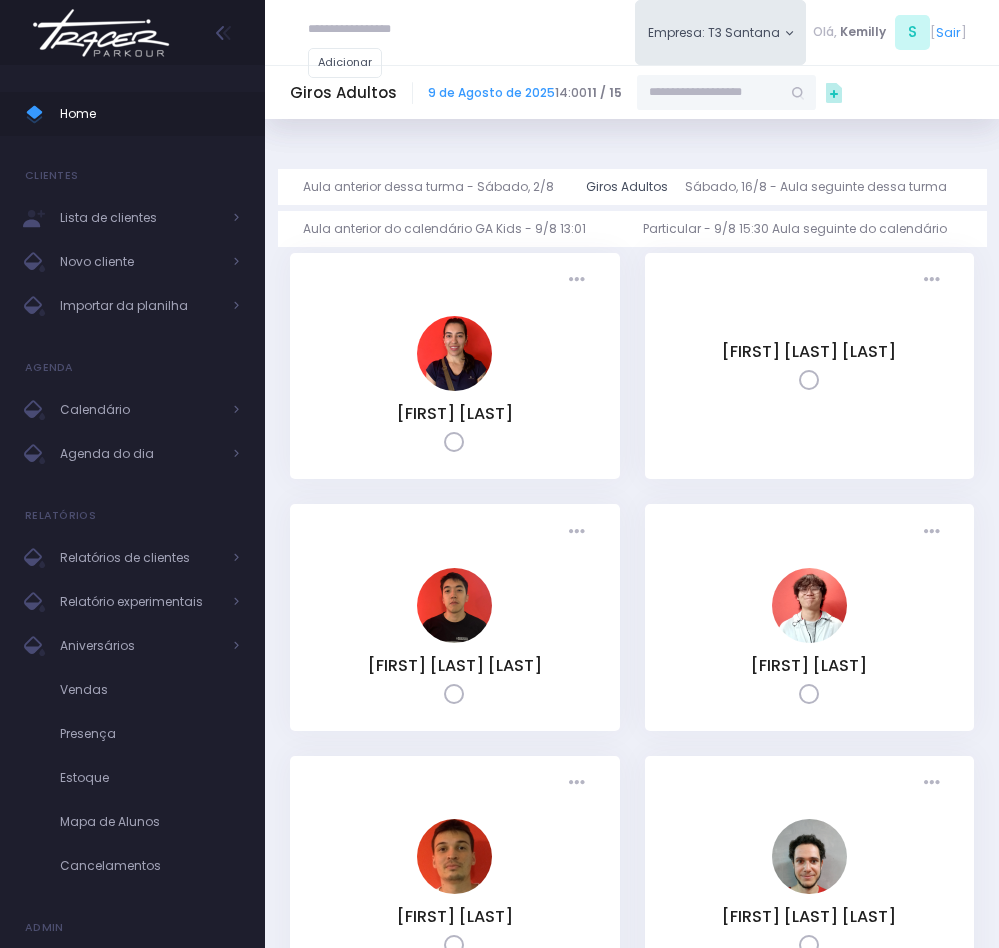 scroll, scrollTop: 0, scrollLeft: 0, axis: both 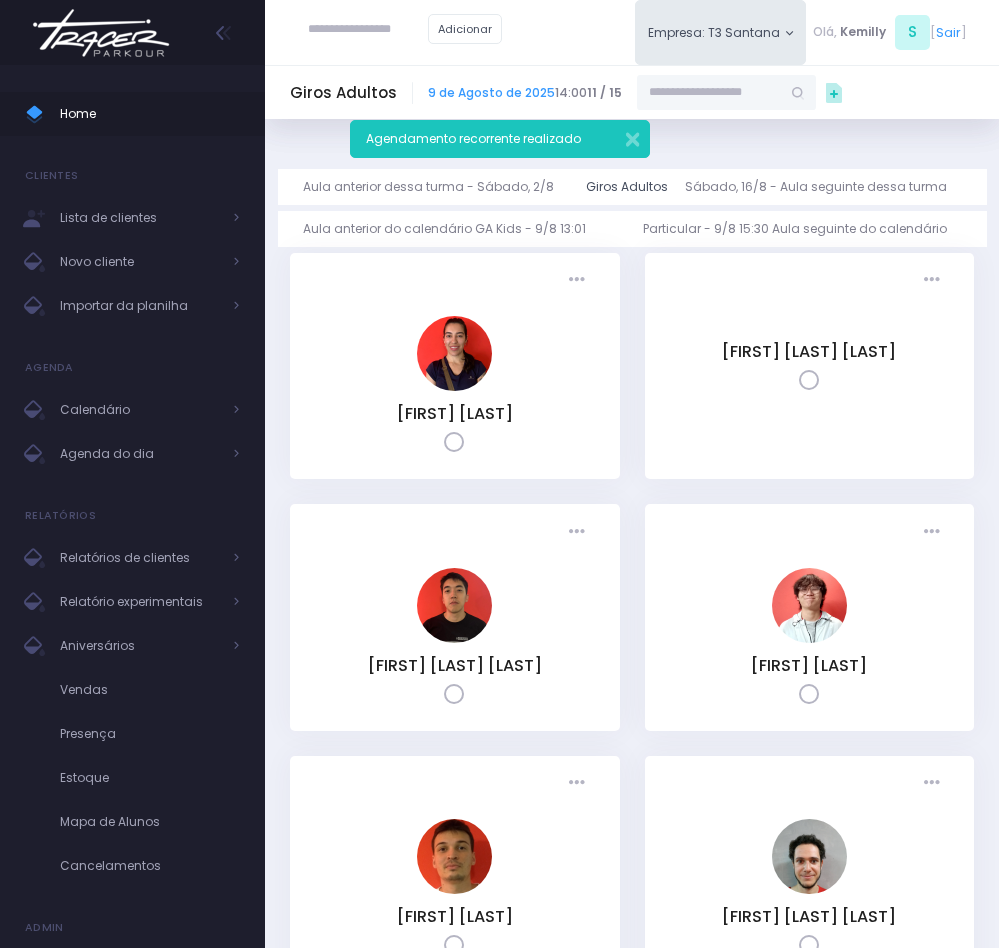 click at bounding box center [368, 30] 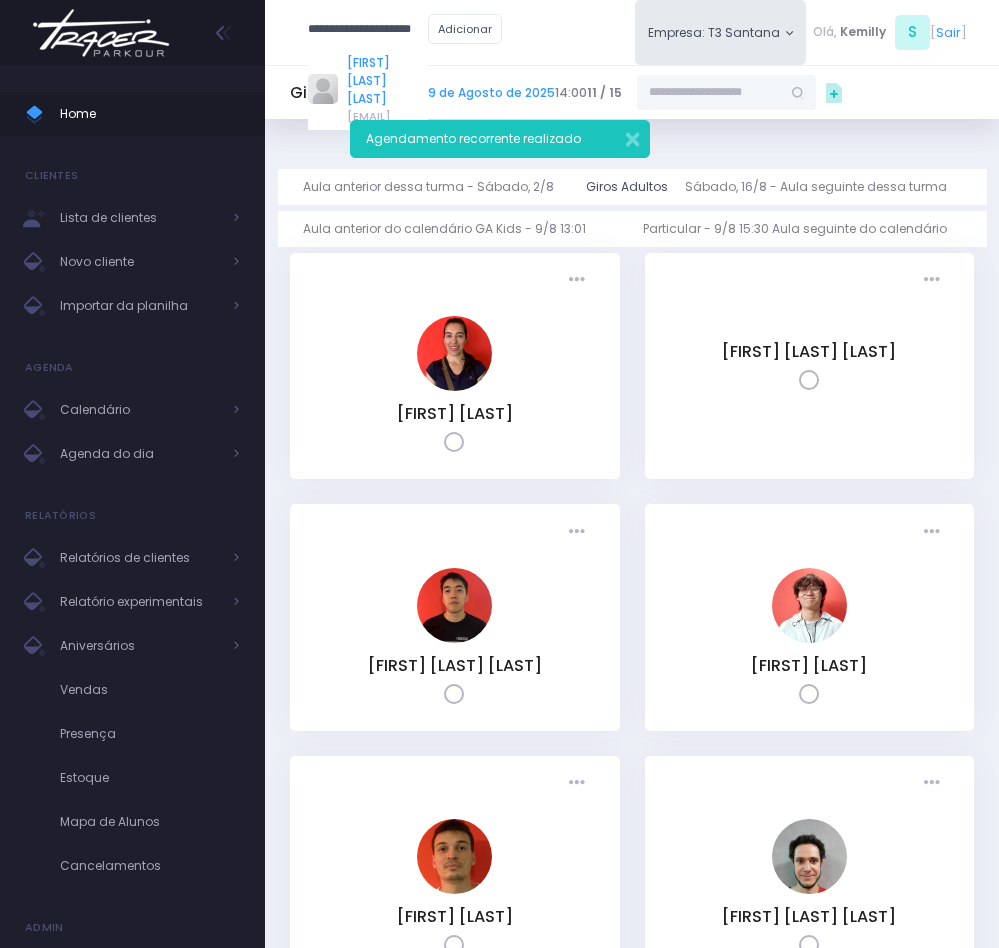 click on "[FIRST] [LAST] [LAST]" at bounding box center [387, 81] 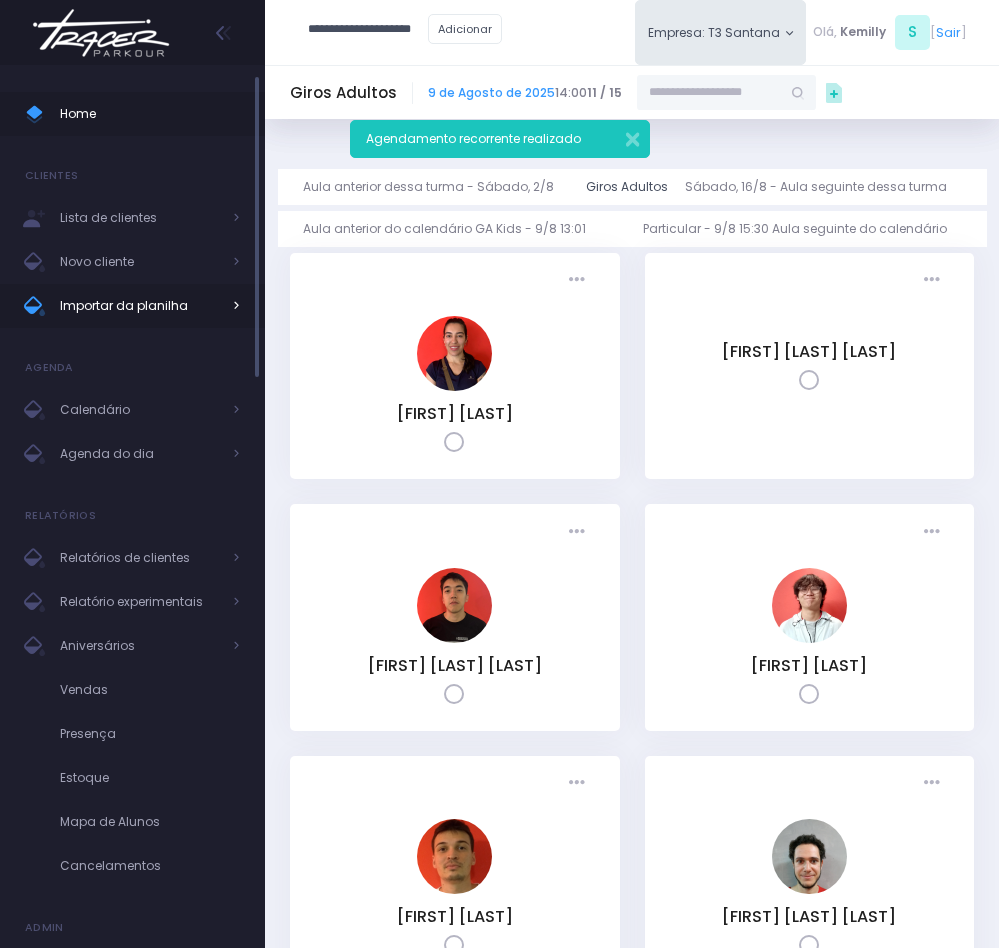 type on "**********" 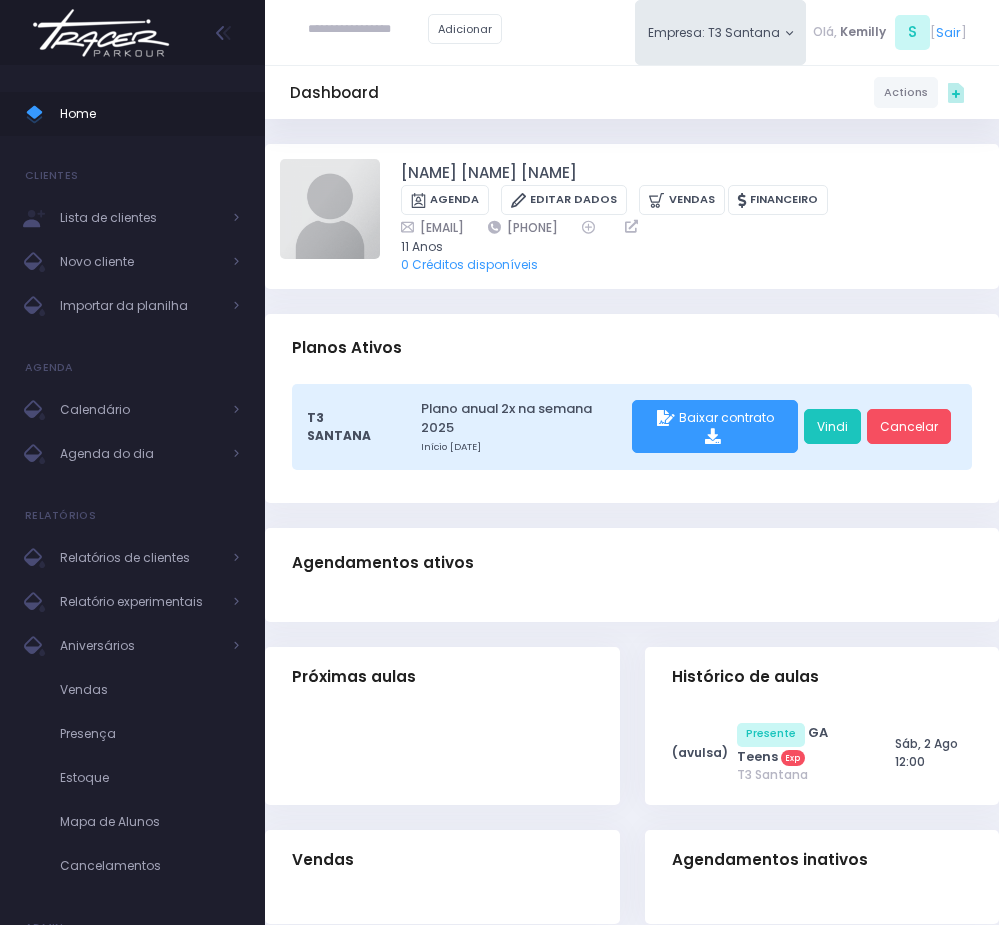 scroll, scrollTop: 0, scrollLeft: 0, axis: both 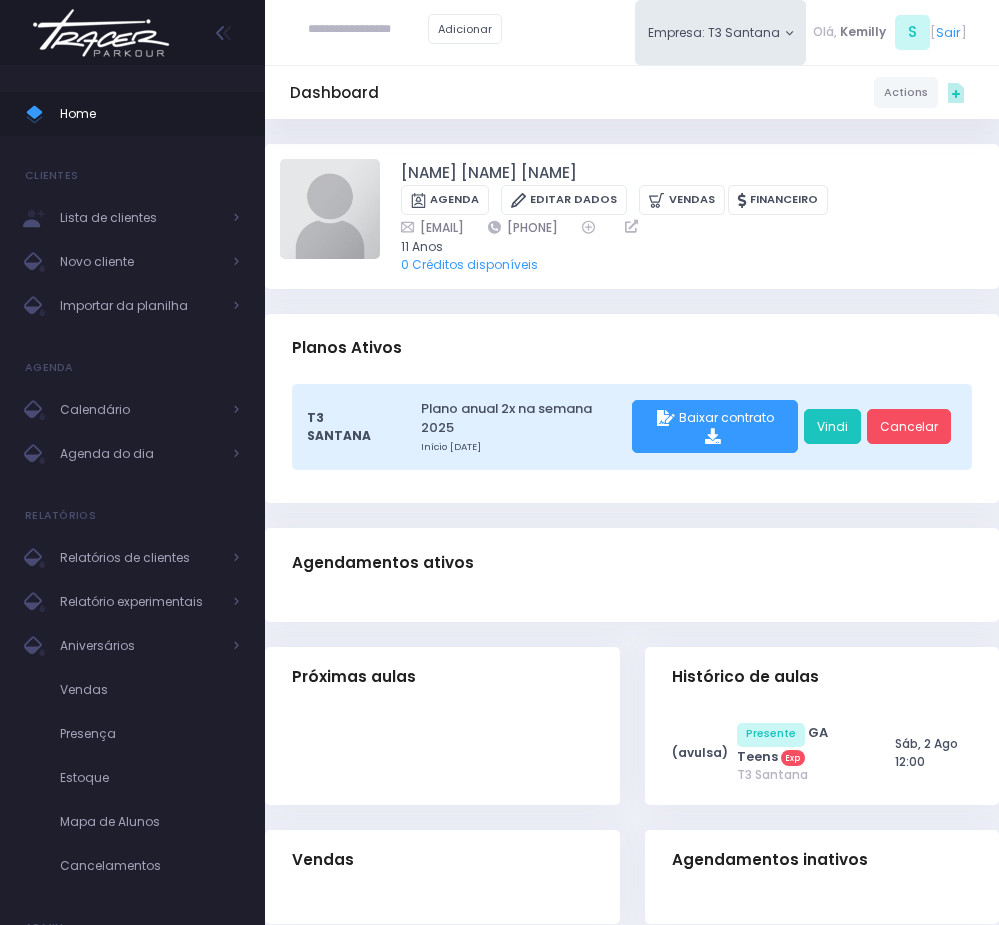 drag, startPoint x: 556, startPoint y: 222, endPoint x: 663, endPoint y: 225, distance: 107.042046 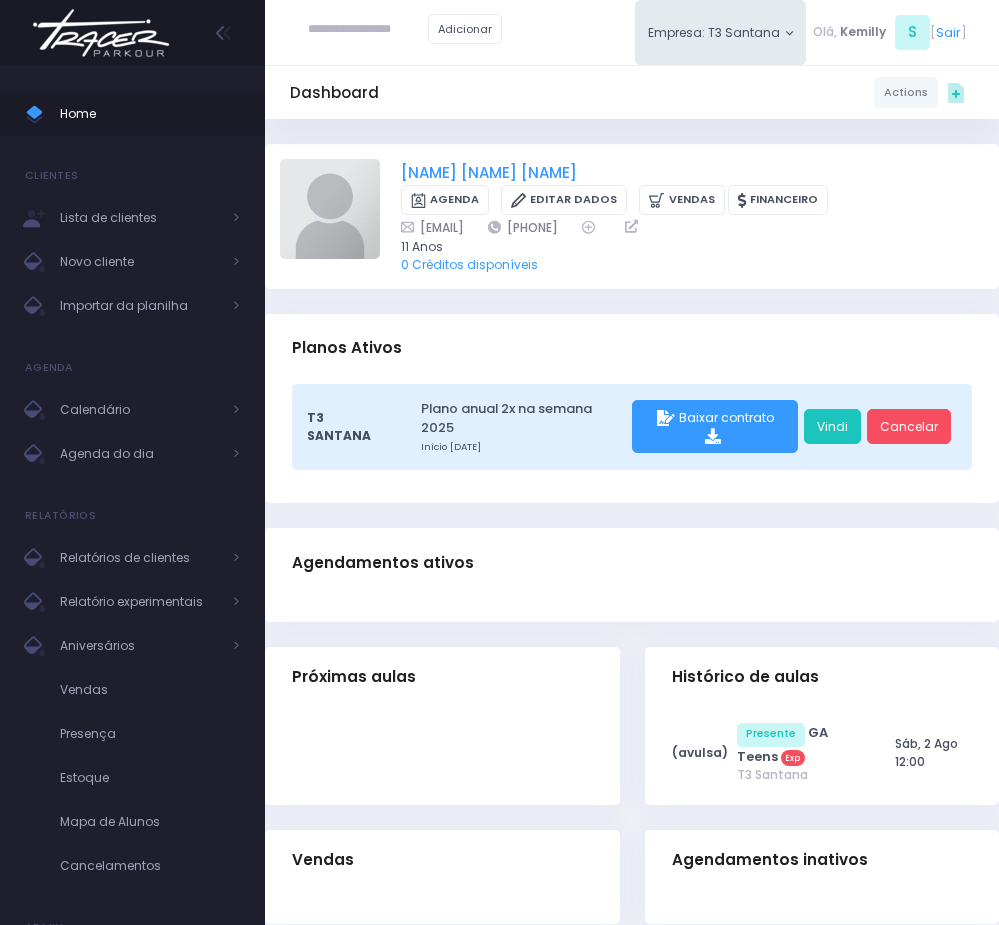 click on "Sophia Quental Tovani" at bounding box center (489, 173) 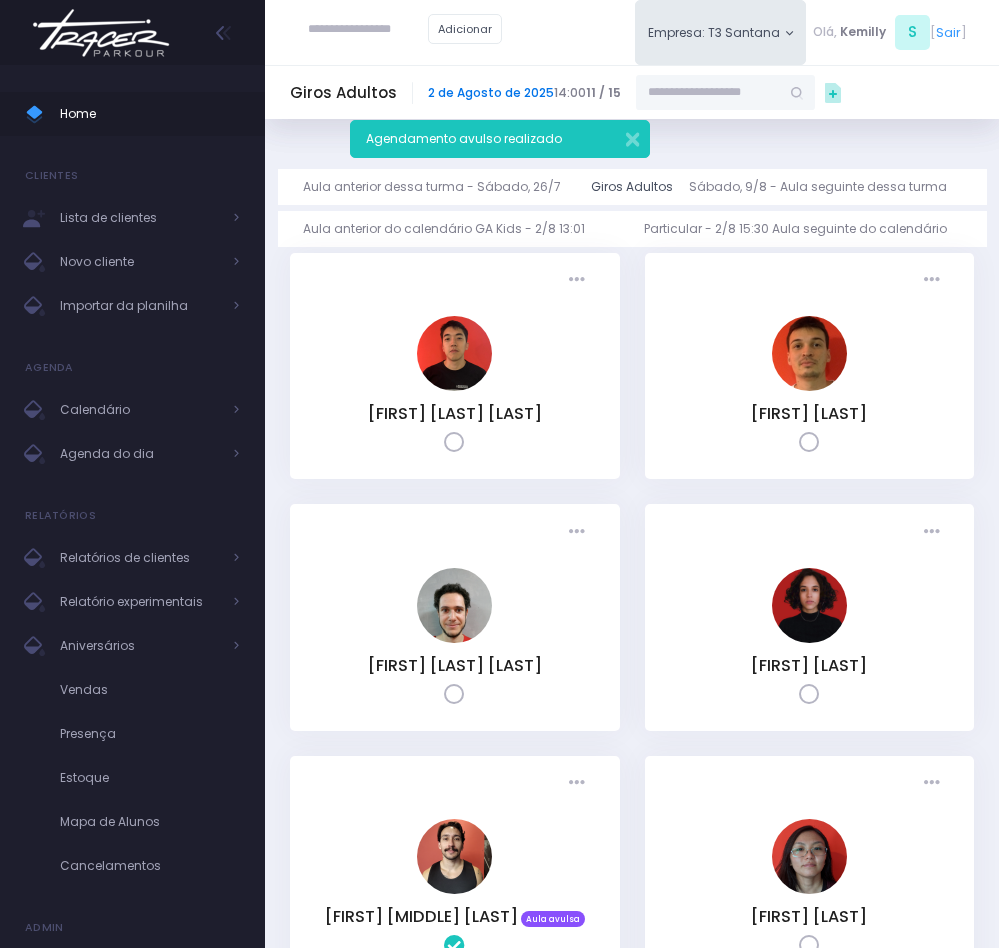scroll, scrollTop: 0, scrollLeft: 0, axis: both 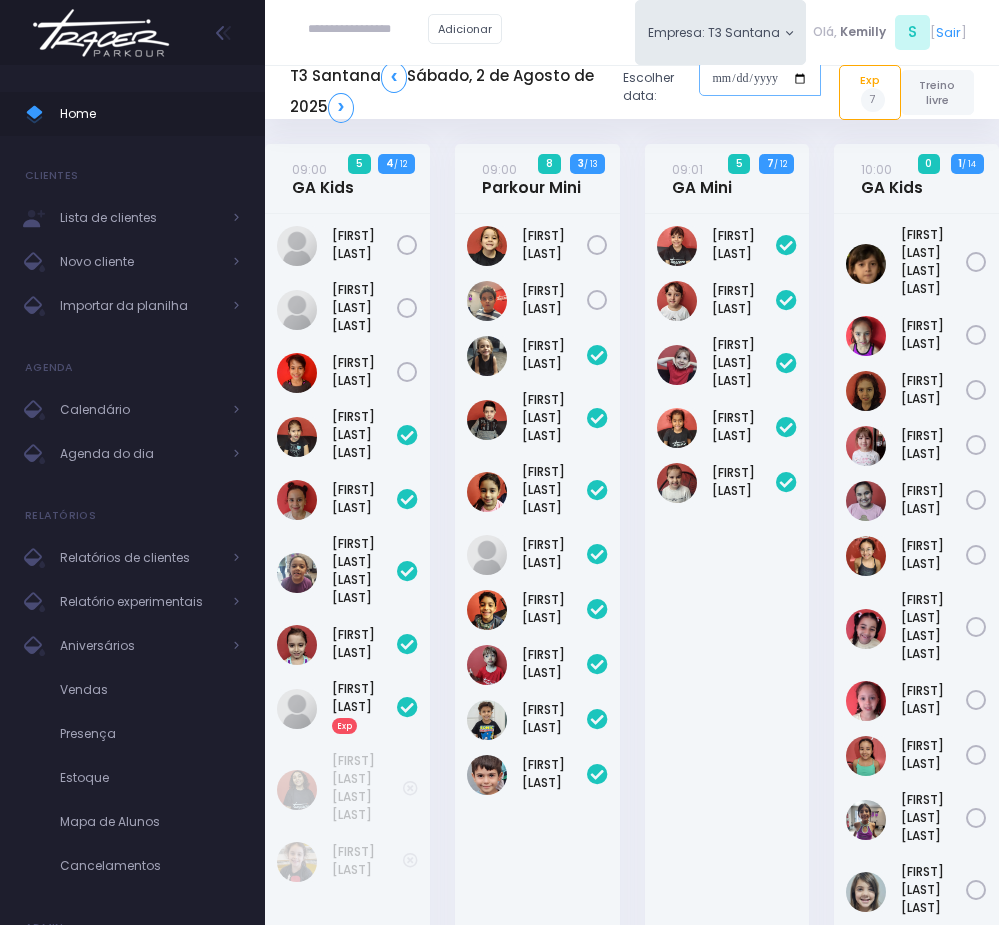 click at bounding box center [760, 79] 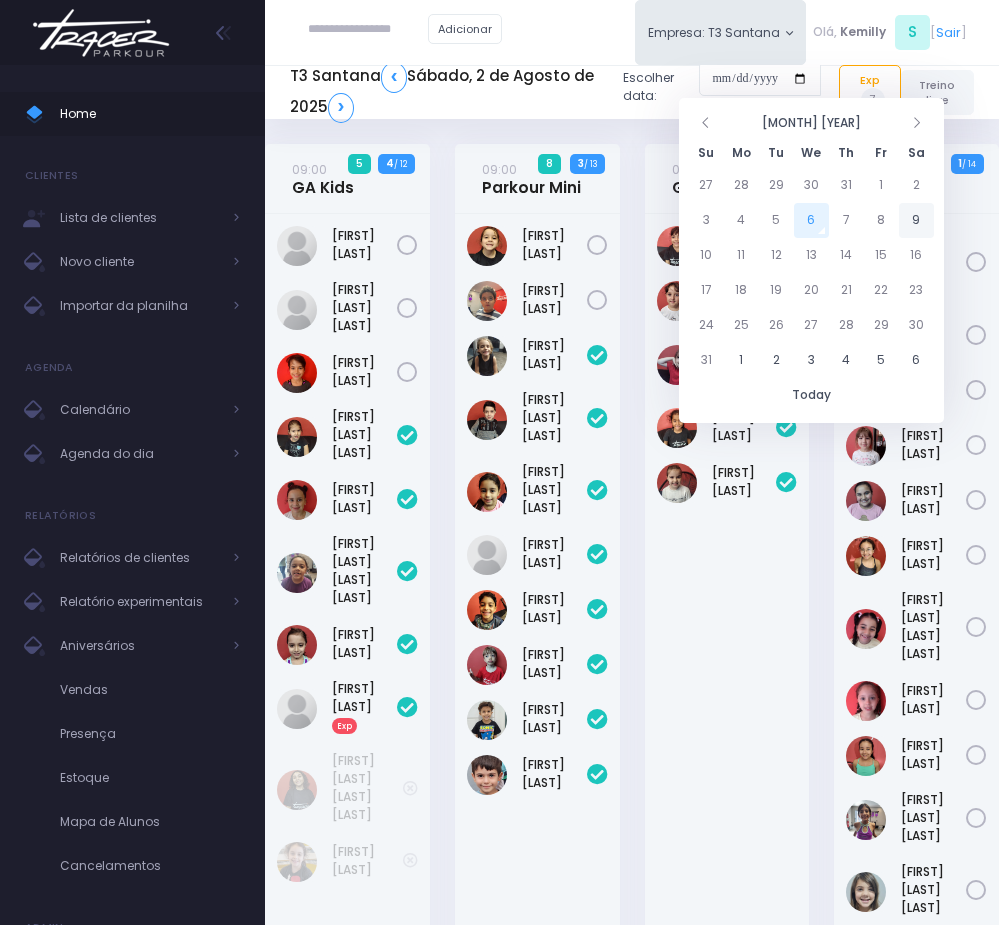 click on "9" at bounding box center (916, 220) 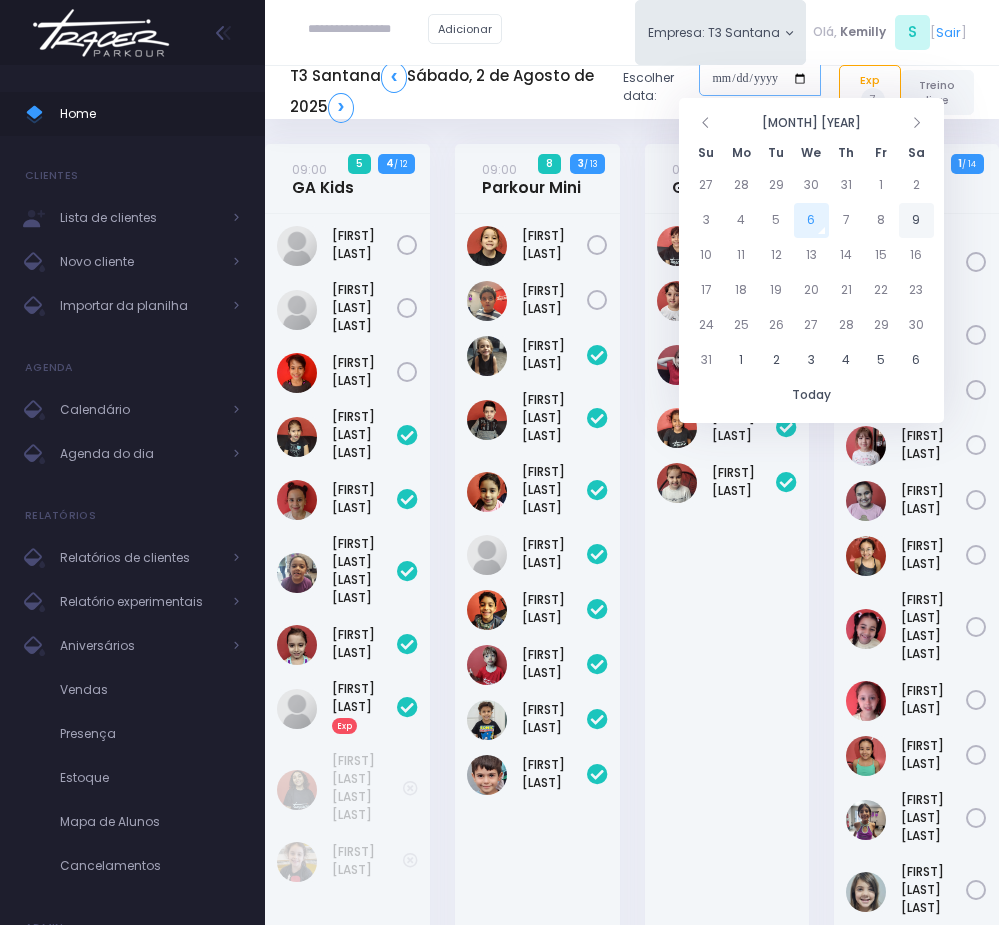 type on "**********" 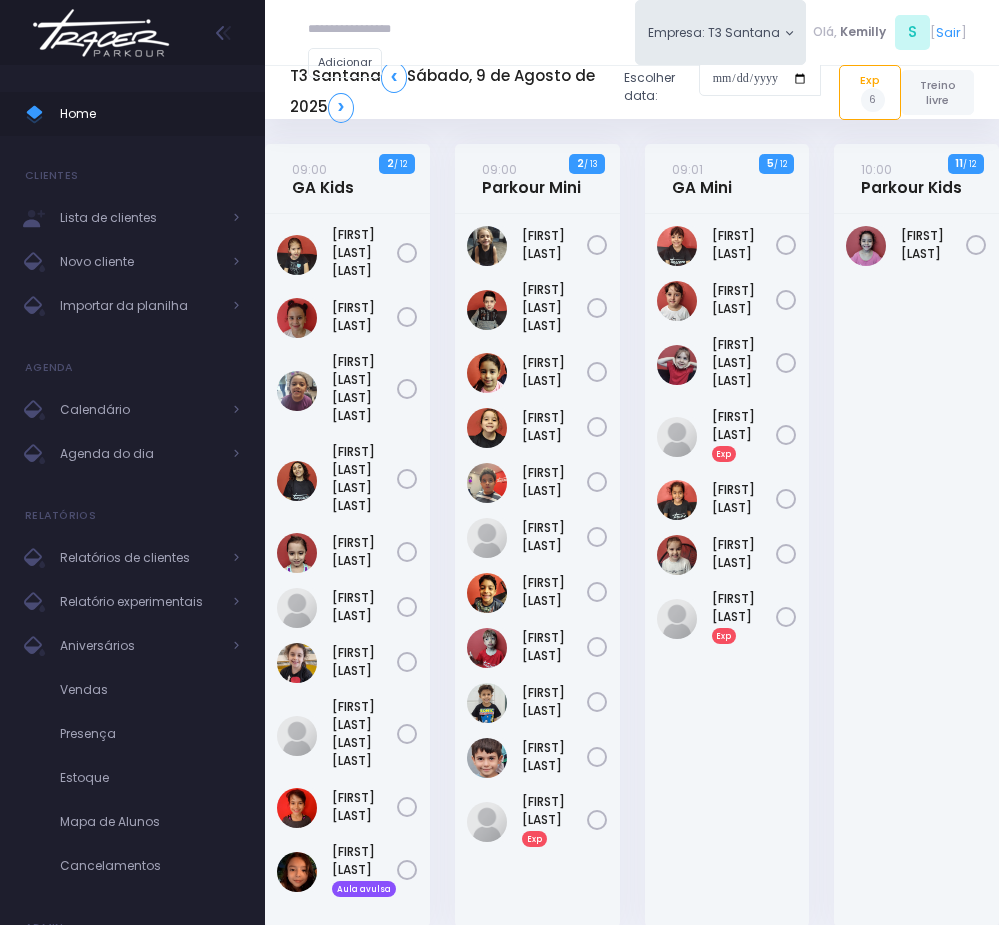 scroll, scrollTop: 0, scrollLeft: 0, axis: both 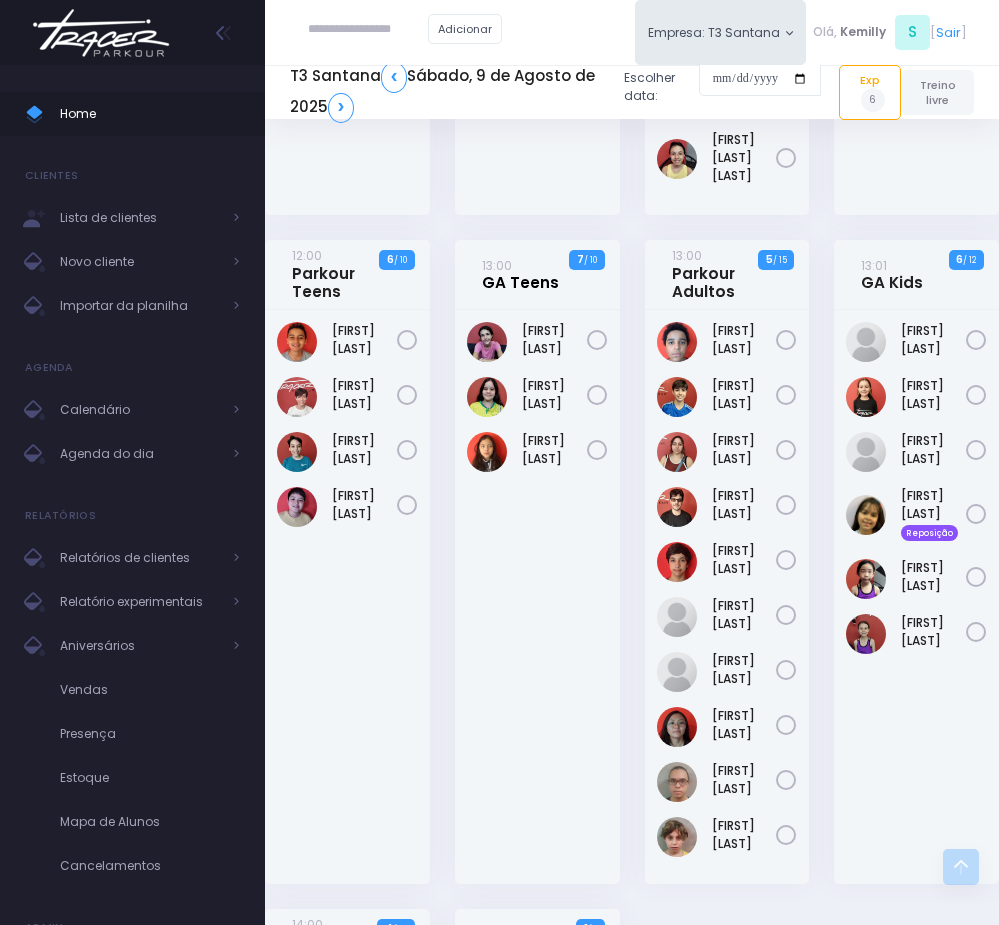click on "13:00 GA Teens" at bounding box center (520, 274) 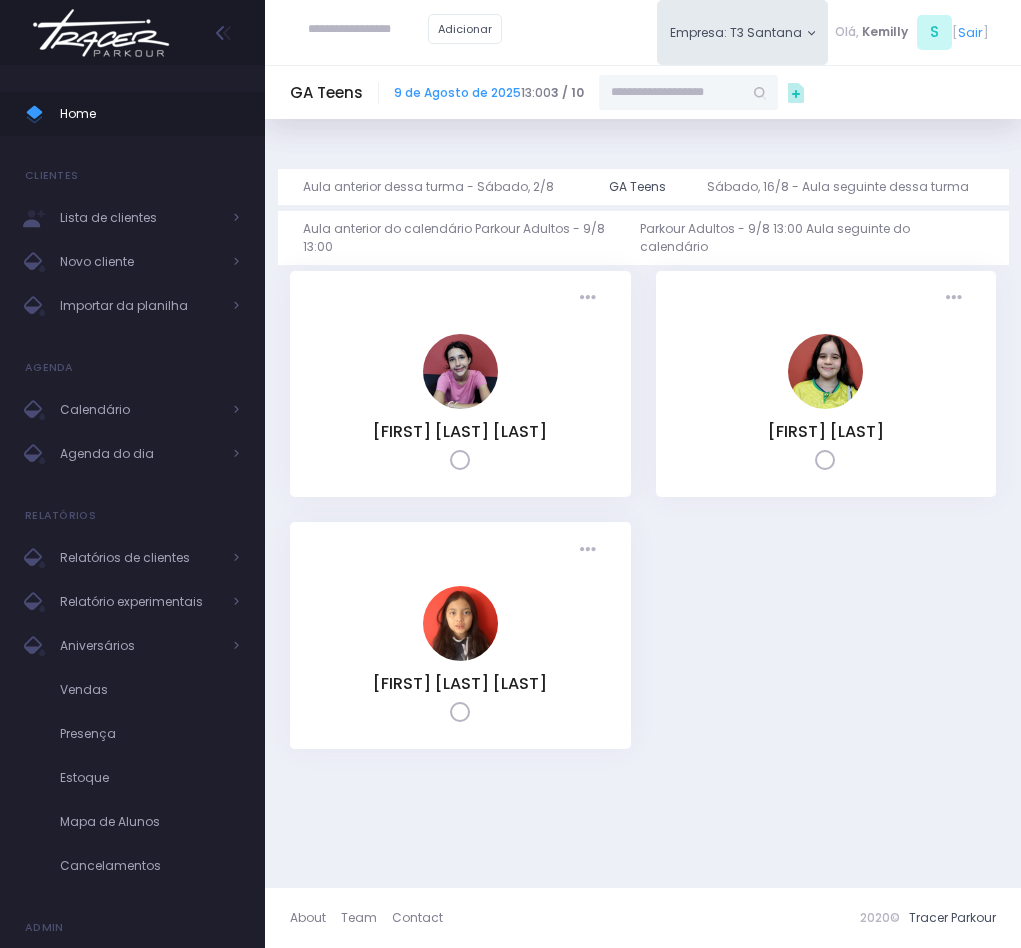 scroll, scrollTop: 0, scrollLeft: 0, axis: both 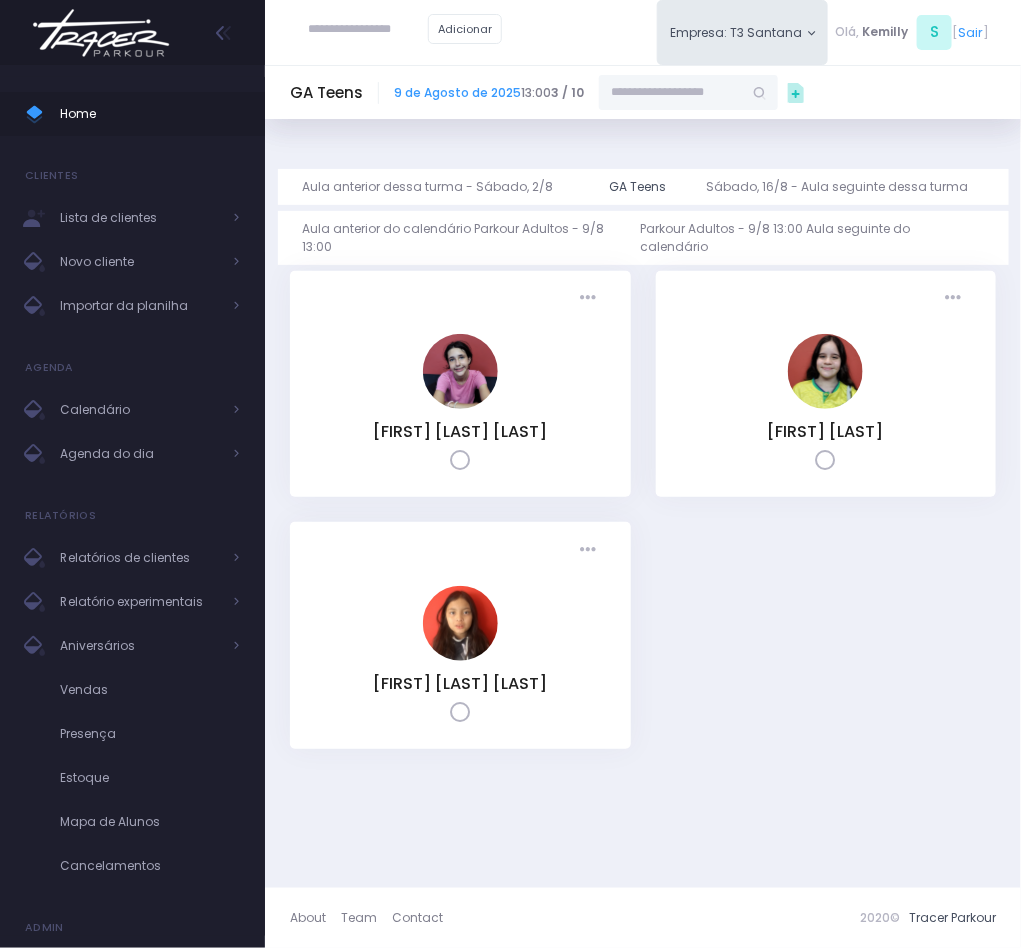 click at bounding box center (671, 93) 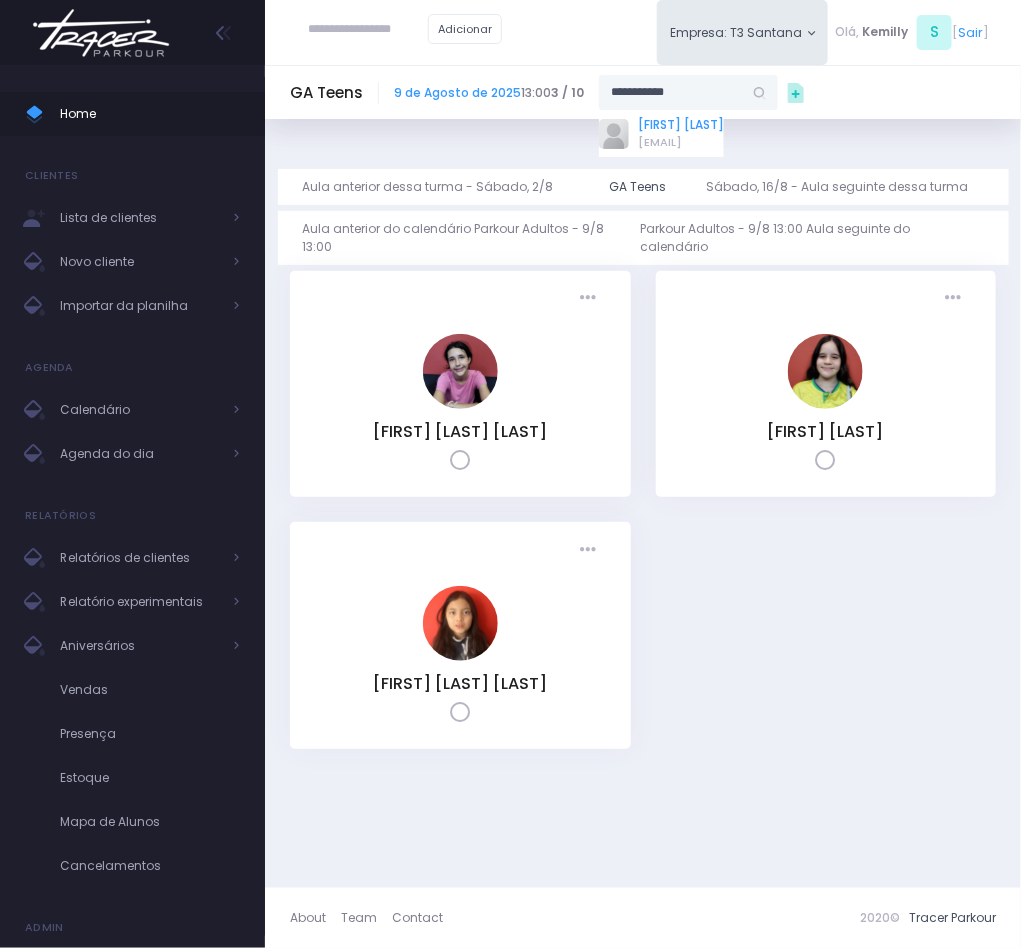 click on "[FIRST] [LAST] [LAST]" at bounding box center [681, 125] 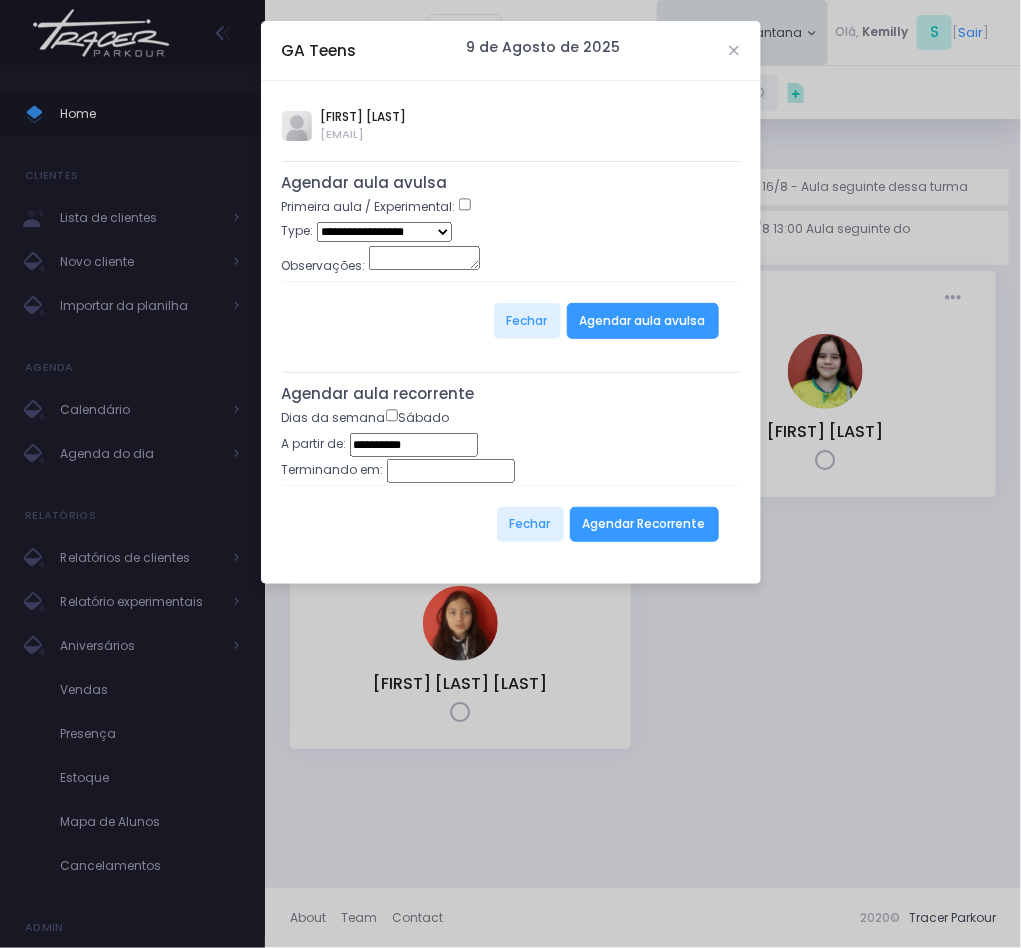 type on "**********" 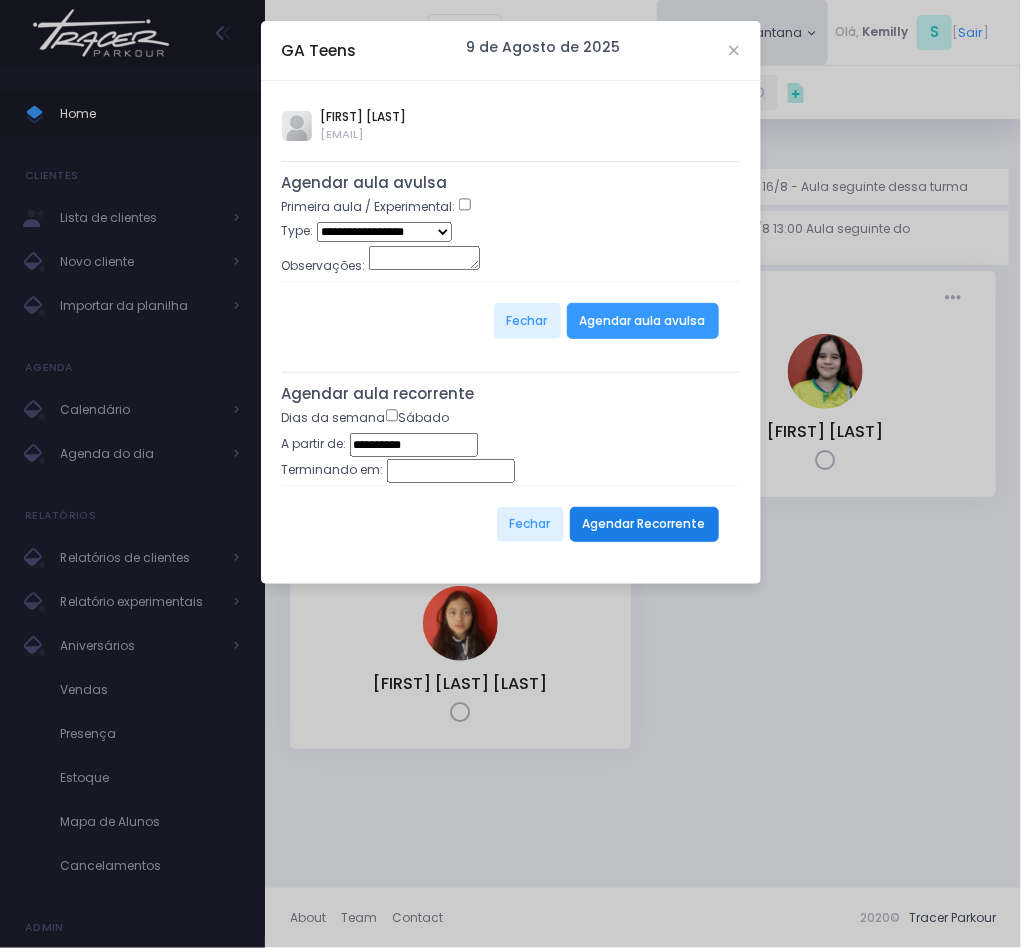 click on "Agendar Recorrente" at bounding box center [644, 525] 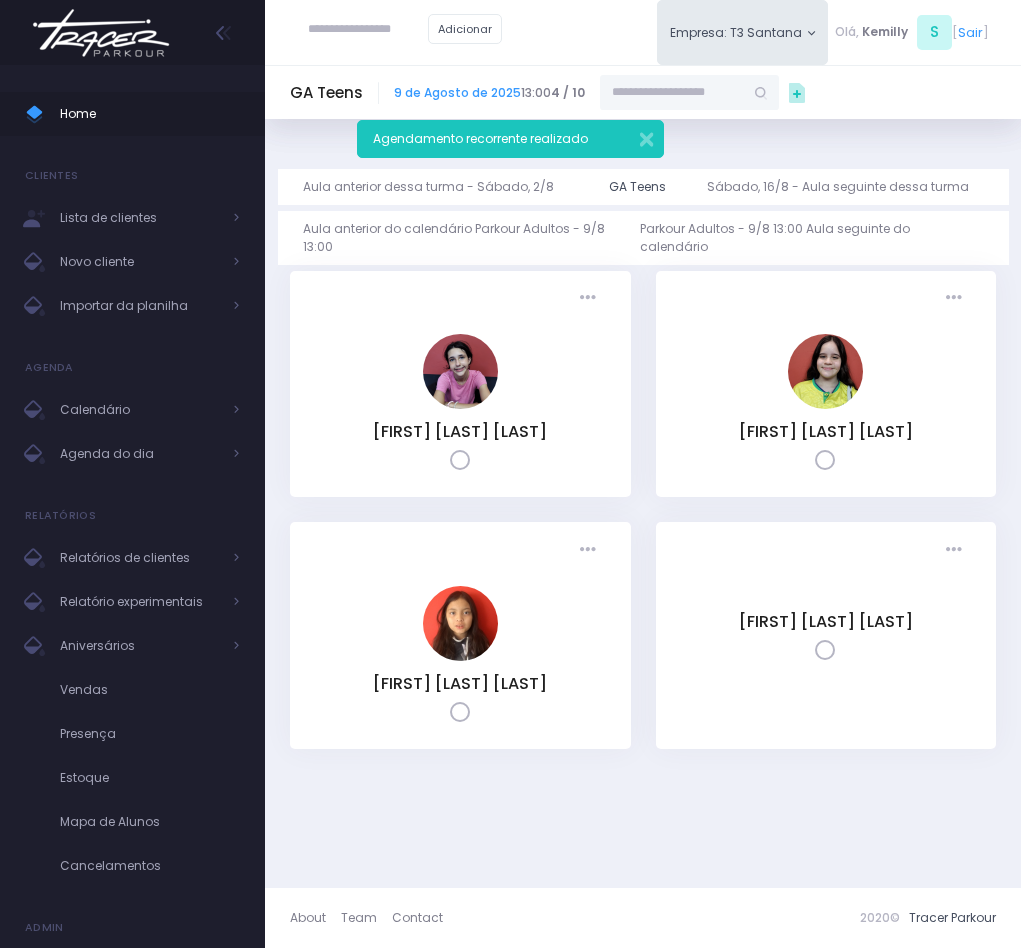 scroll, scrollTop: 0, scrollLeft: 0, axis: both 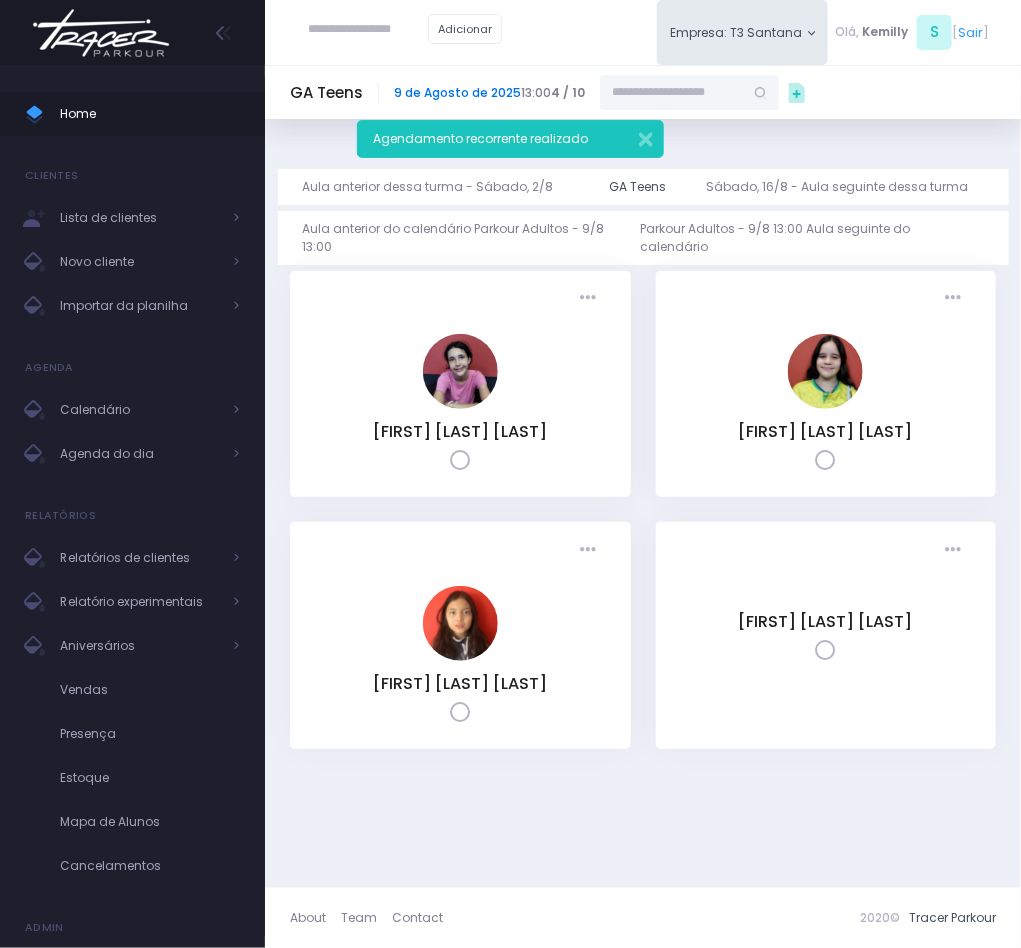 click on "9 de Agosto de 2025" at bounding box center [457, 92] 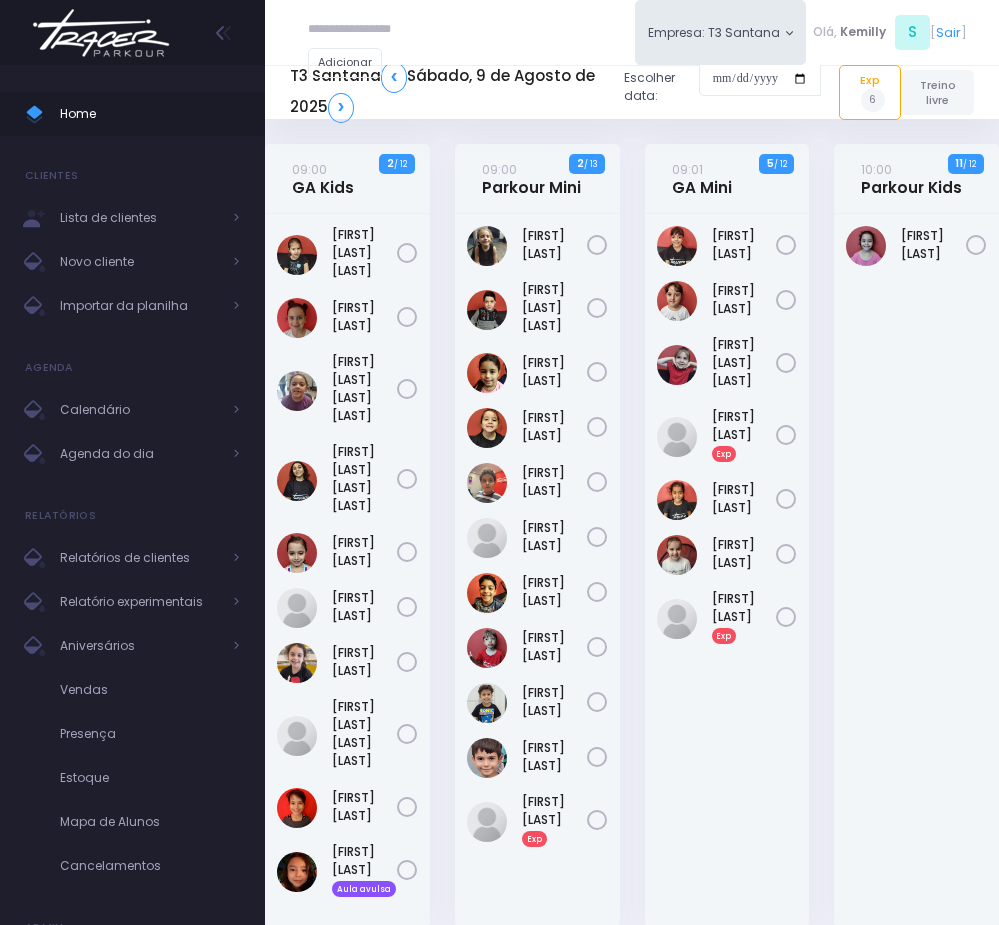 scroll, scrollTop: 0, scrollLeft: 0, axis: both 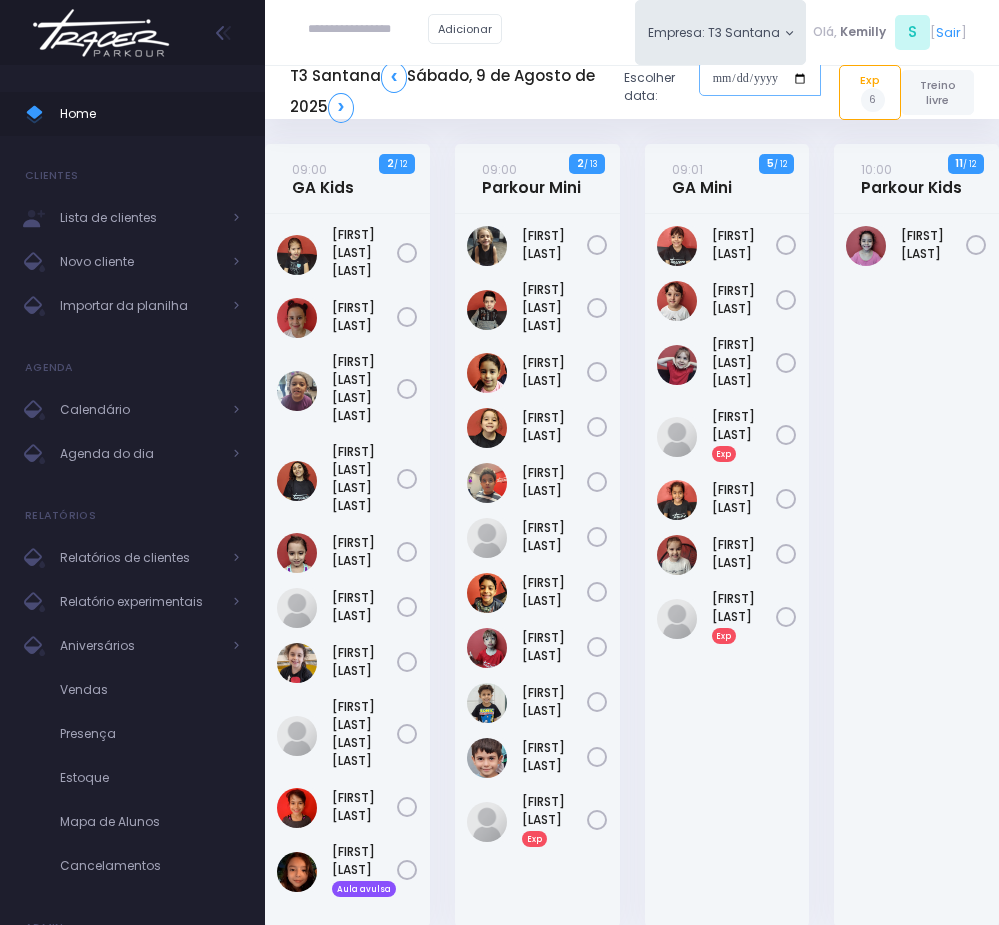click at bounding box center [760, 79] 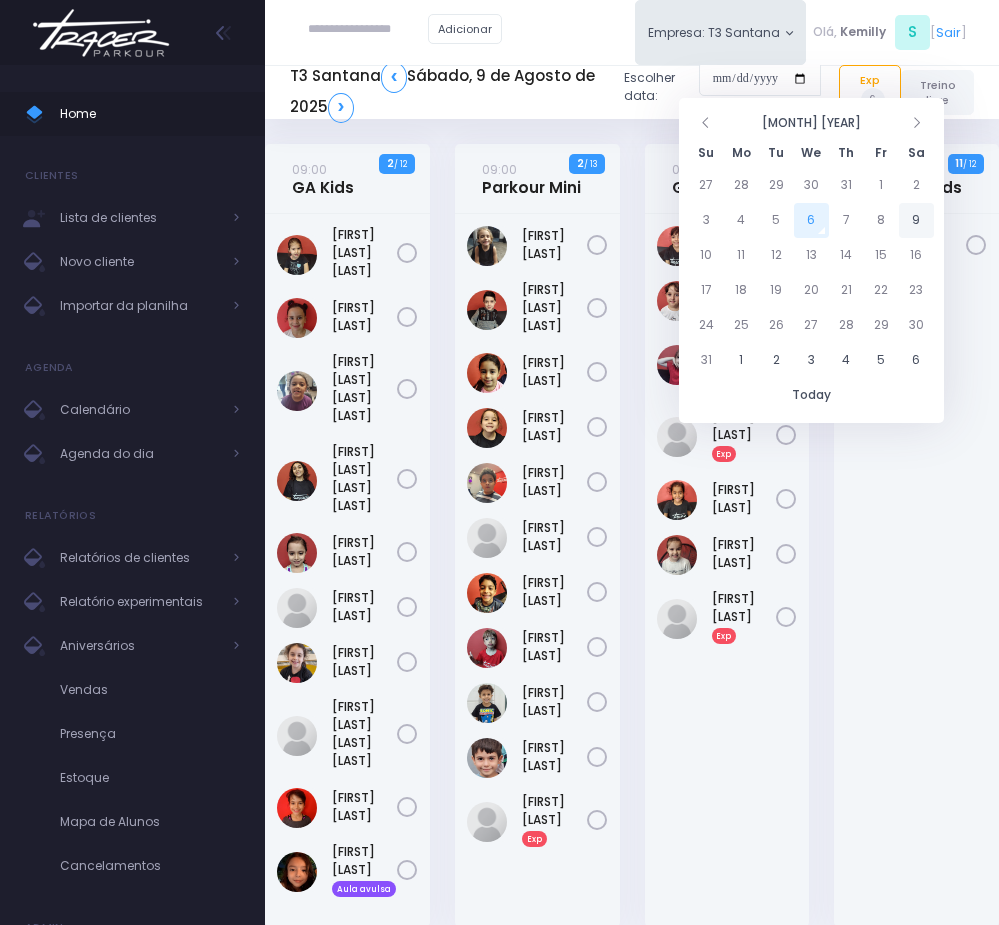 click on "9" at bounding box center (916, 220) 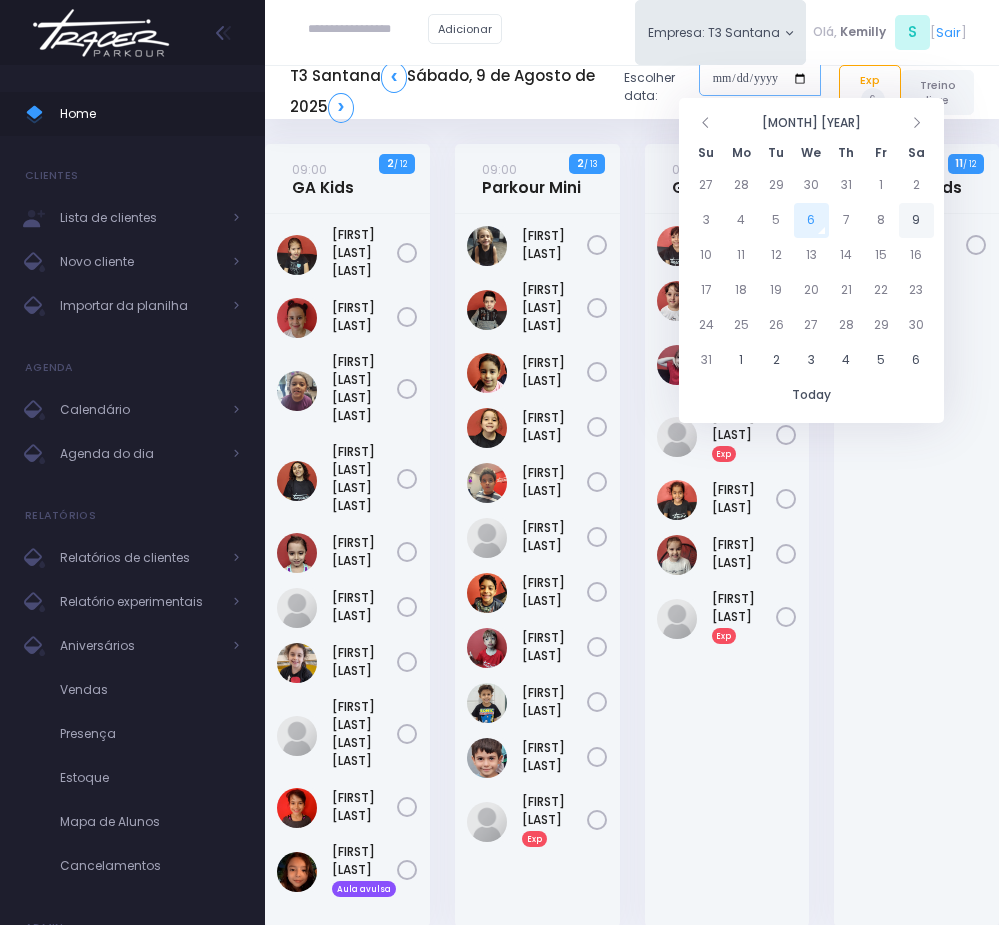 type on "**********" 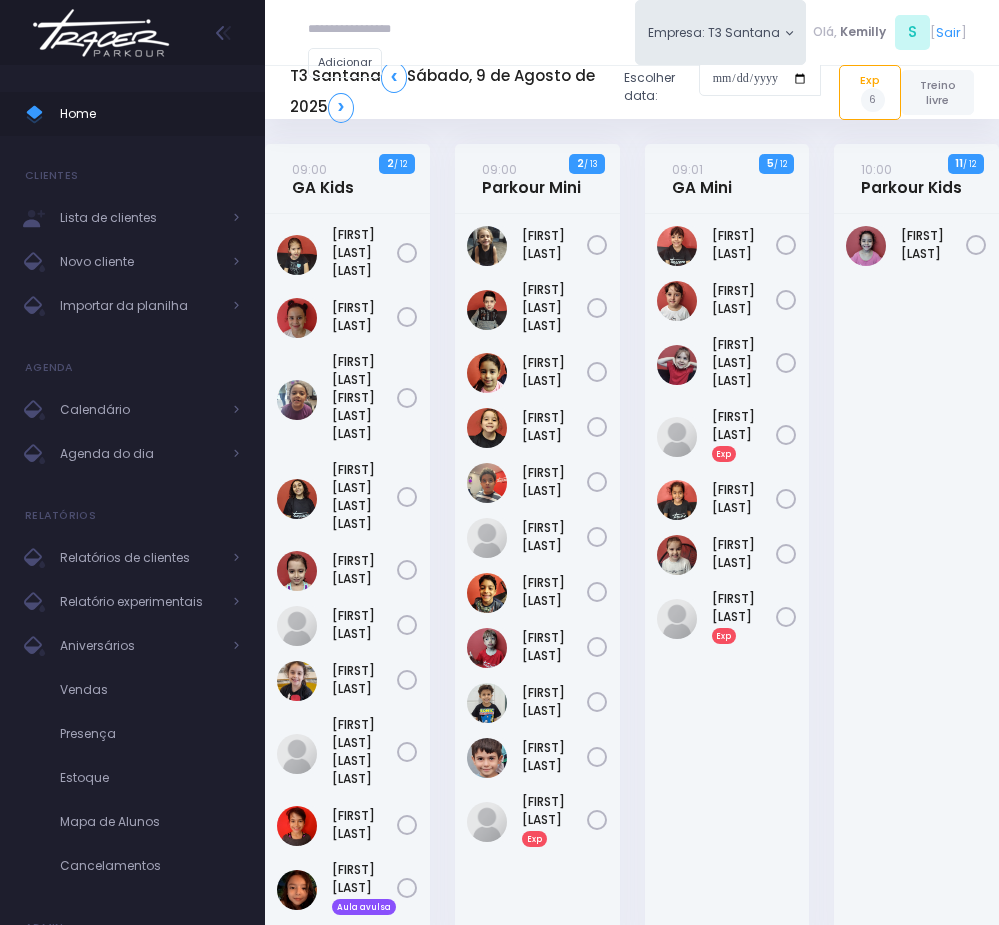scroll, scrollTop: 0, scrollLeft: 0, axis: both 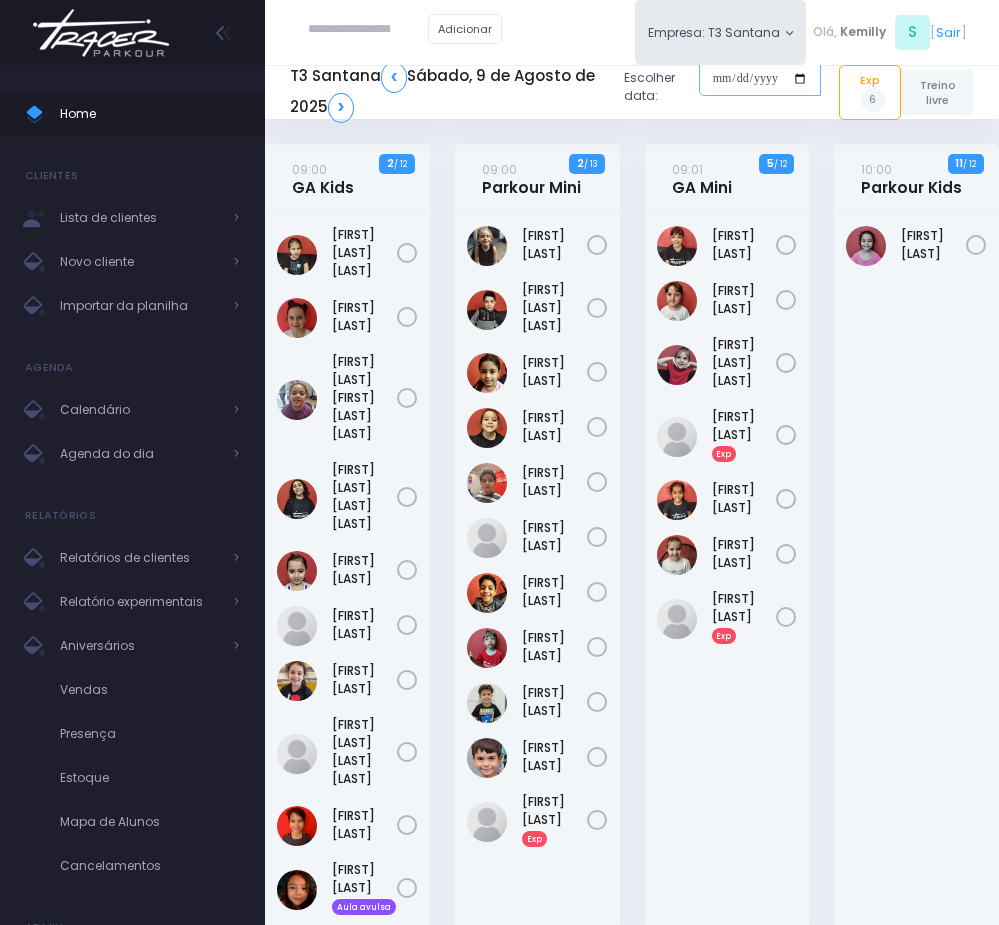 click at bounding box center [760, 79] 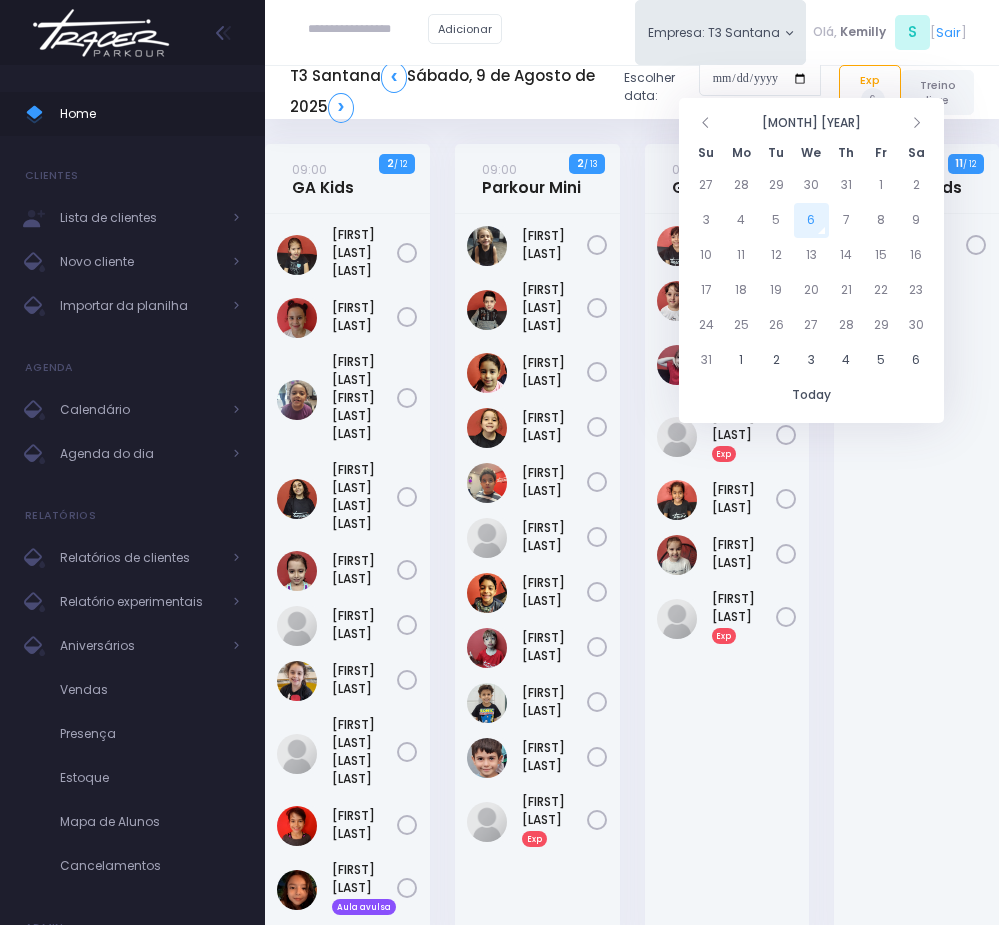 click on "[FIRST] [LAST]" at bounding box center [727, 579] 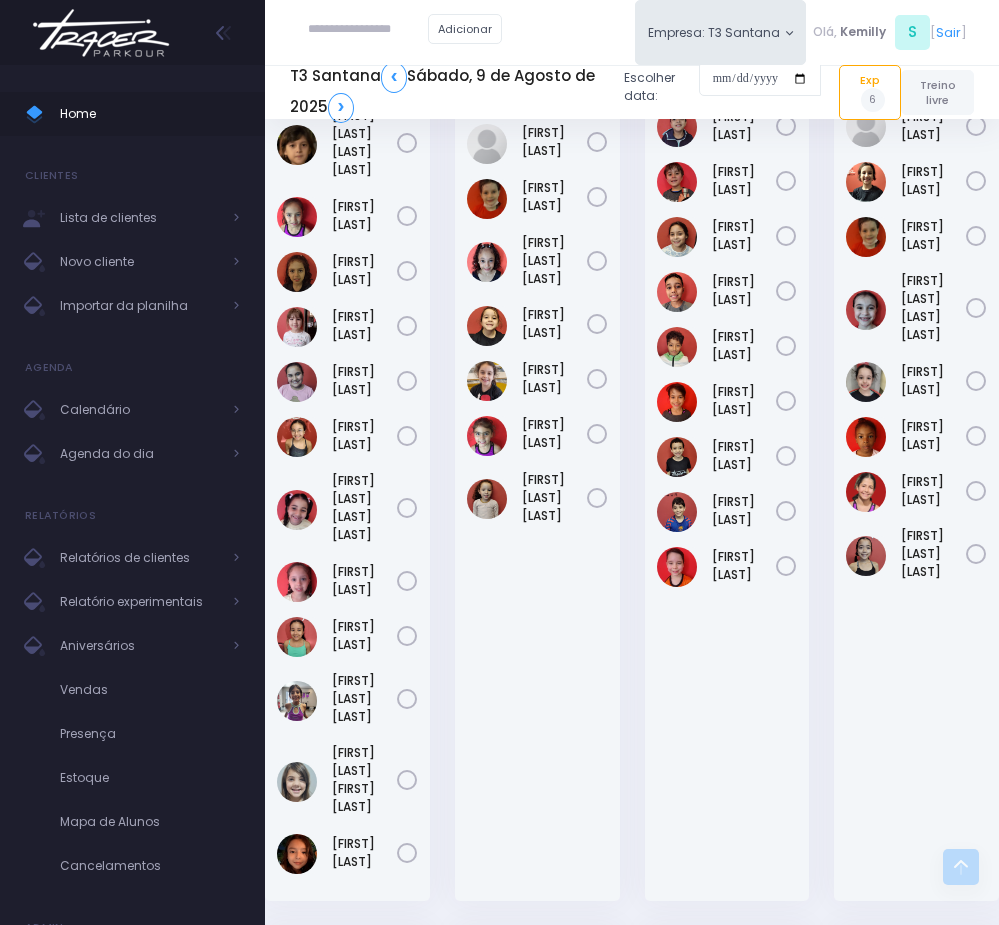 scroll, scrollTop: 1050, scrollLeft: 0, axis: vertical 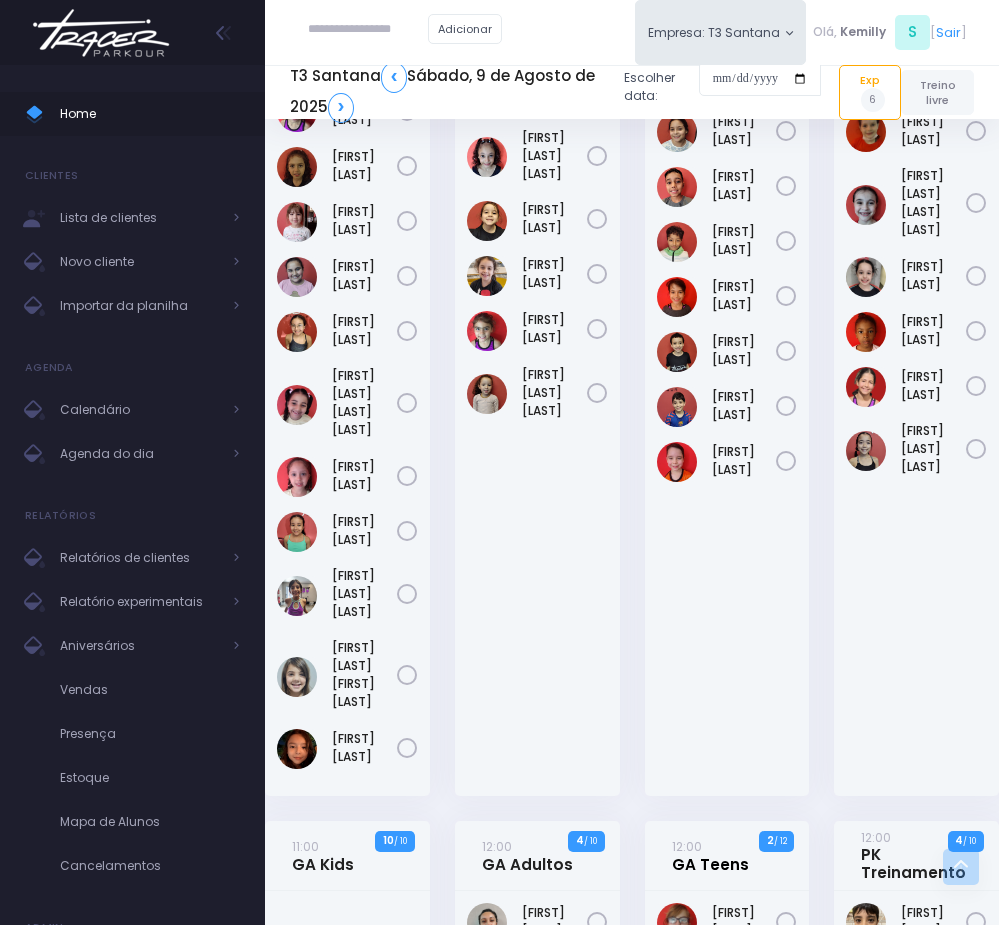 click on "12:00 GA Teens" at bounding box center (710, 855) 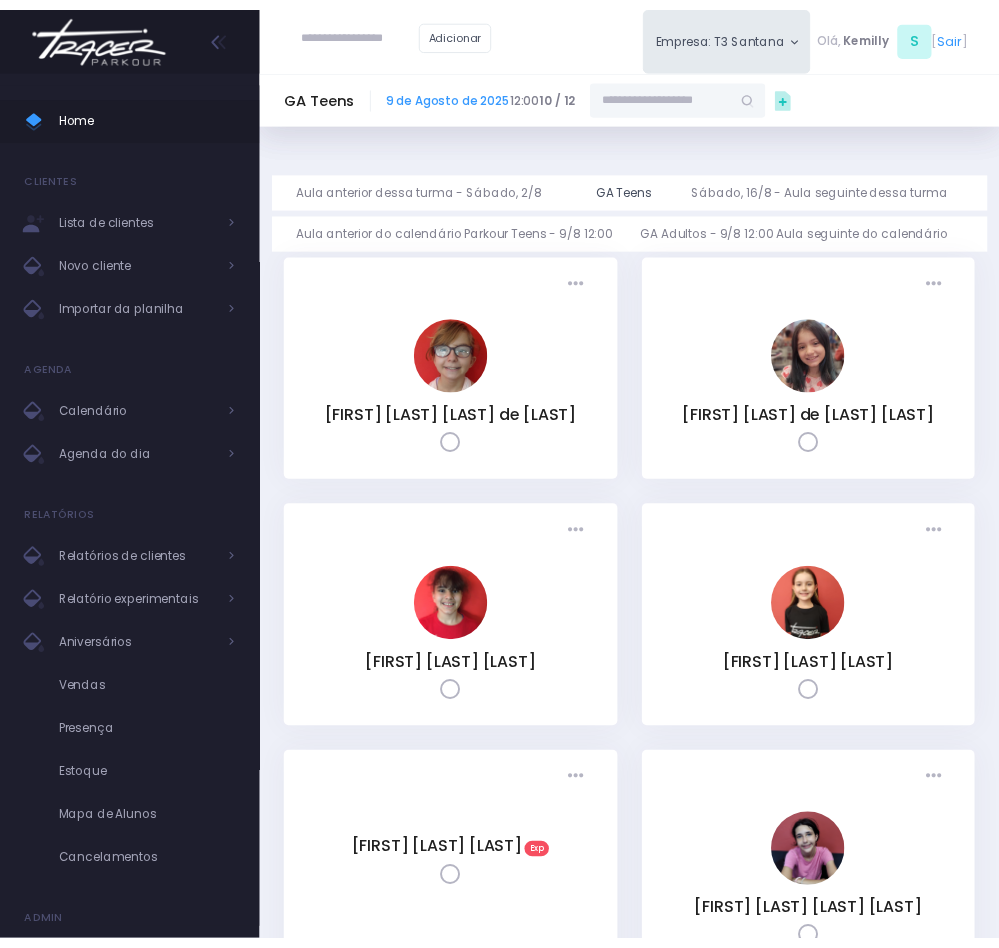 scroll, scrollTop: 0, scrollLeft: 0, axis: both 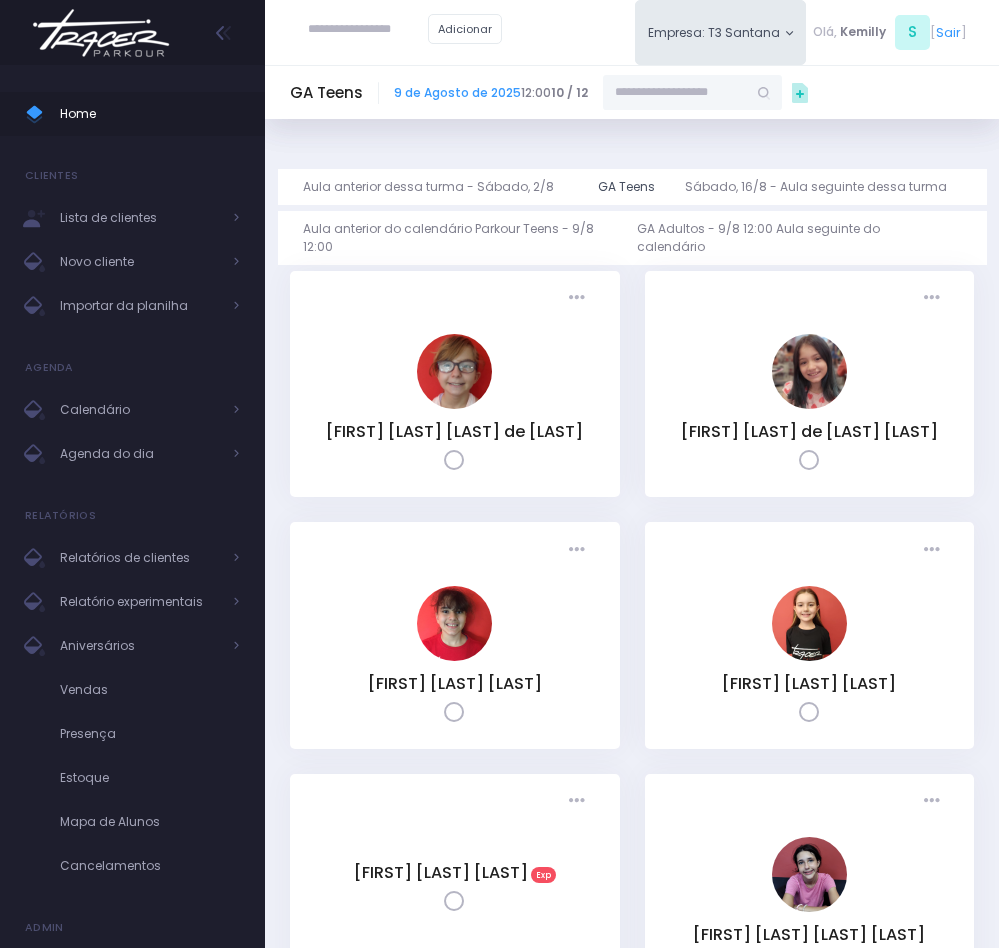 click at bounding box center (675, 93) 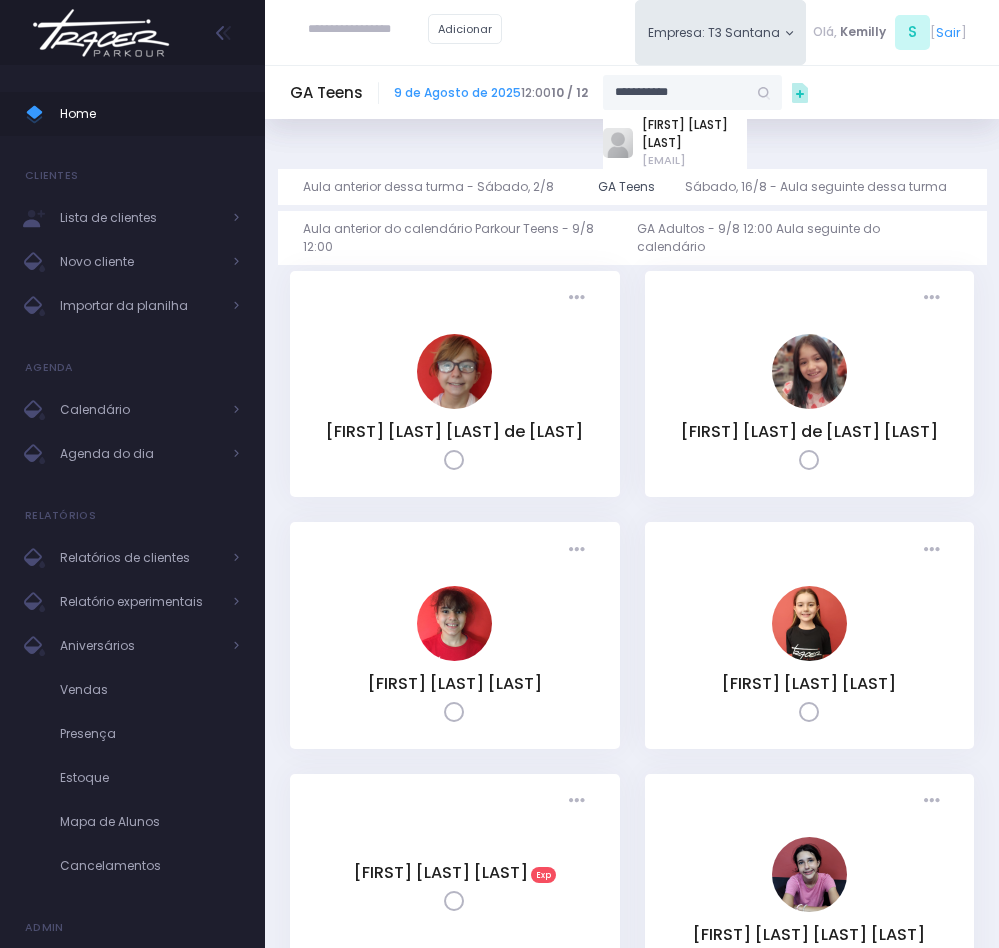 click on "ftovani@gmail.com" at bounding box center (694, 160) 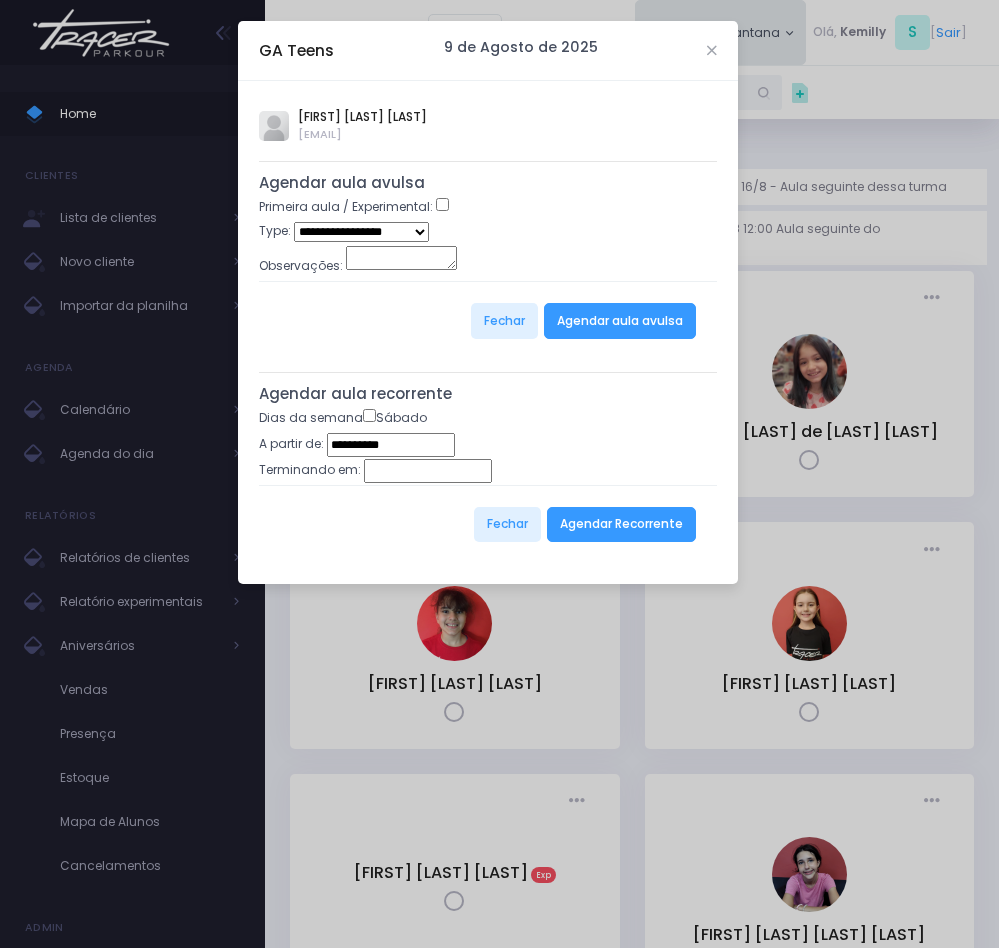 type on "**********" 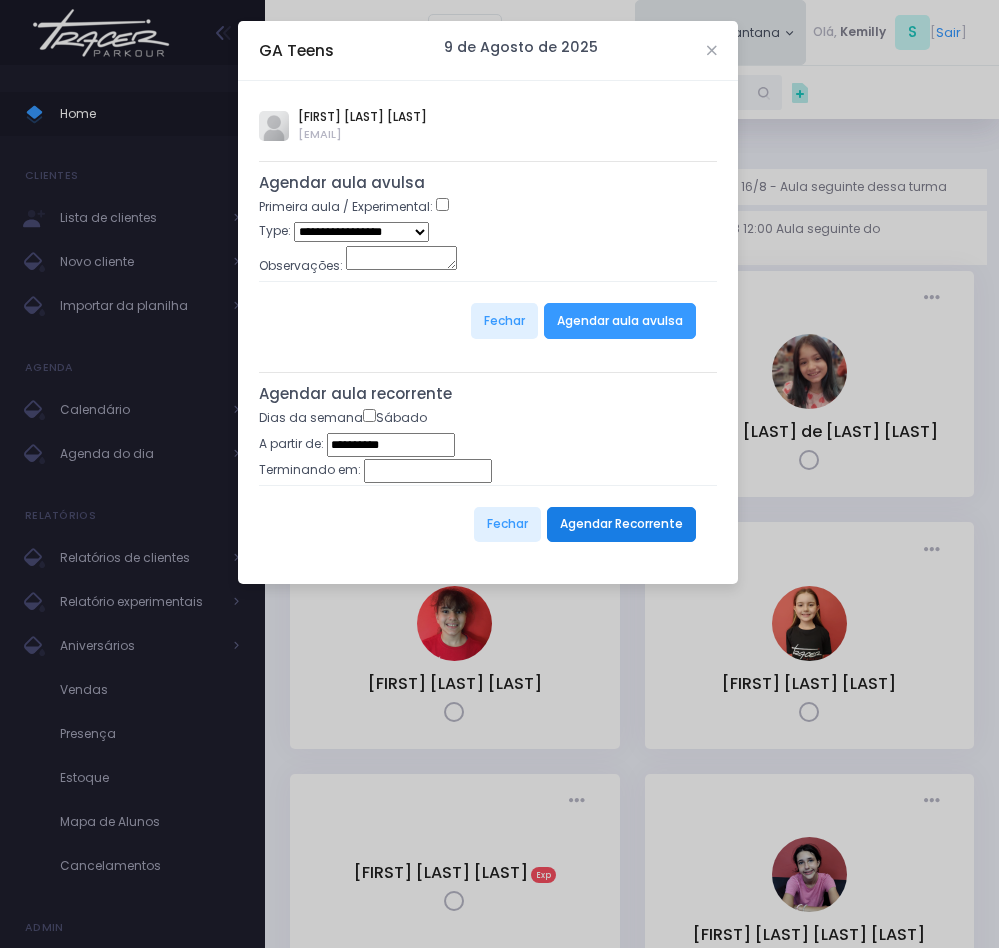 click on "Agendar Recorrente" at bounding box center [621, 525] 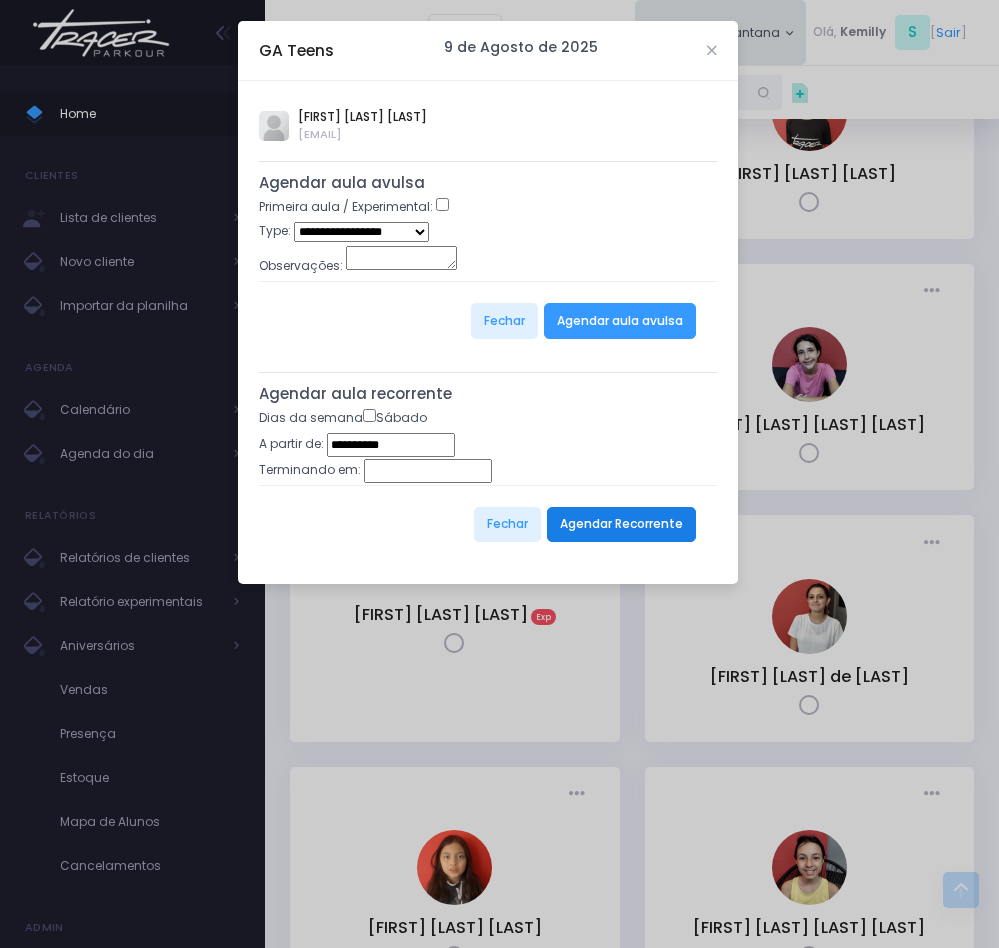 scroll, scrollTop: 600, scrollLeft: 0, axis: vertical 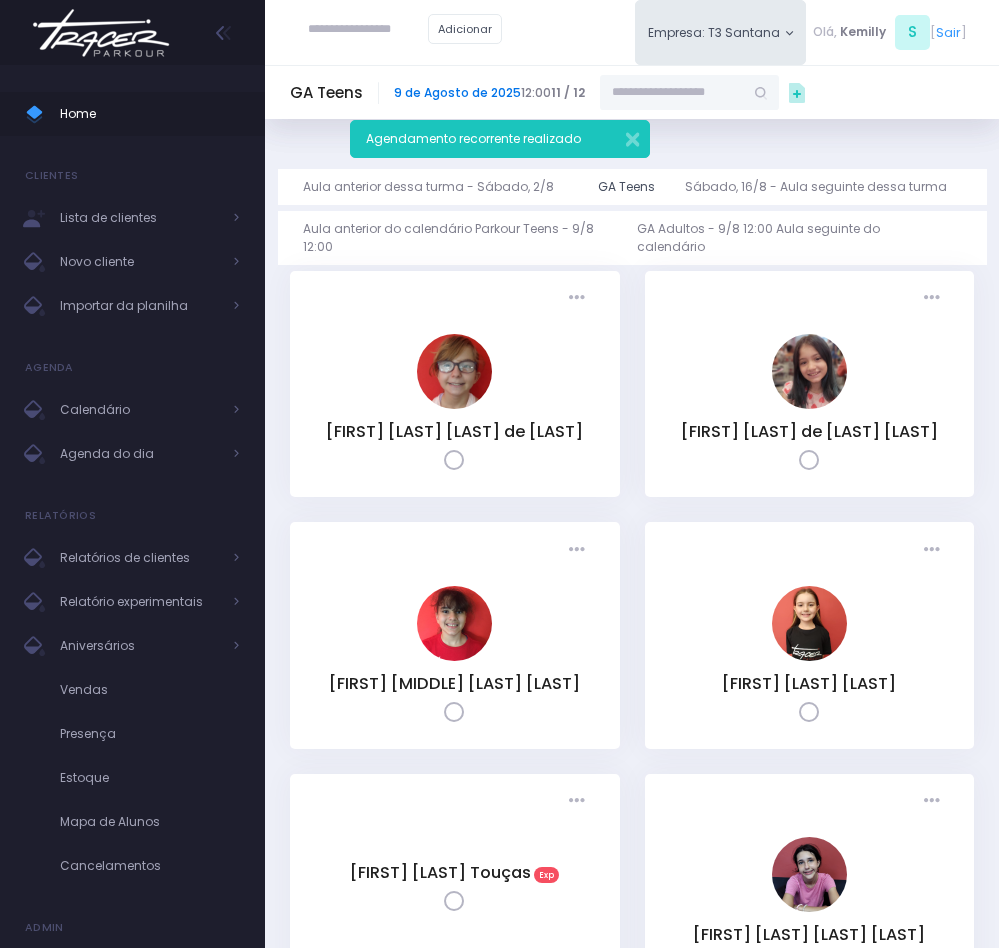 click on "9 de Agosto de 2025" at bounding box center (457, 92) 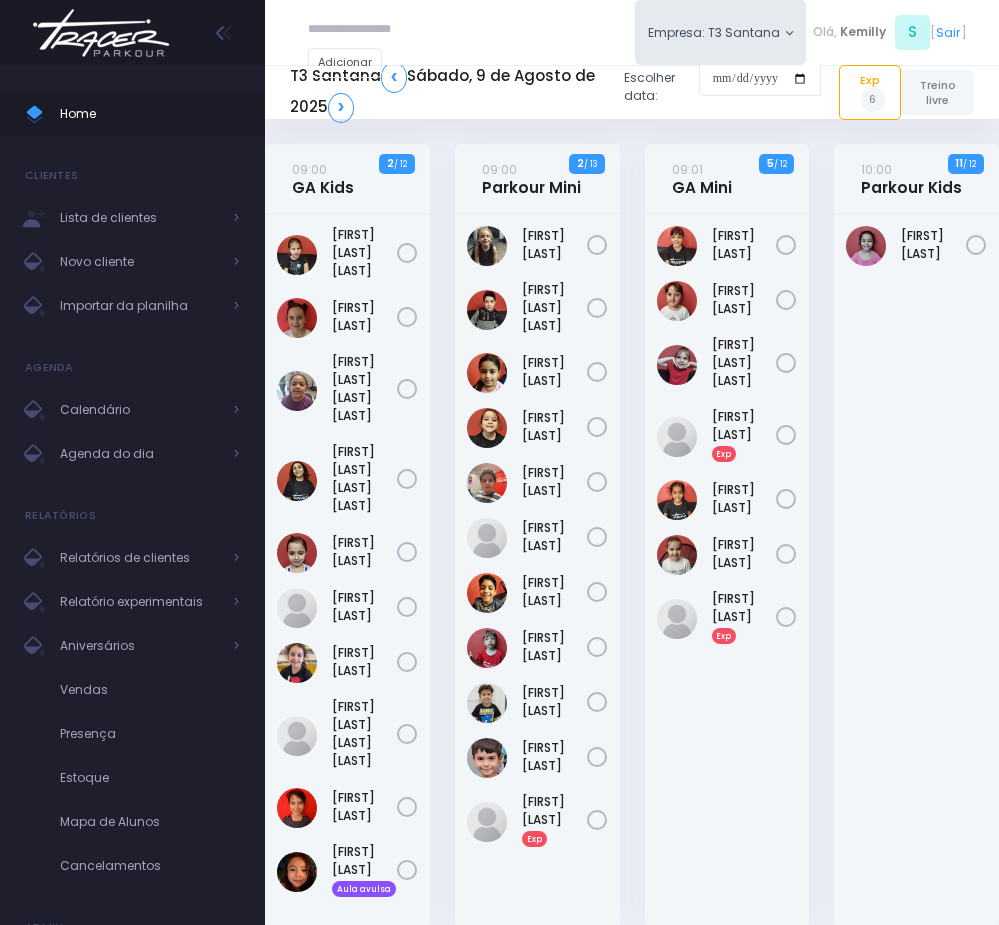 scroll, scrollTop: 0, scrollLeft: 0, axis: both 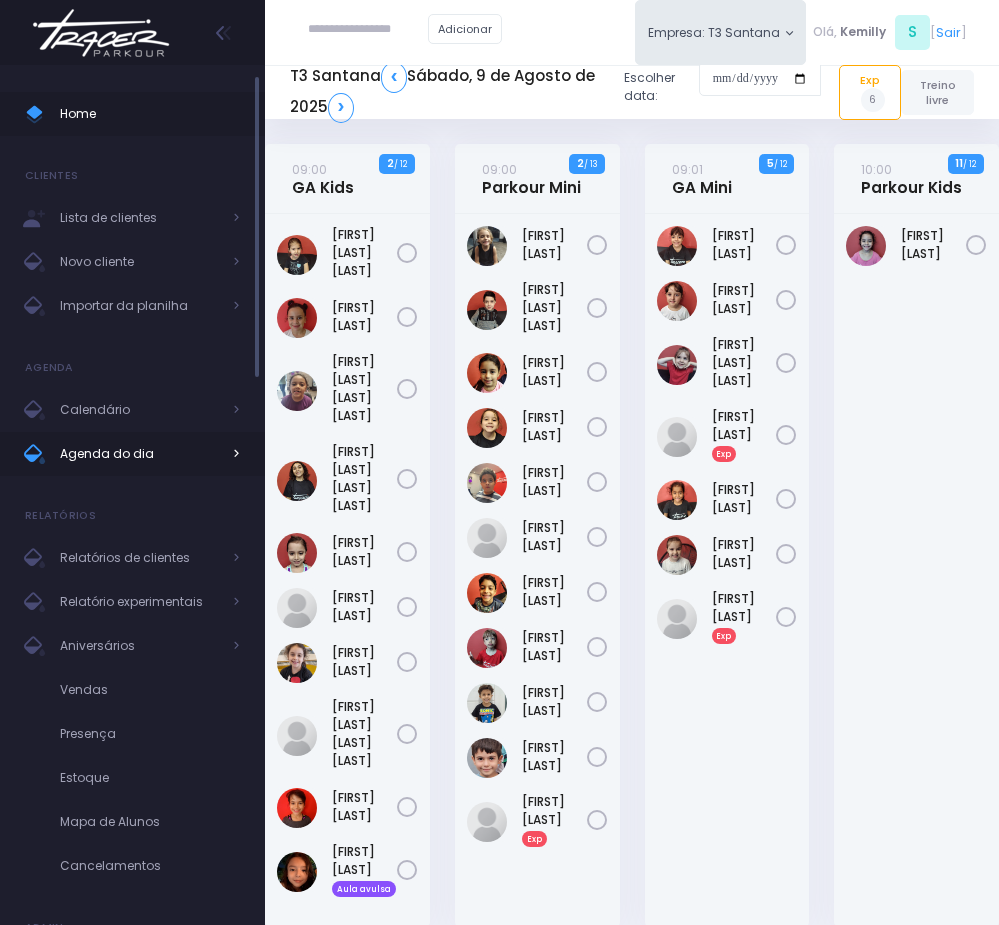 click on "Agenda do dia" at bounding box center [132, 454] 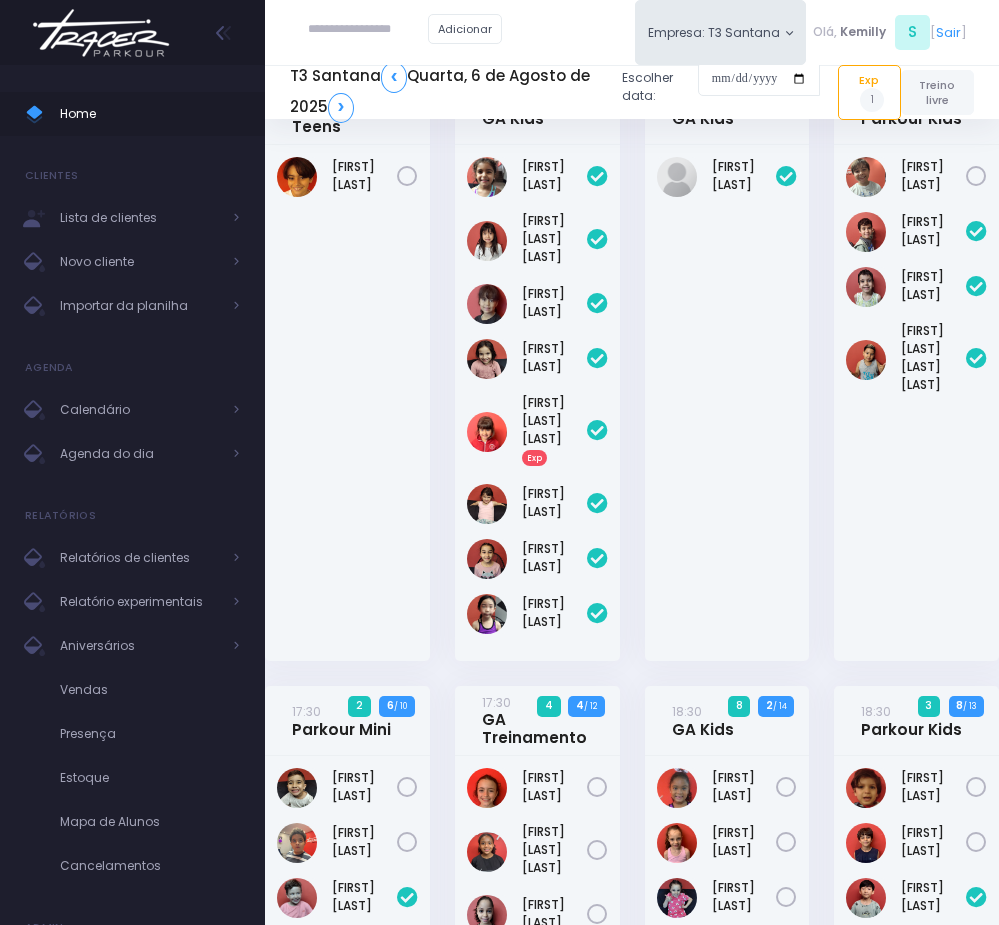 scroll, scrollTop: 15, scrollLeft: 0, axis: vertical 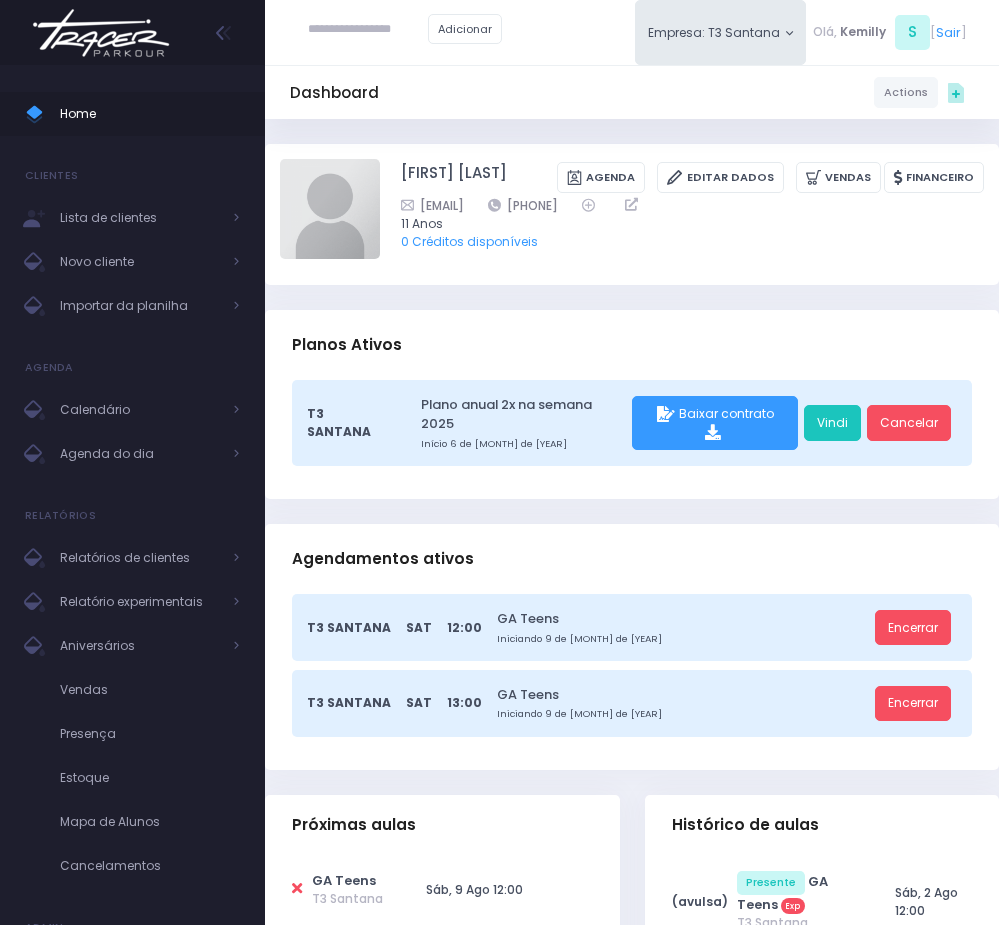 click on "Adicionar" at bounding box center [405, 30] 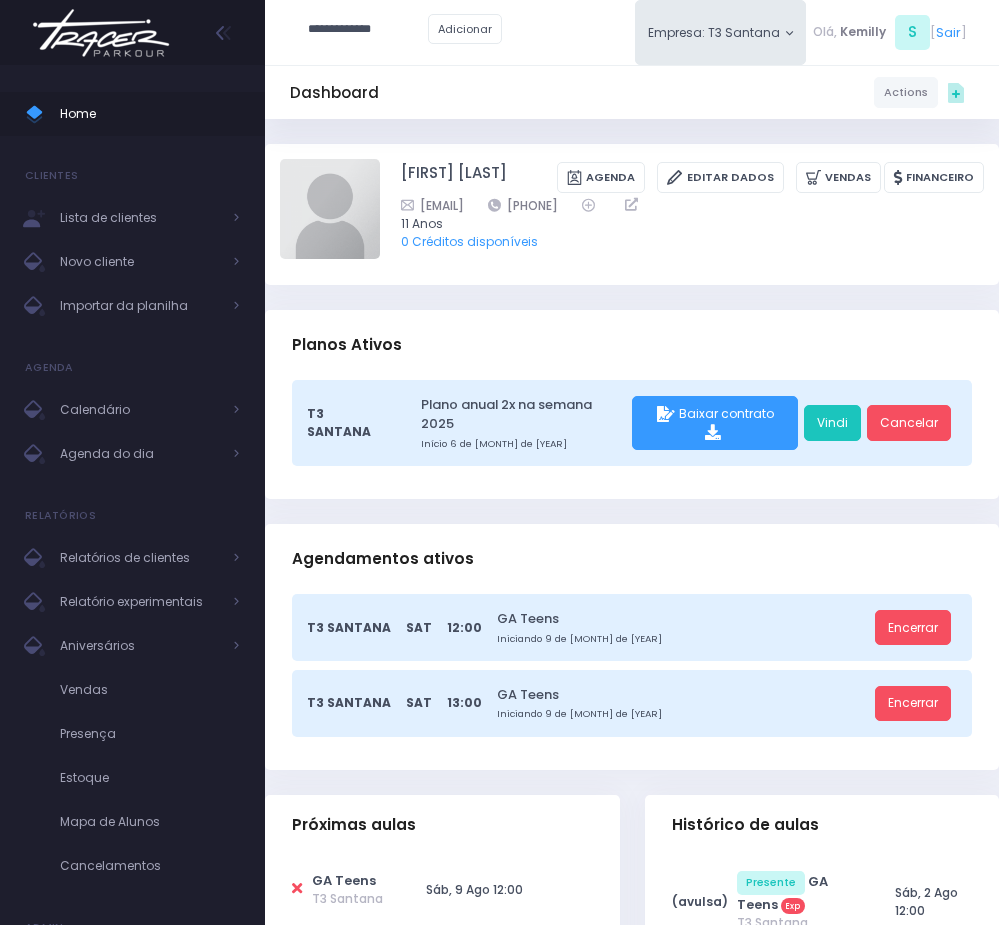click on "**********" at bounding box center [368, 30] 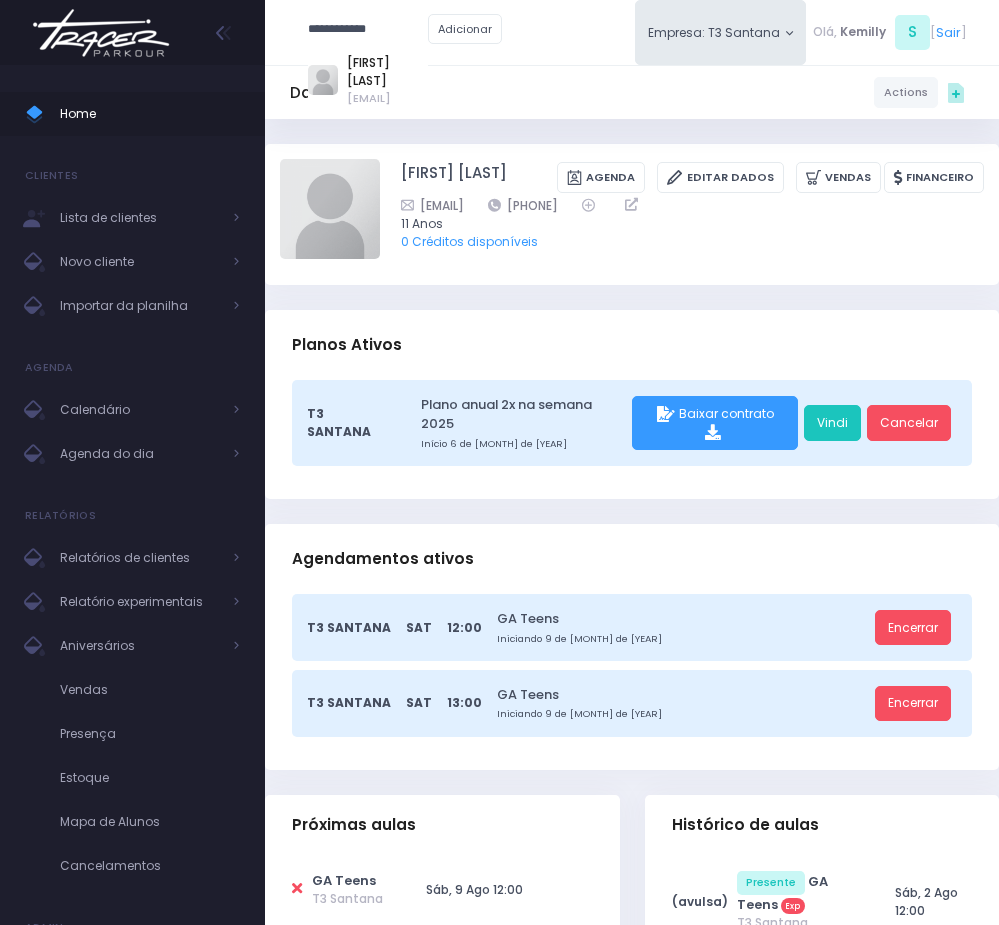 click on "psanci@bomplano.com.br" at bounding box center (387, 98) 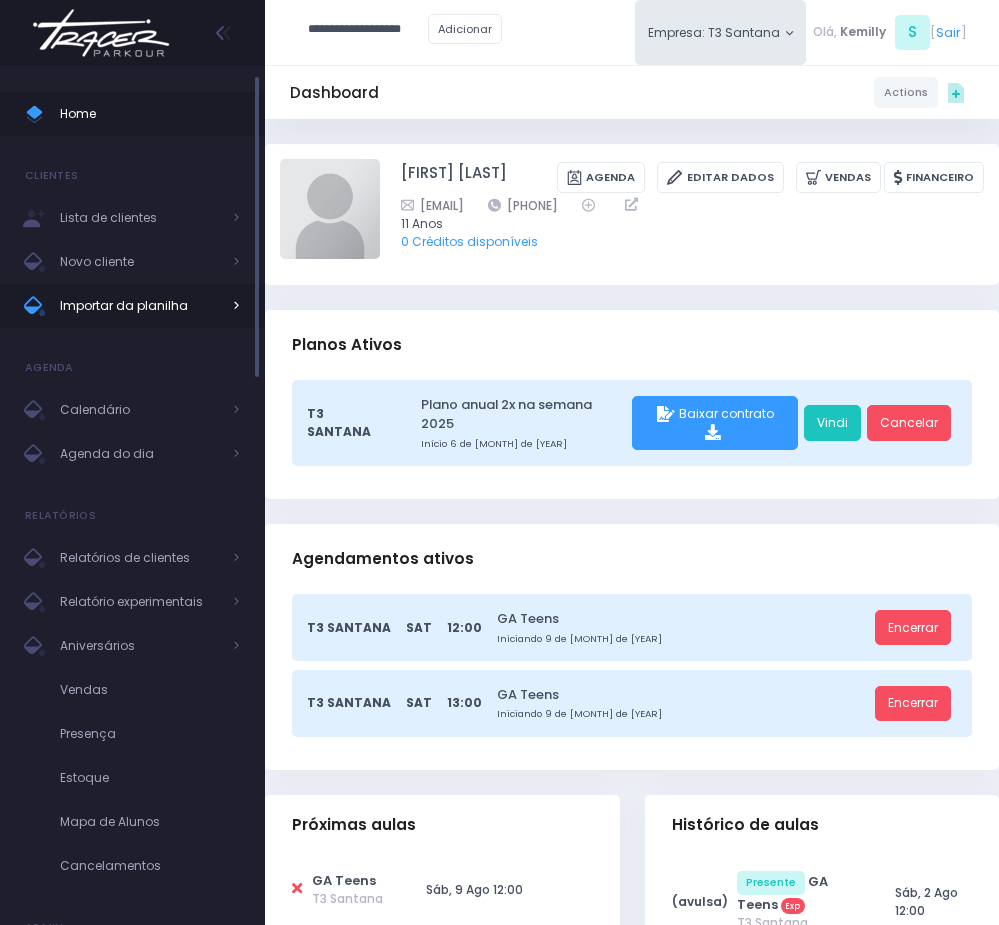 type on "**********" 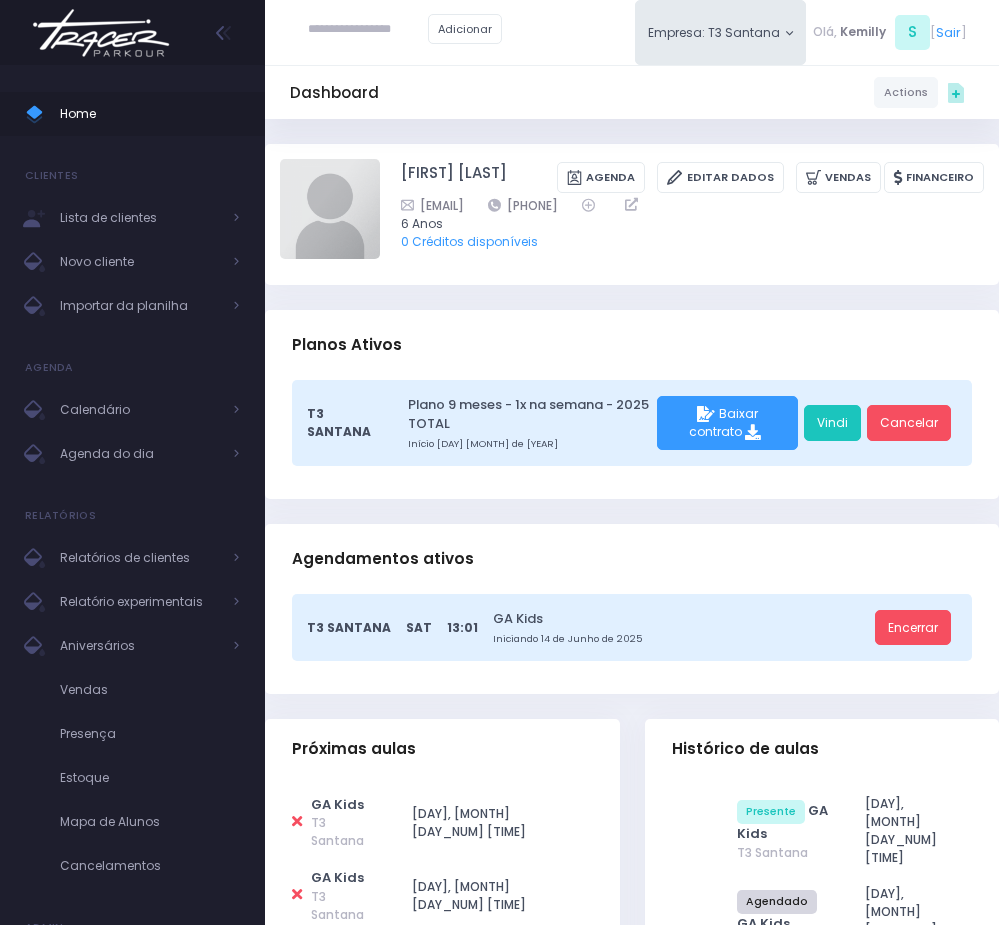 scroll, scrollTop: 0, scrollLeft: 0, axis: both 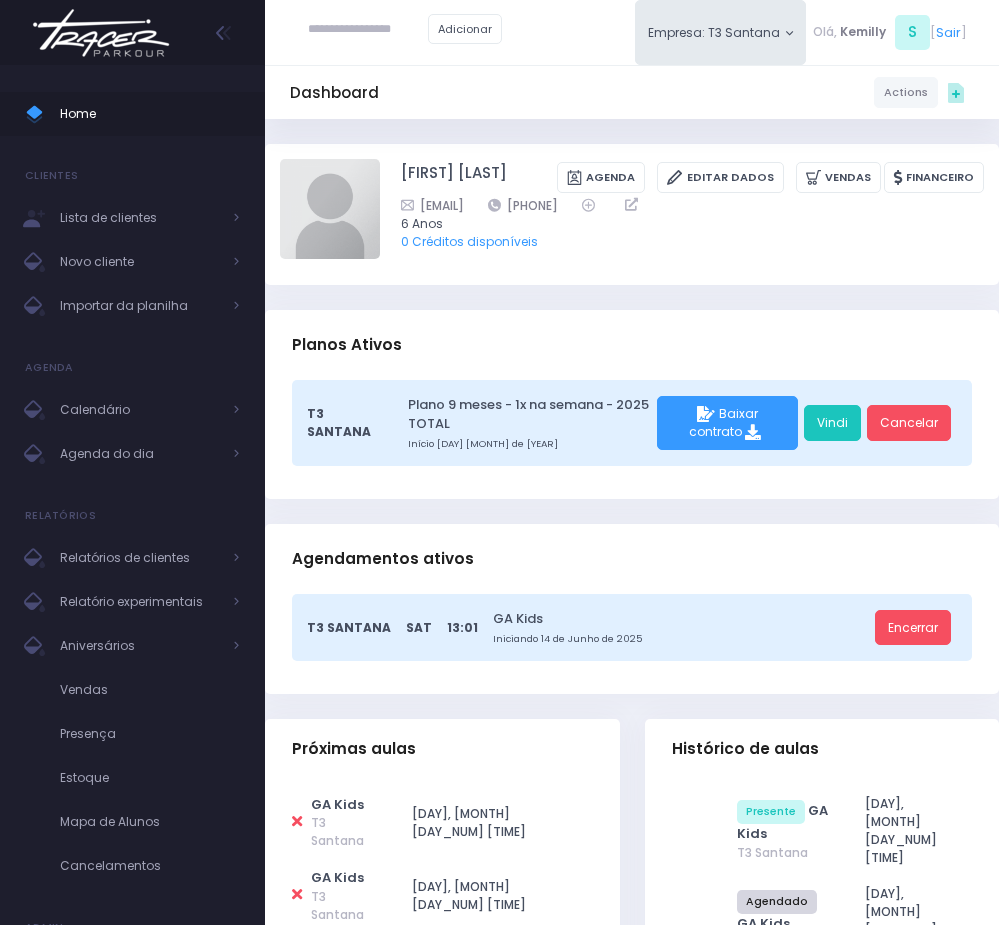 click at bounding box center [297, 821] 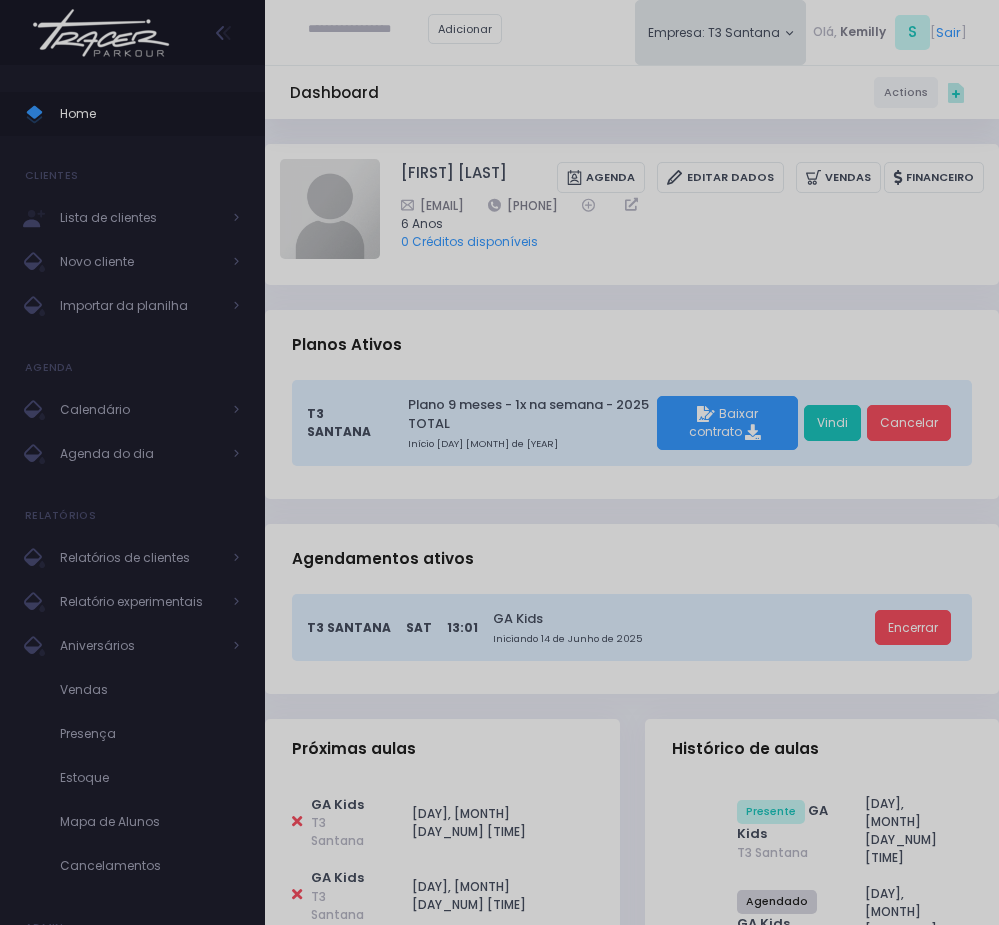 type on "**********" 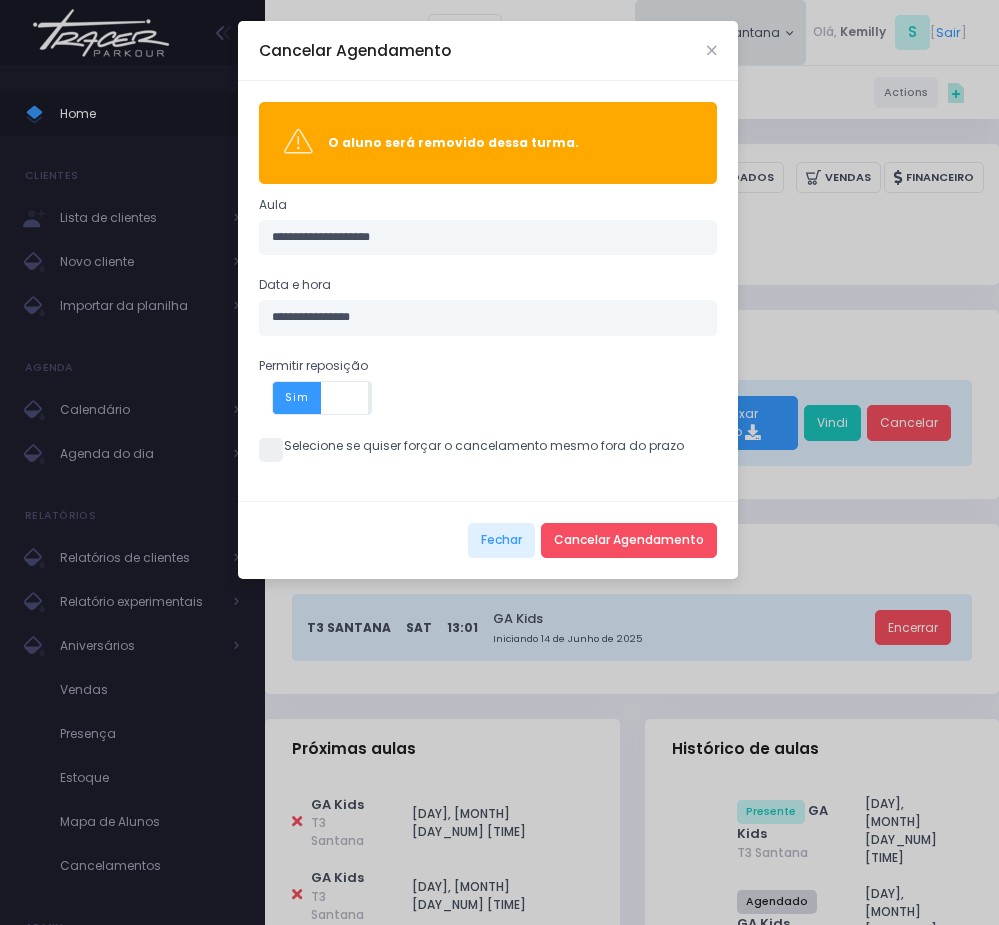 click at bounding box center (271, 450) 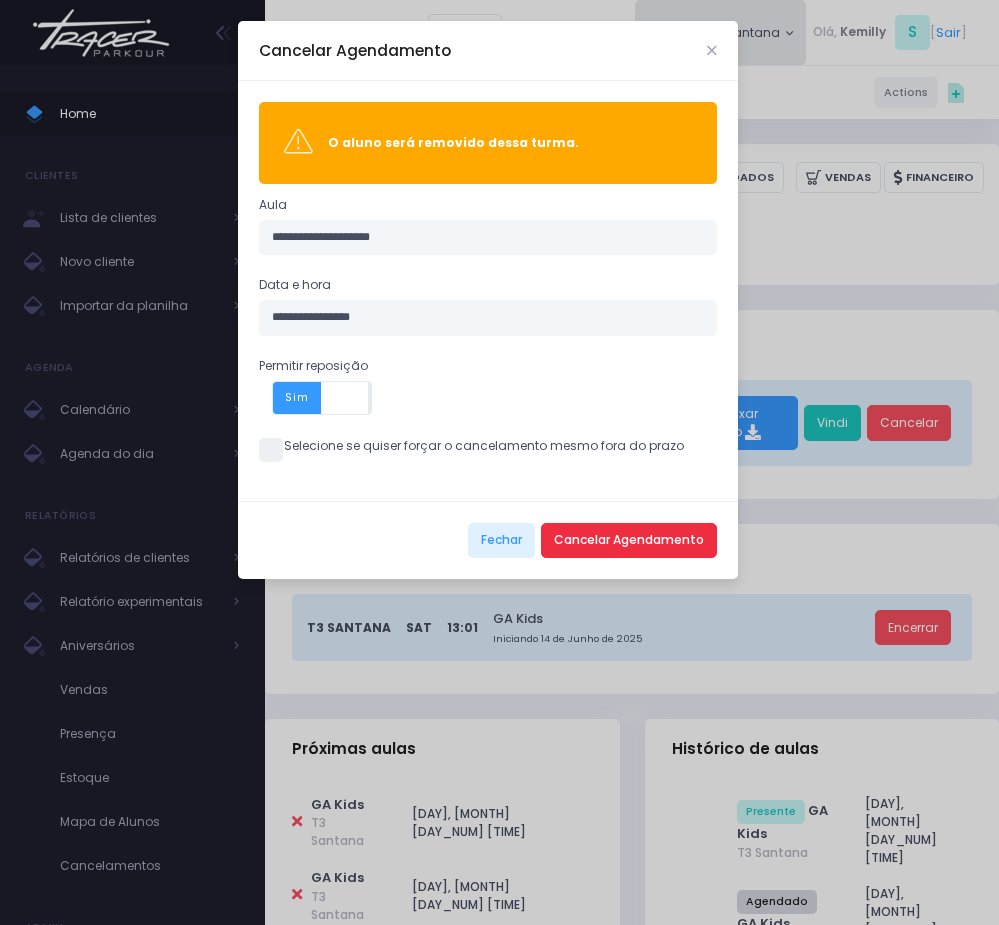 click on "Cancelar Agendamento" at bounding box center [629, 541] 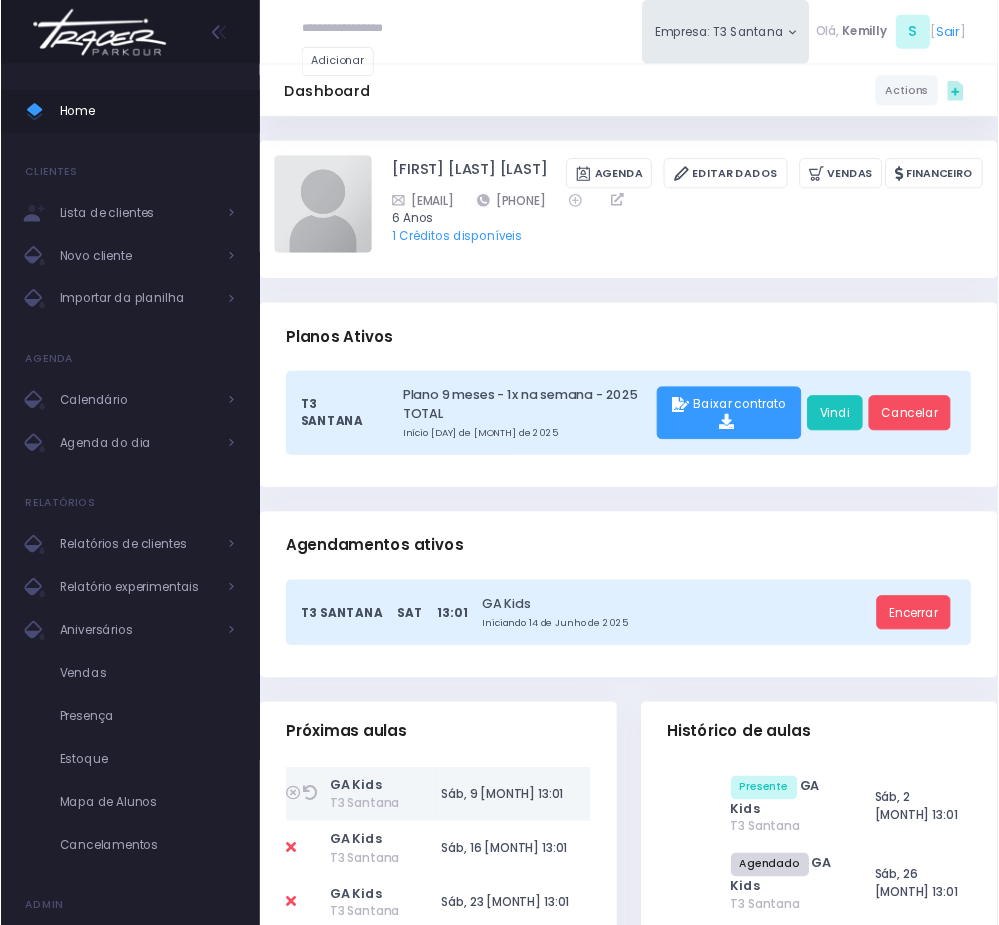 scroll, scrollTop: 0, scrollLeft: 0, axis: both 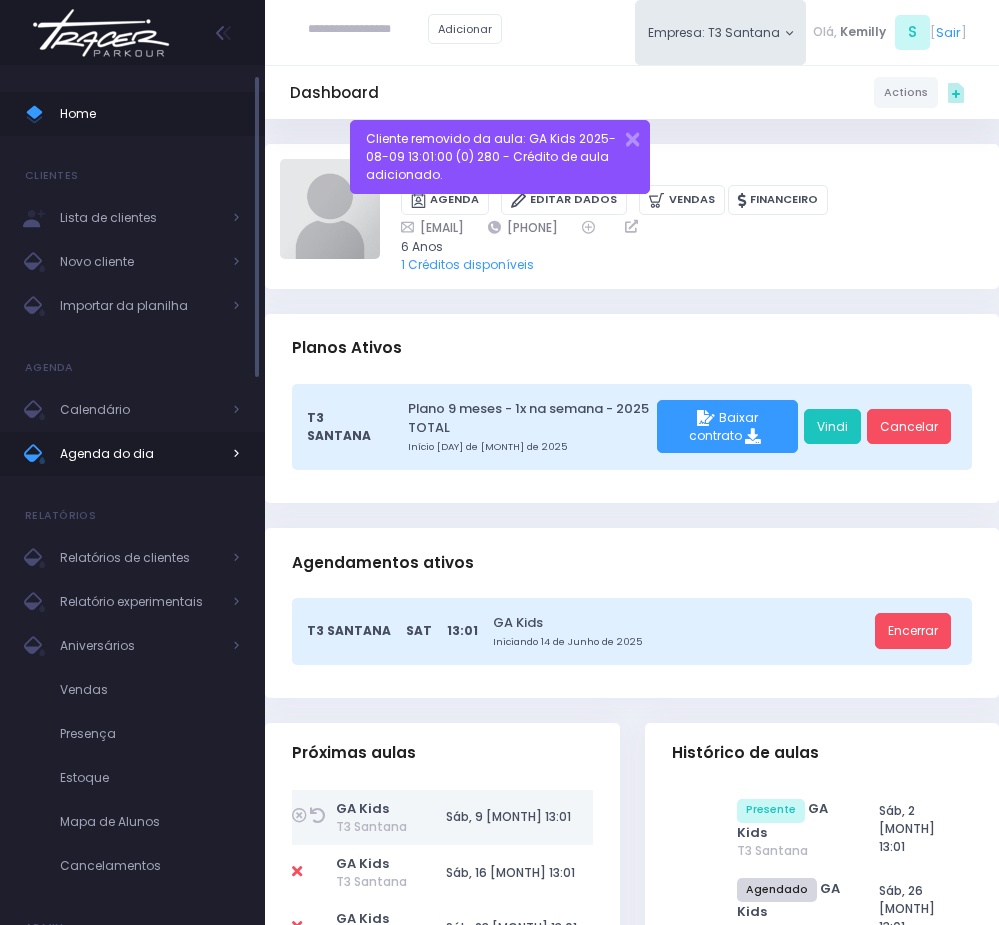 click on "Agenda do dia" at bounding box center [140, 454] 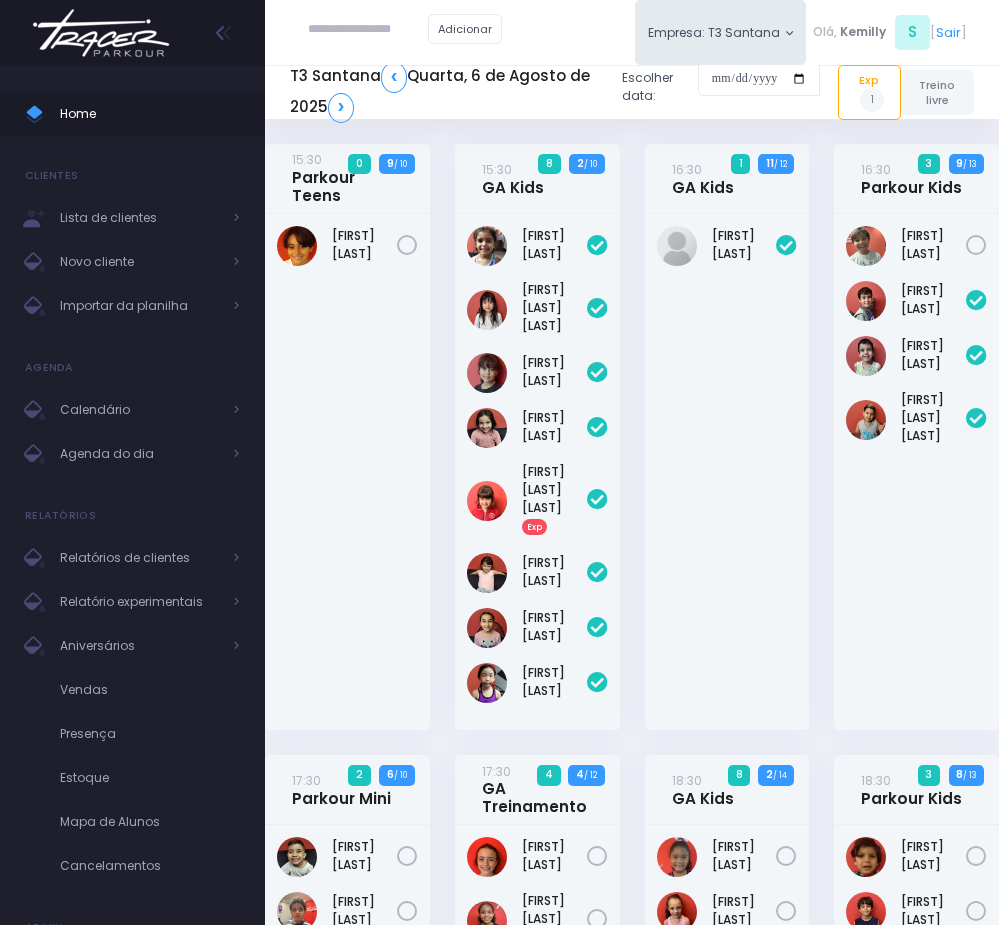 scroll, scrollTop: 1815, scrollLeft: 0, axis: vertical 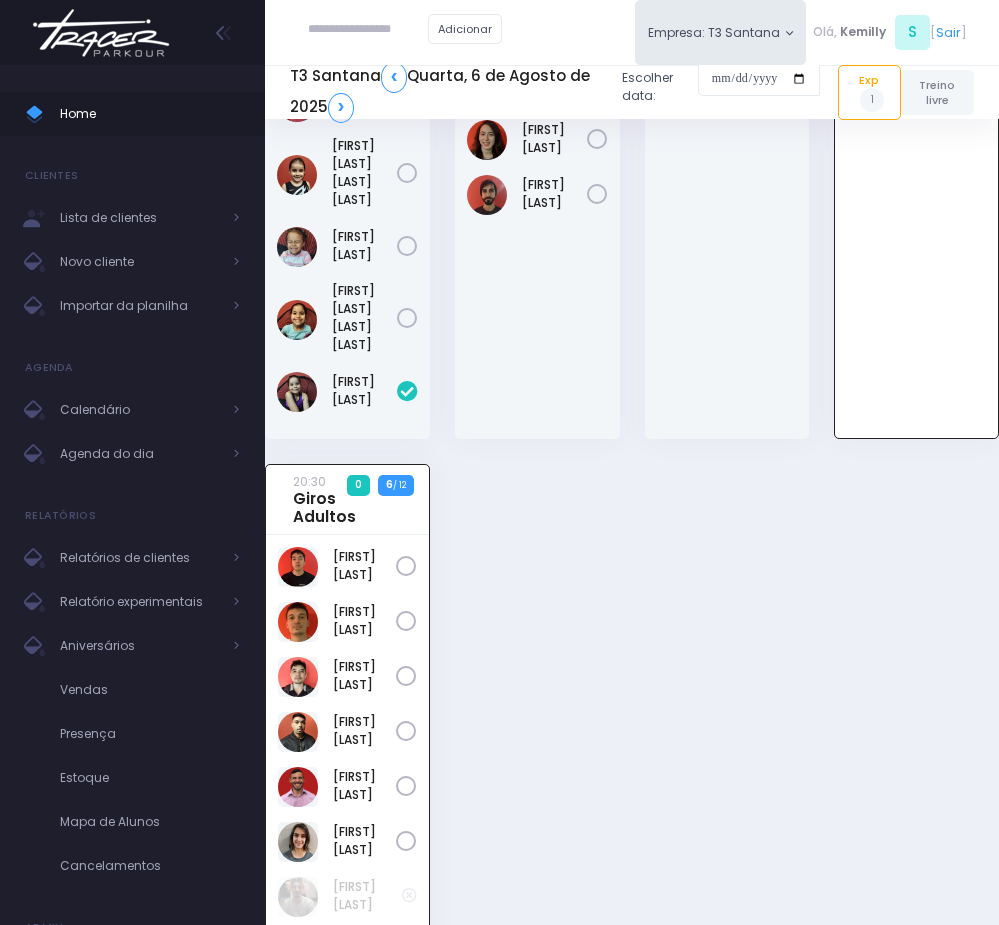 click at bounding box center [368, 30] 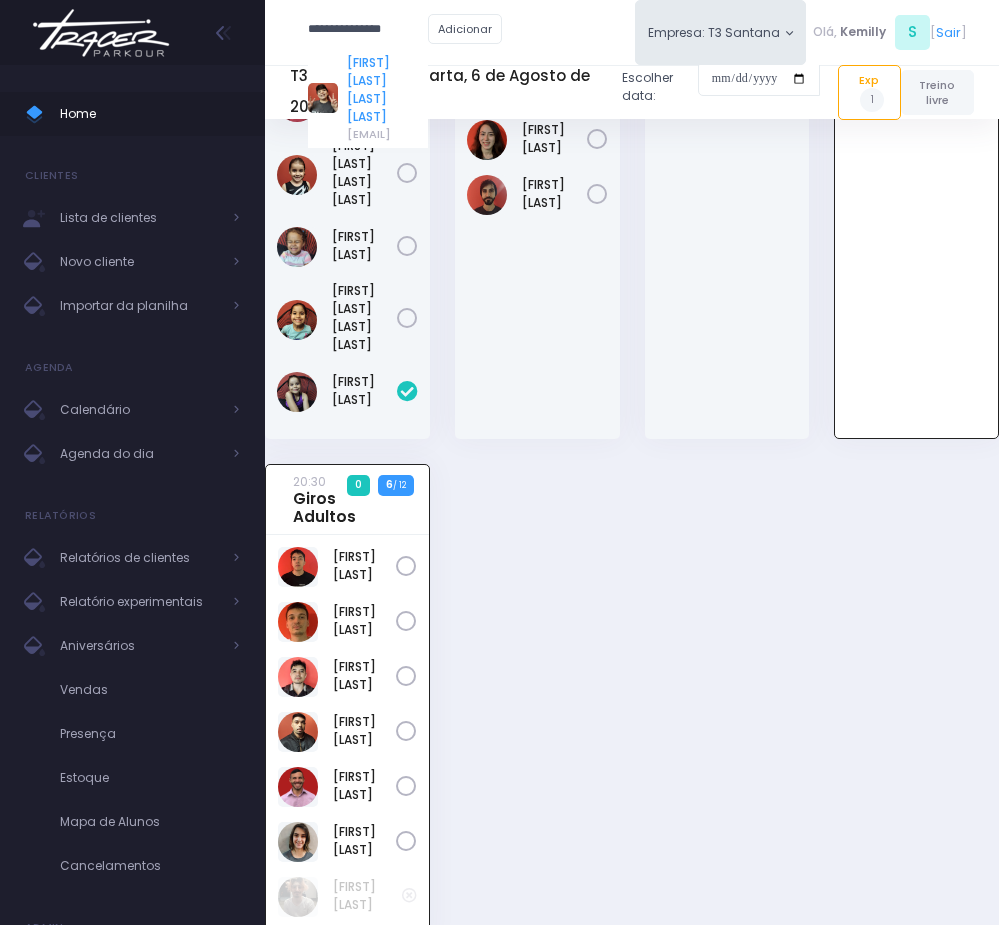 click on "Vinicius de Oliveira Silva Sane Romani" at bounding box center (387, 90) 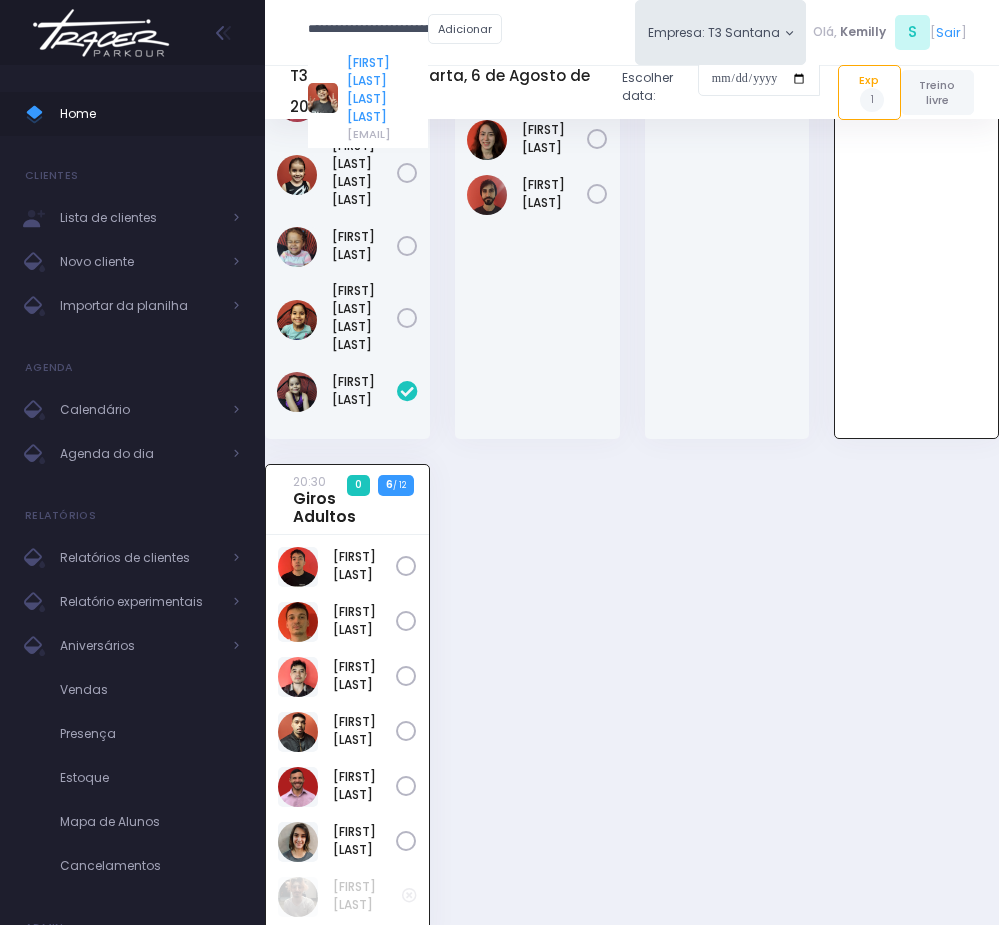 scroll, scrollTop: 0, scrollLeft: 0, axis: both 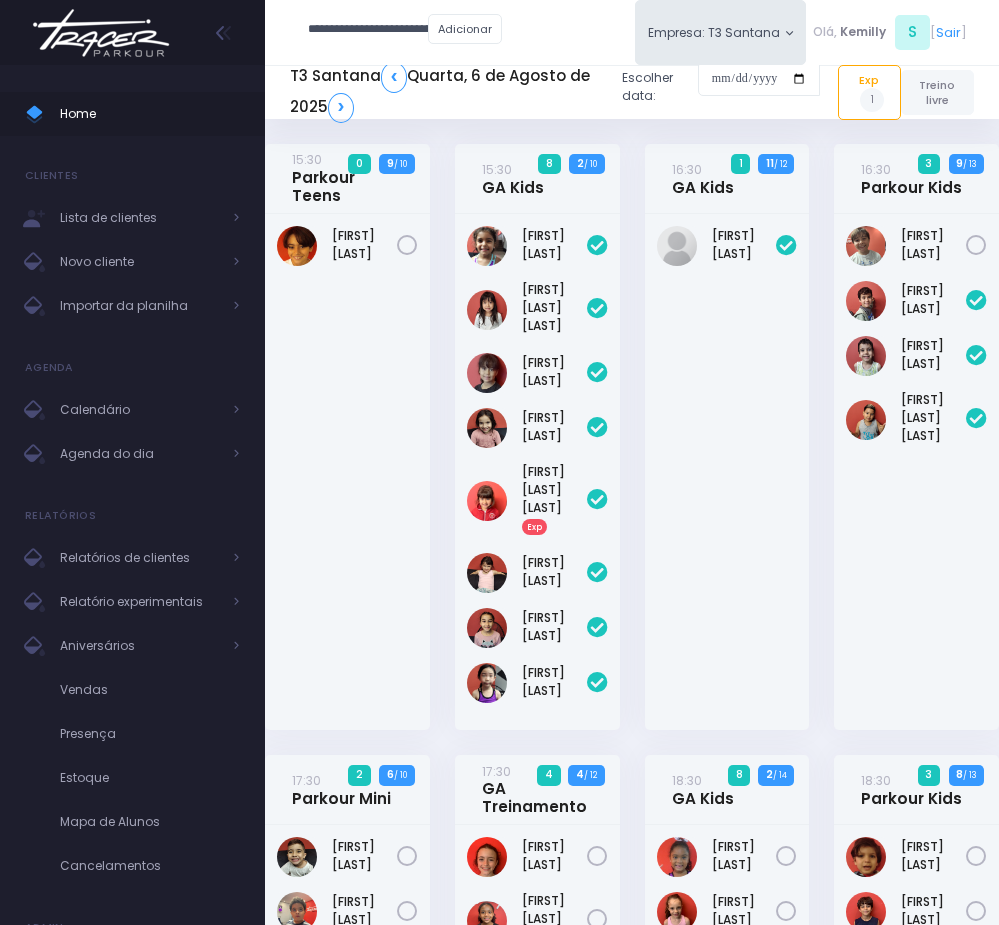 type on "**********" 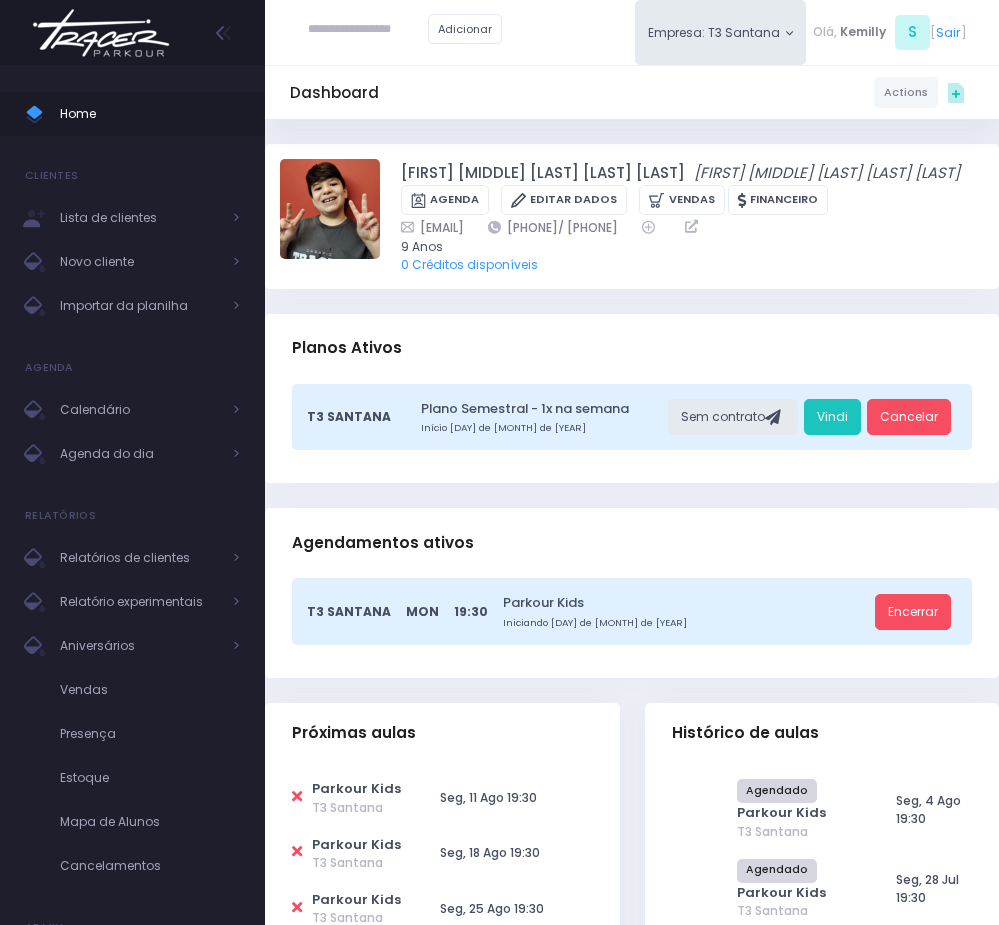 scroll, scrollTop: 0, scrollLeft: 0, axis: both 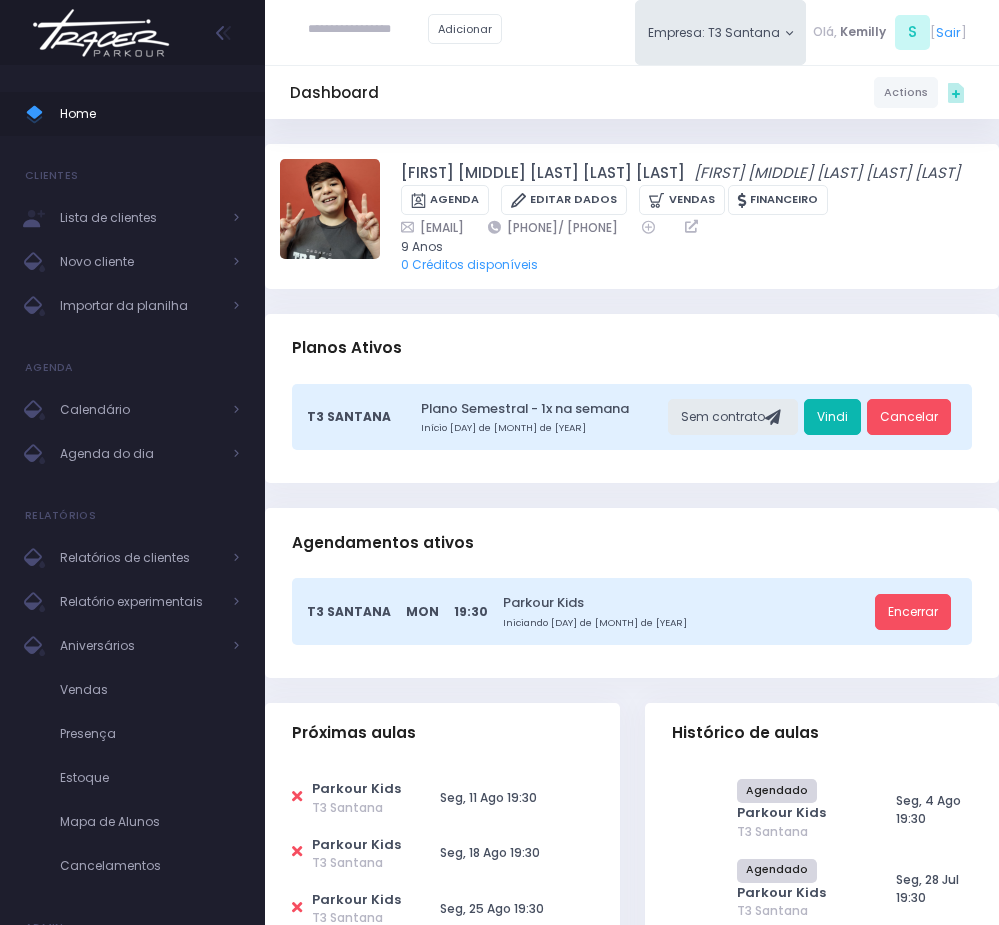 click on "Vindi" at bounding box center [832, 417] 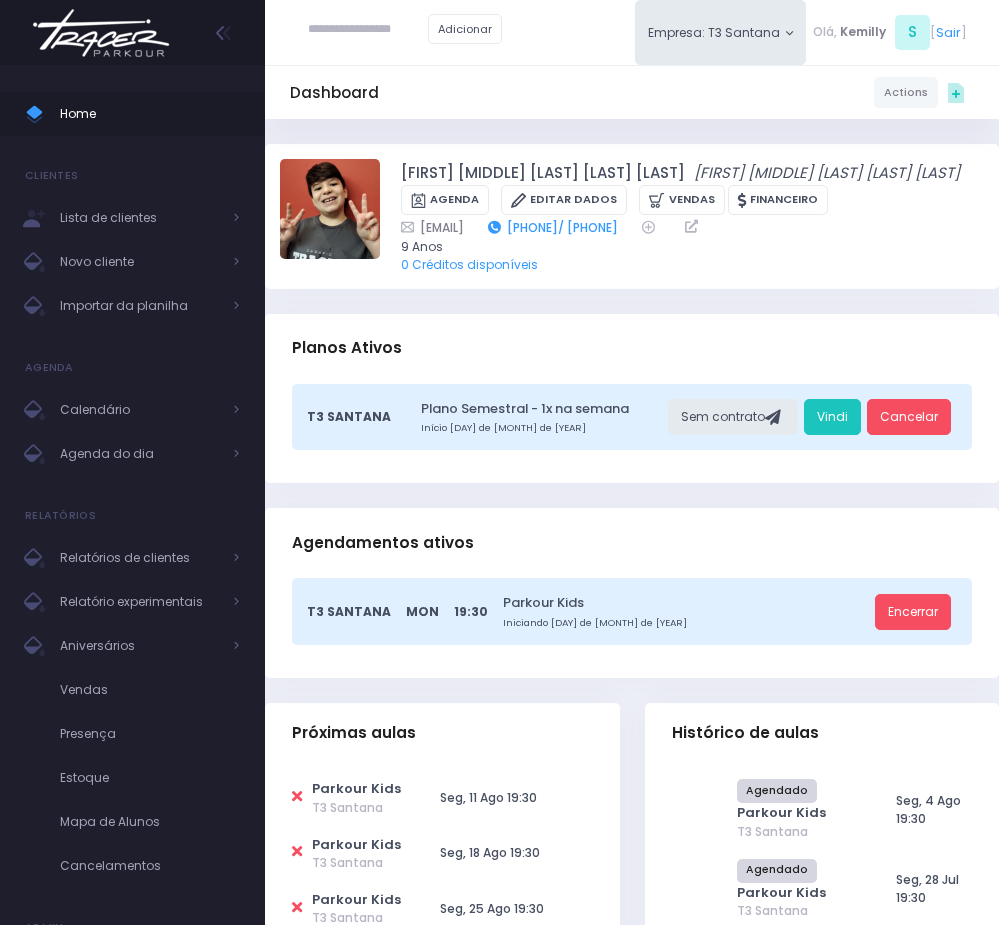 drag, startPoint x: 580, startPoint y: 253, endPoint x: 760, endPoint y: 244, distance: 180.22485 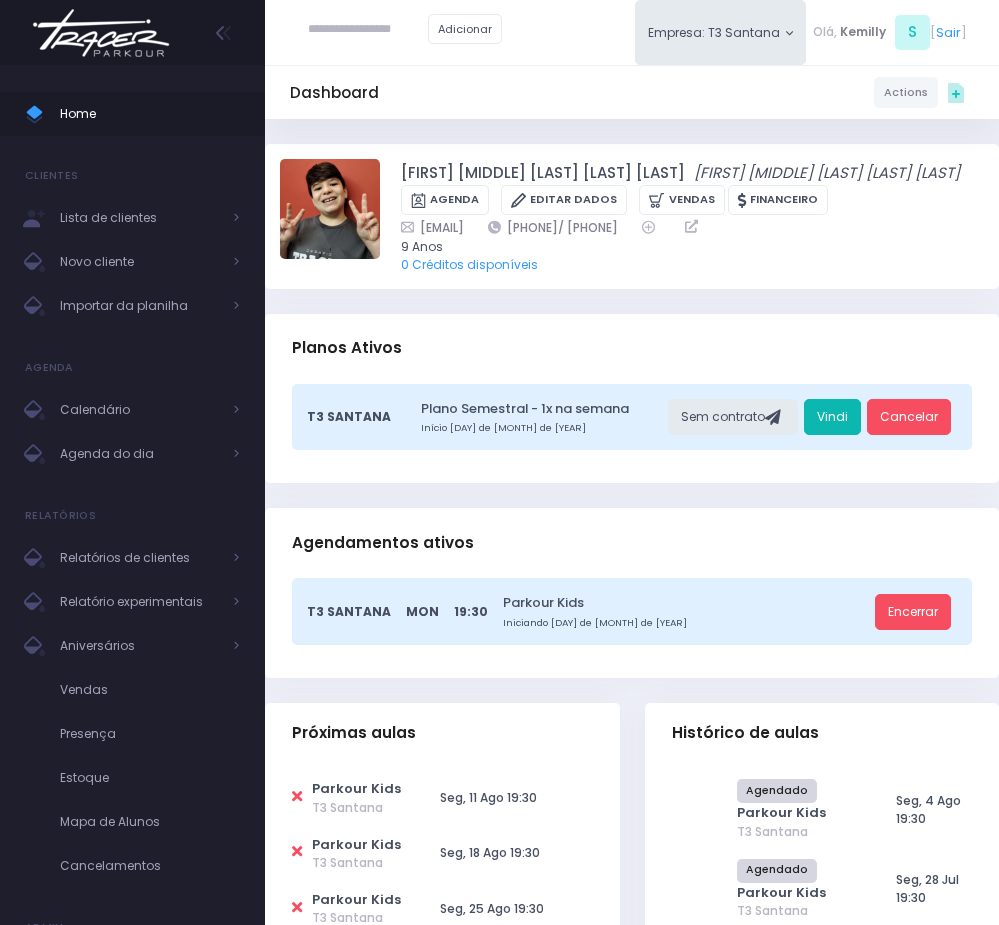 click on "Vindi" at bounding box center (832, 417) 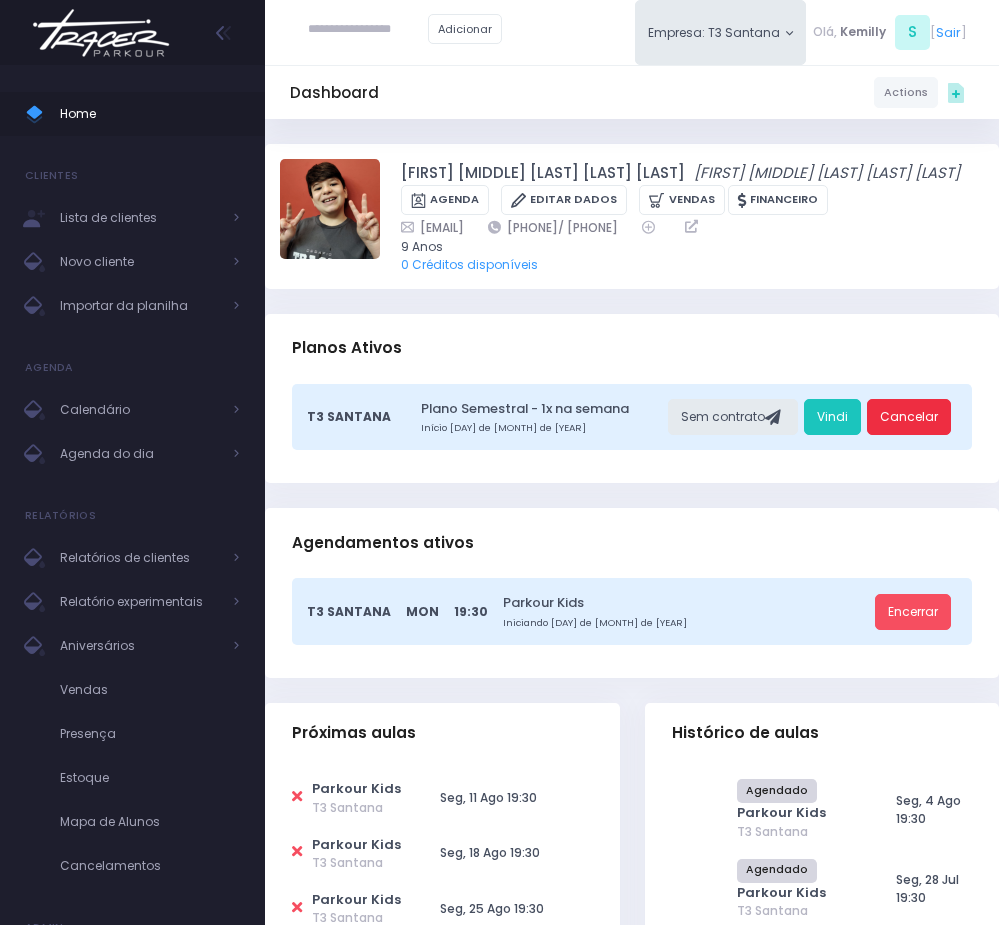 click on "Cancelar" at bounding box center [909, 417] 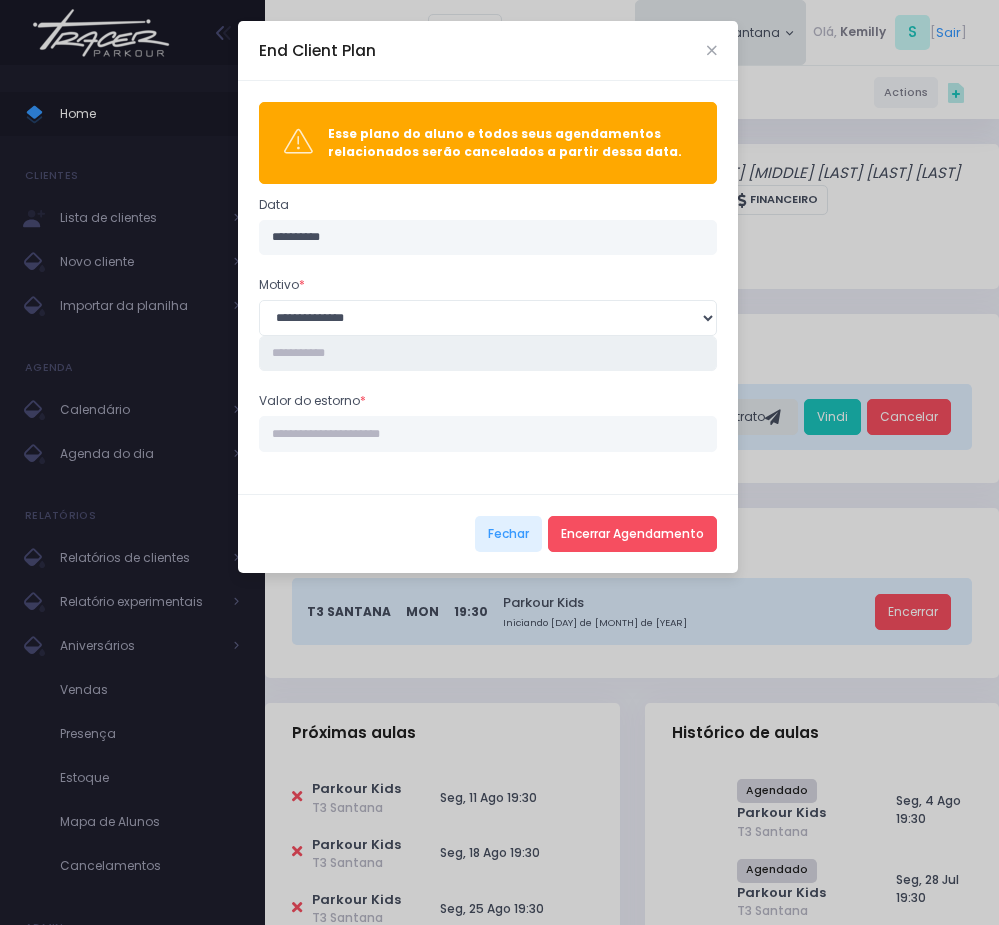 click at bounding box center [488, 354] 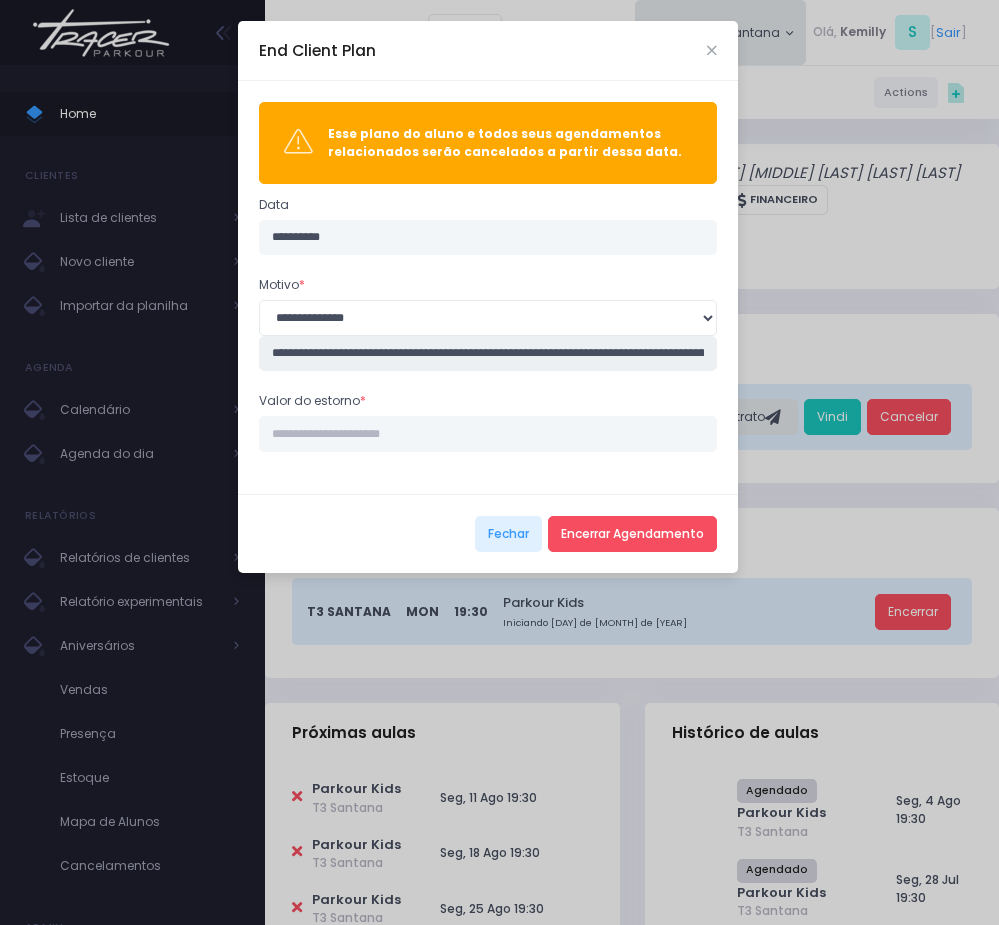 scroll, scrollTop: 0, scrollLeft: 822, axis: horizontal 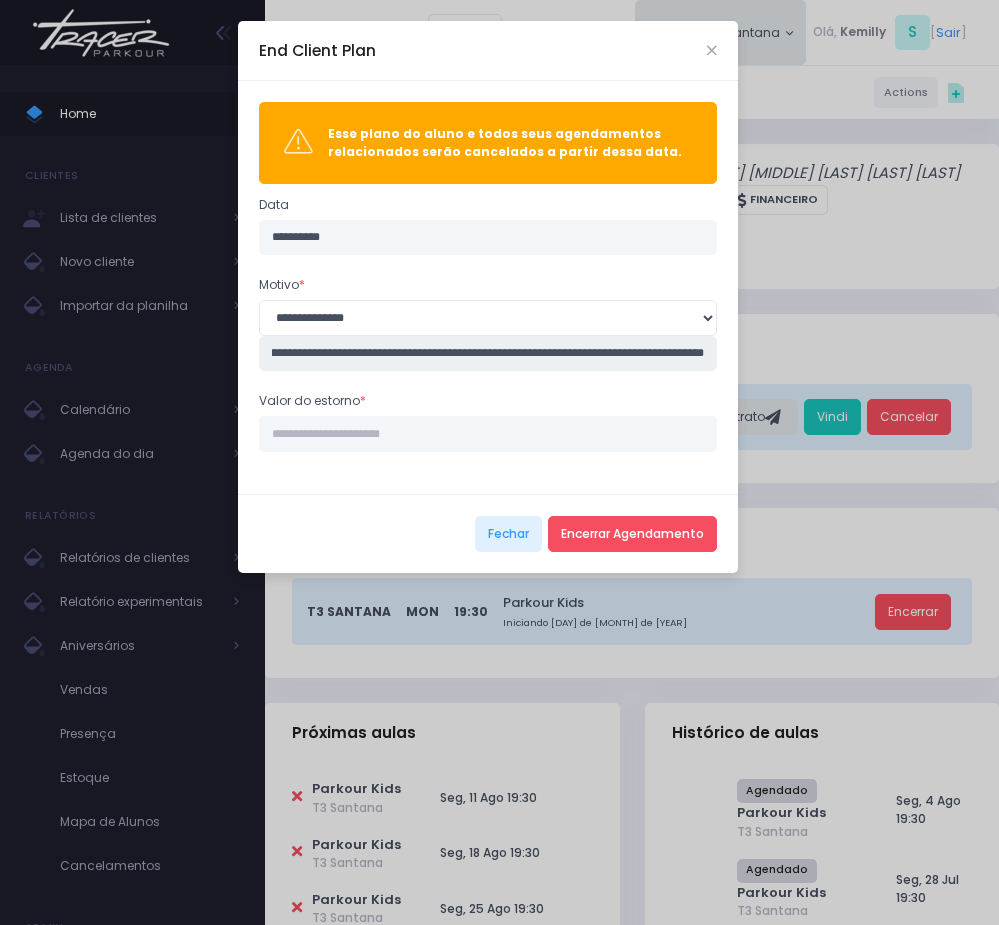 type on "**********" 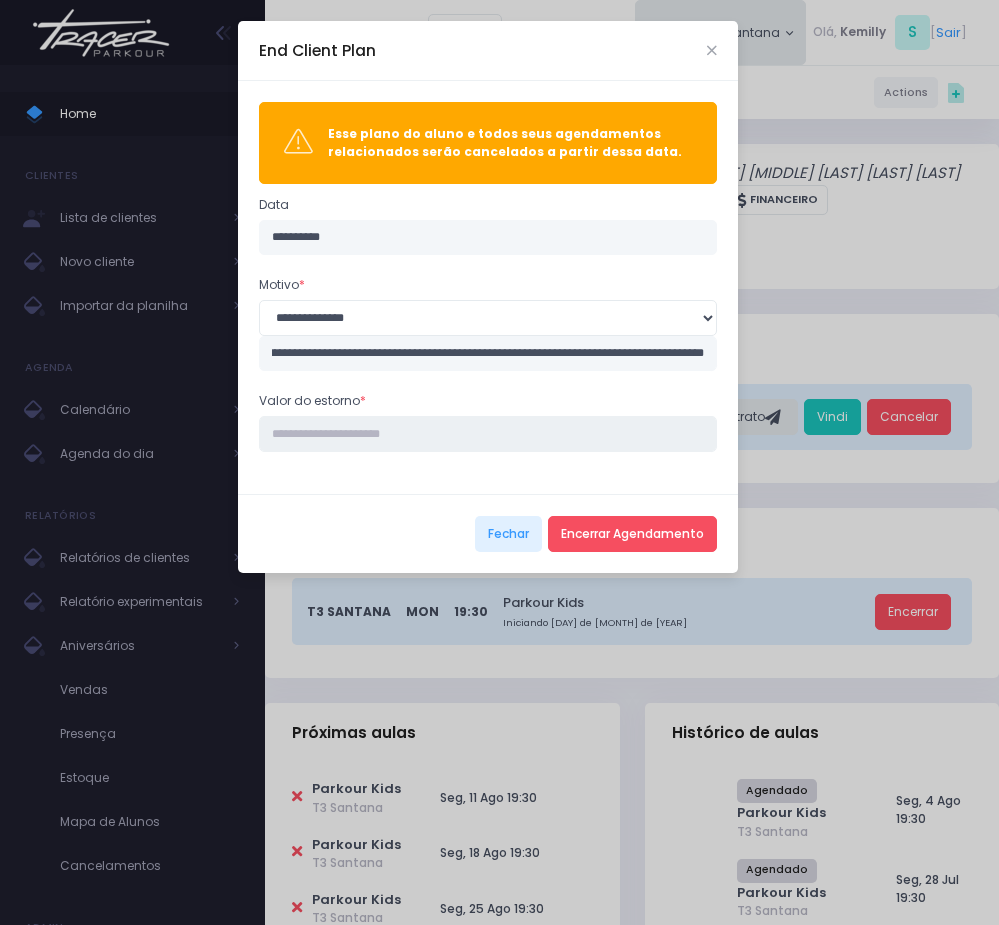 click on "Valor do estorno  *" at bounding box center [488, 434] 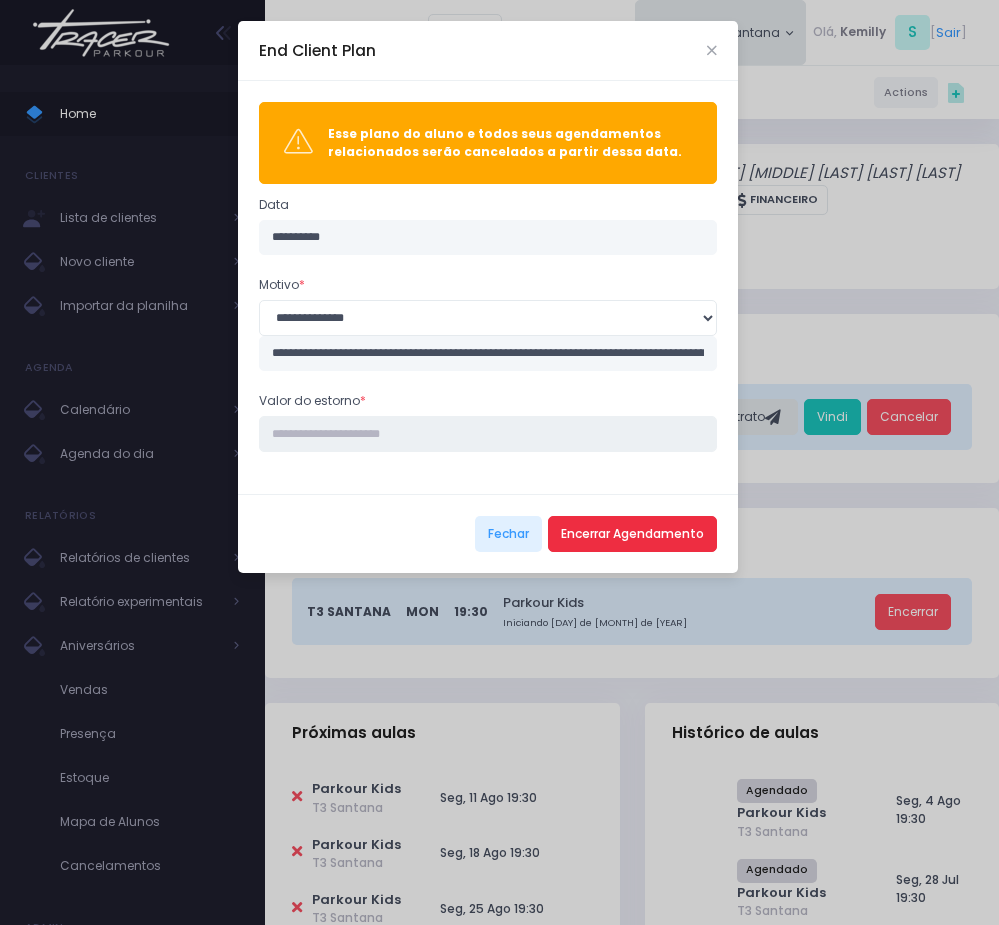 type on "******" 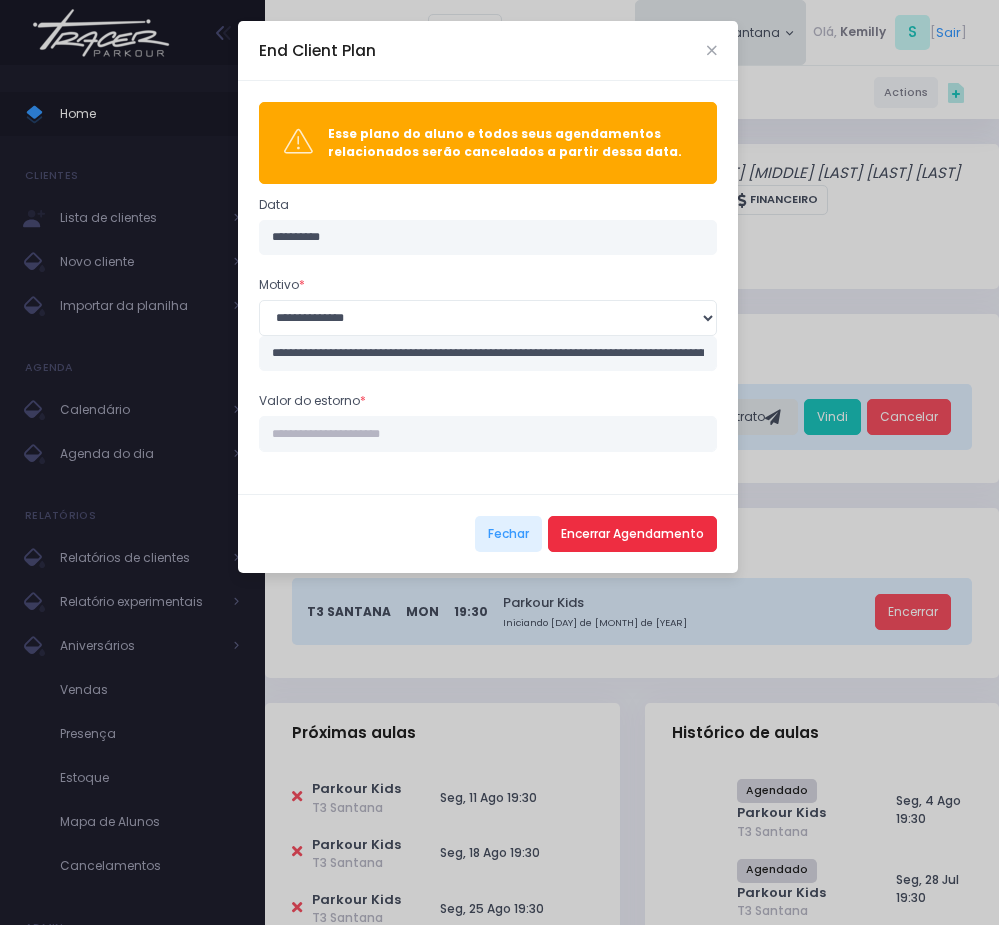 click on "Encerrar Agendamento" at bounding box center [632, 534] 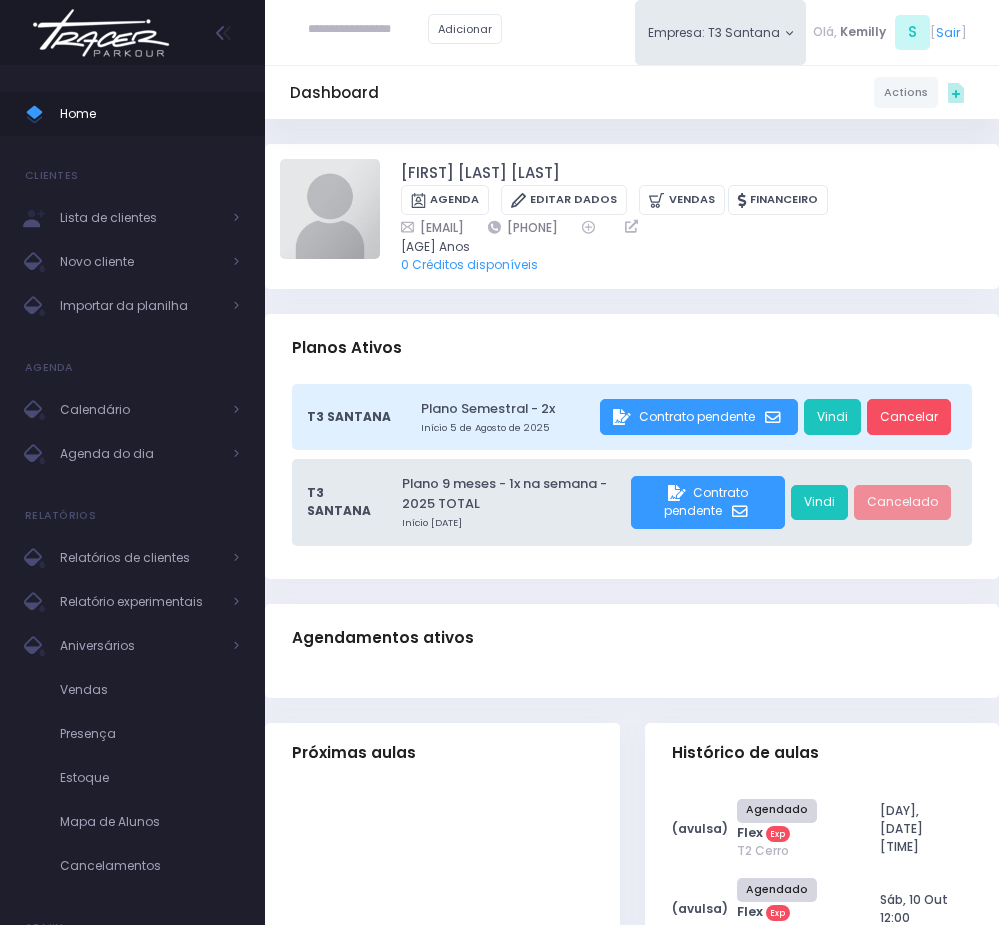 scroll, scrollTop: 0, scrollLeft: 0, axis: both 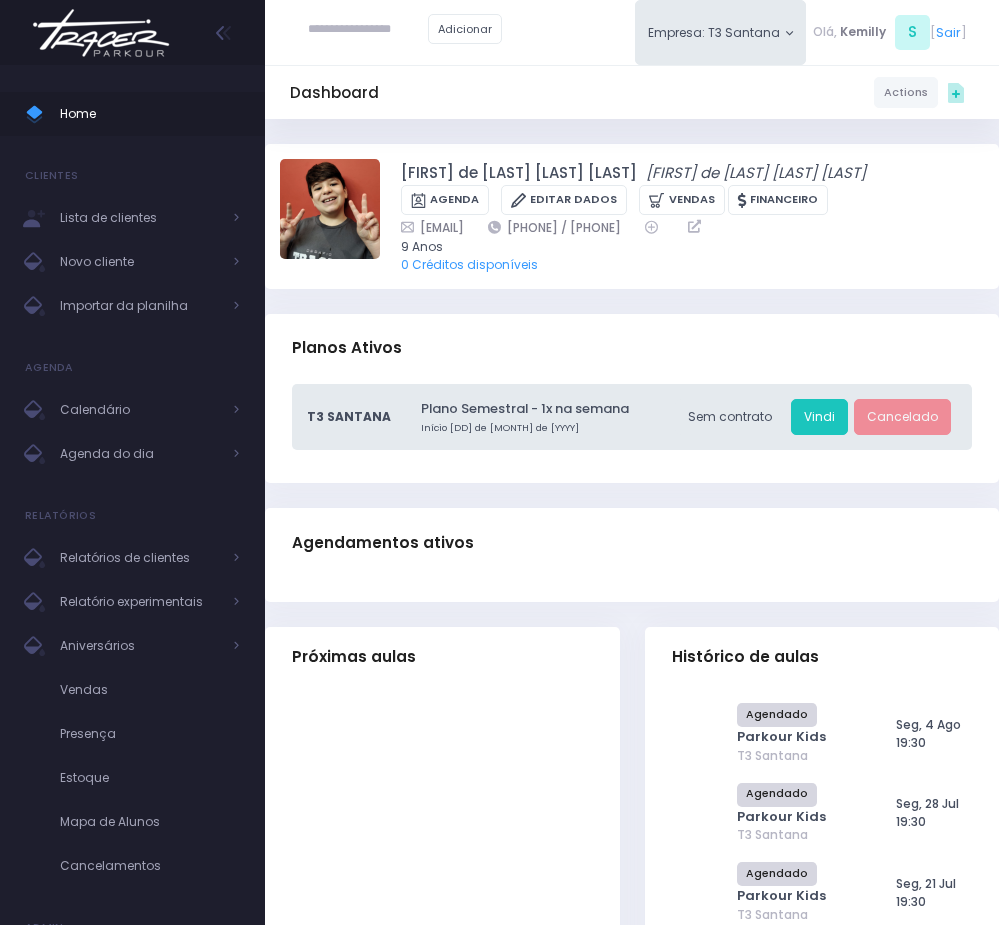 click at bounding box center (368, 30) 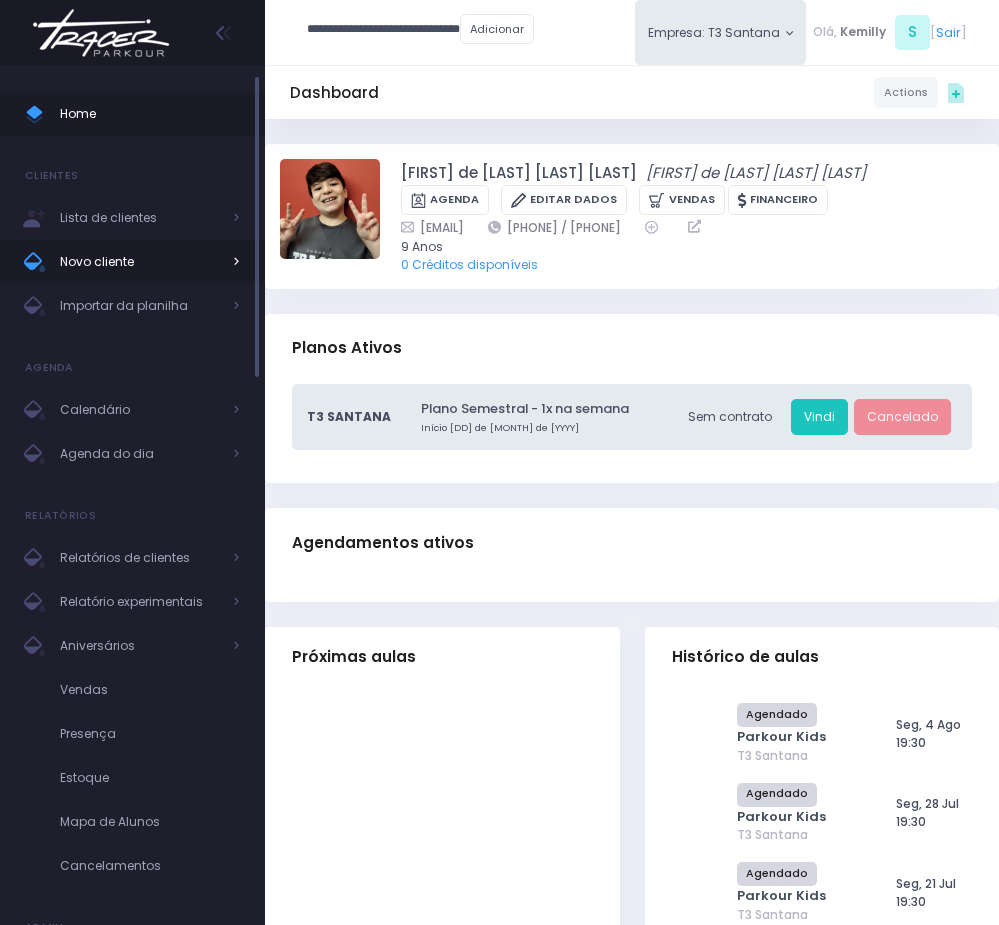 scroll, scrollTop: 0, scrollLeft: 0, axis: both 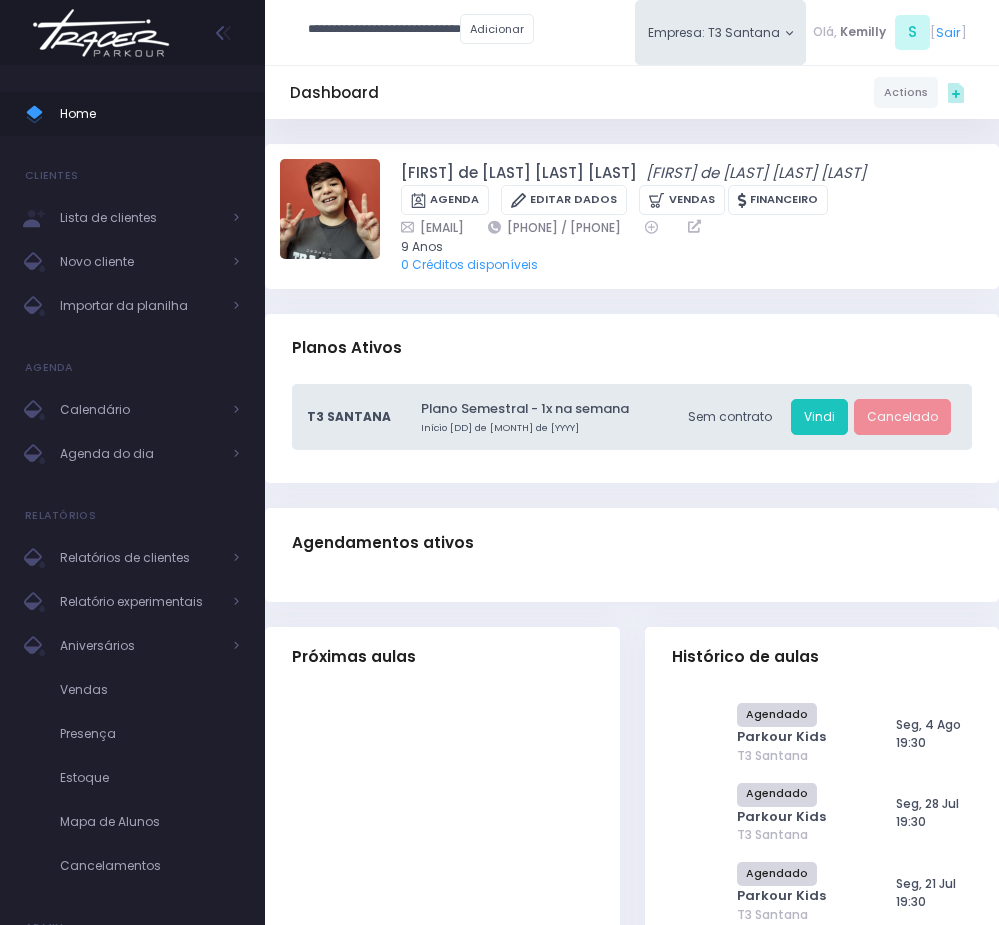click on "**********" at bounding box center (384, 30) 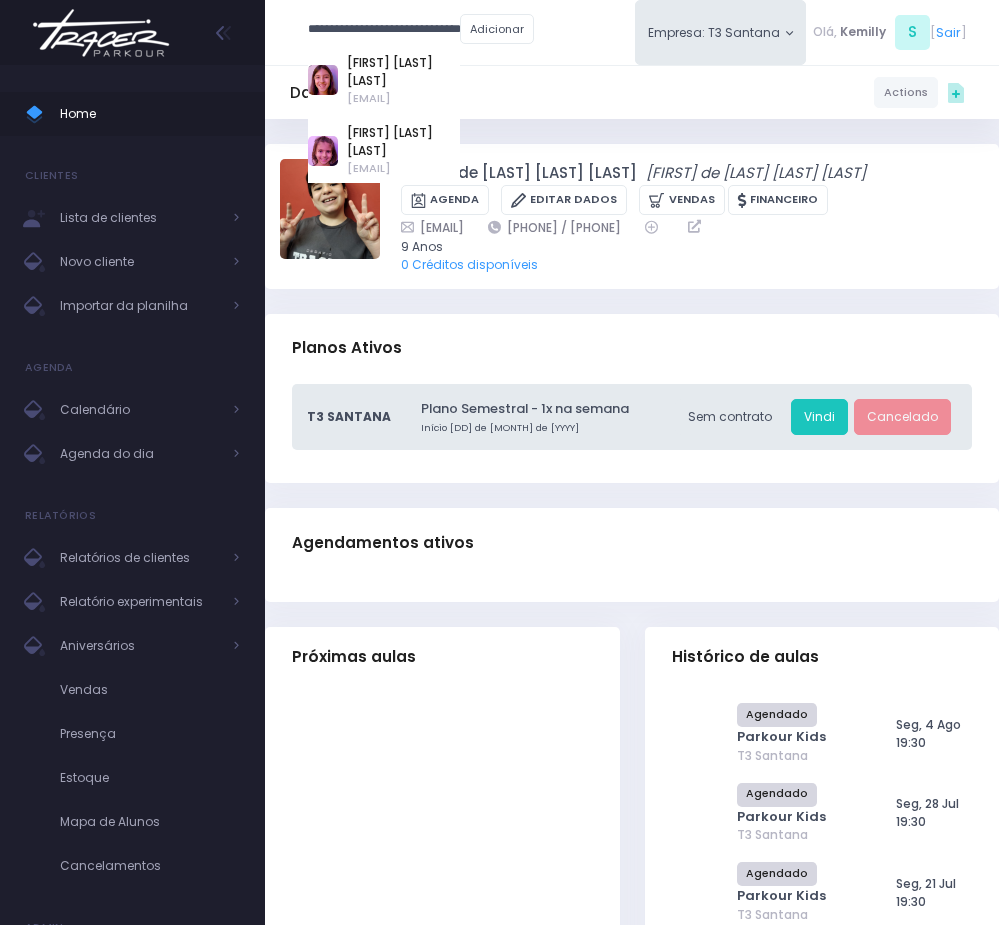 click on "**********" at bounding box center [384, 30] 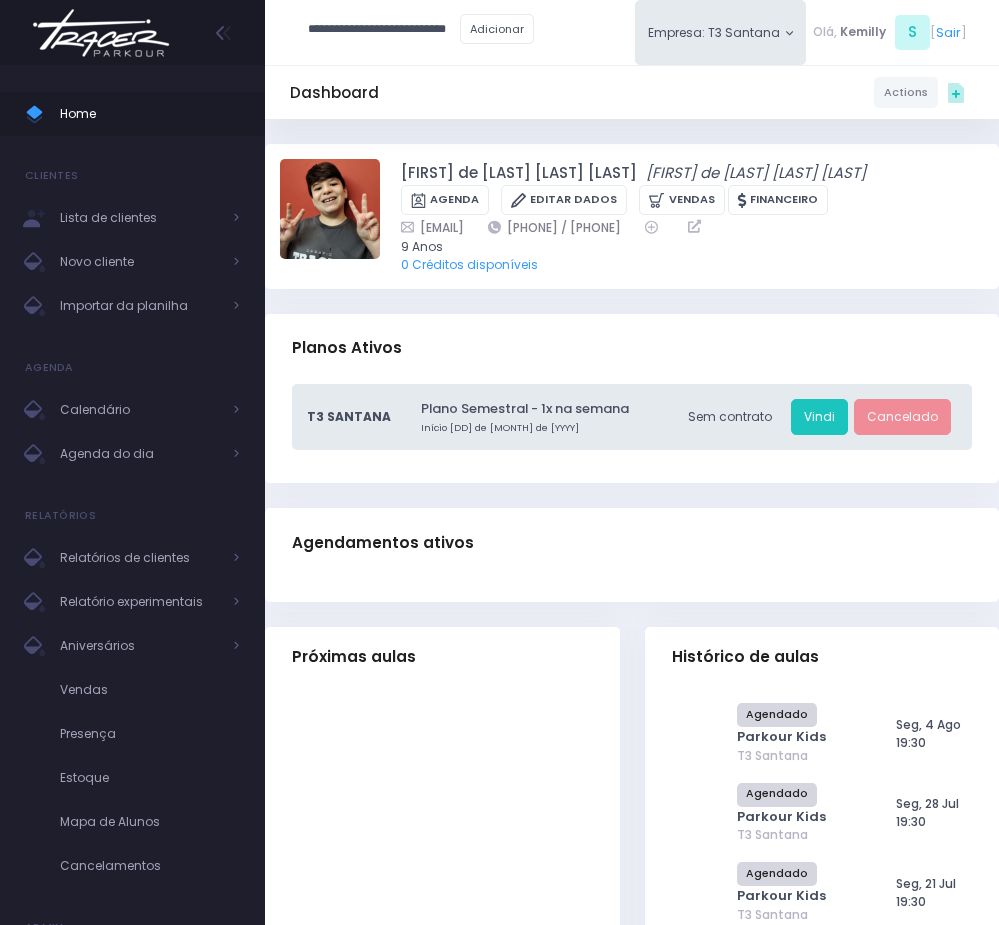 scroll, scrollTop: 0, scrollLeft: 24, axis: horizontal 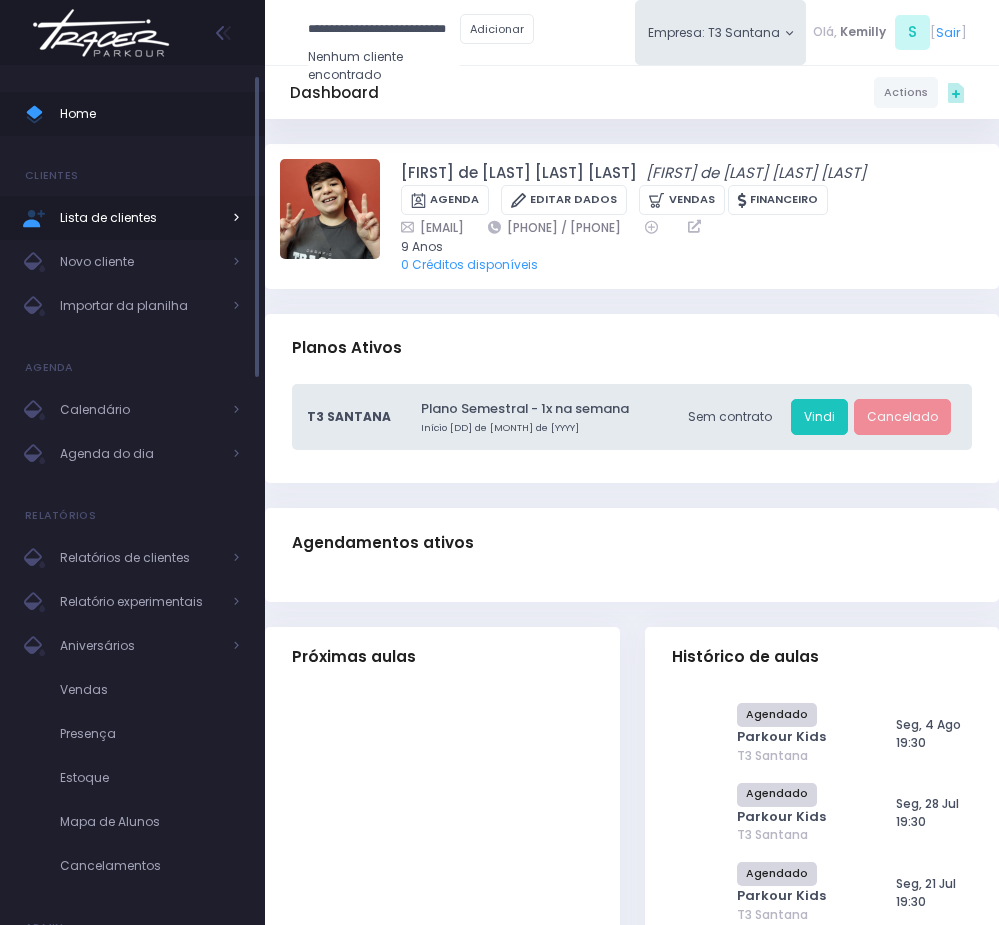 type on "**********" 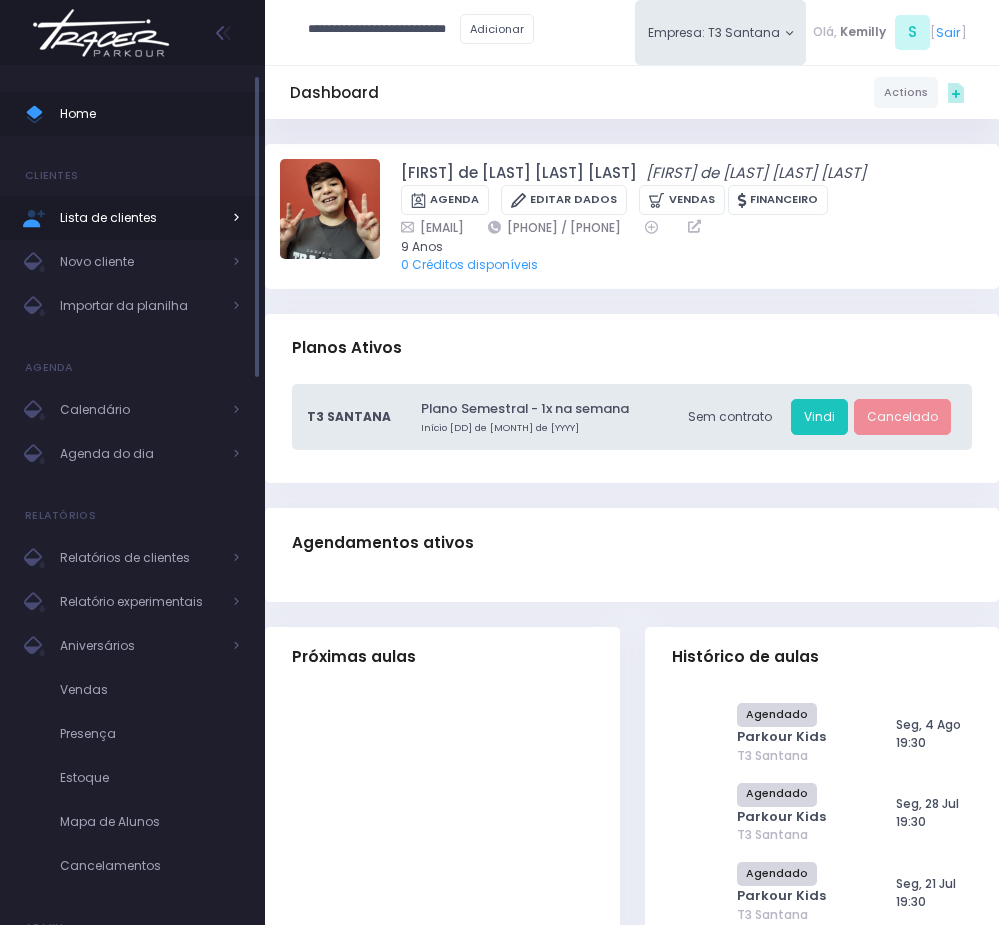 scroll, scrollTop: 0, scrollLeft: 0, axis: both 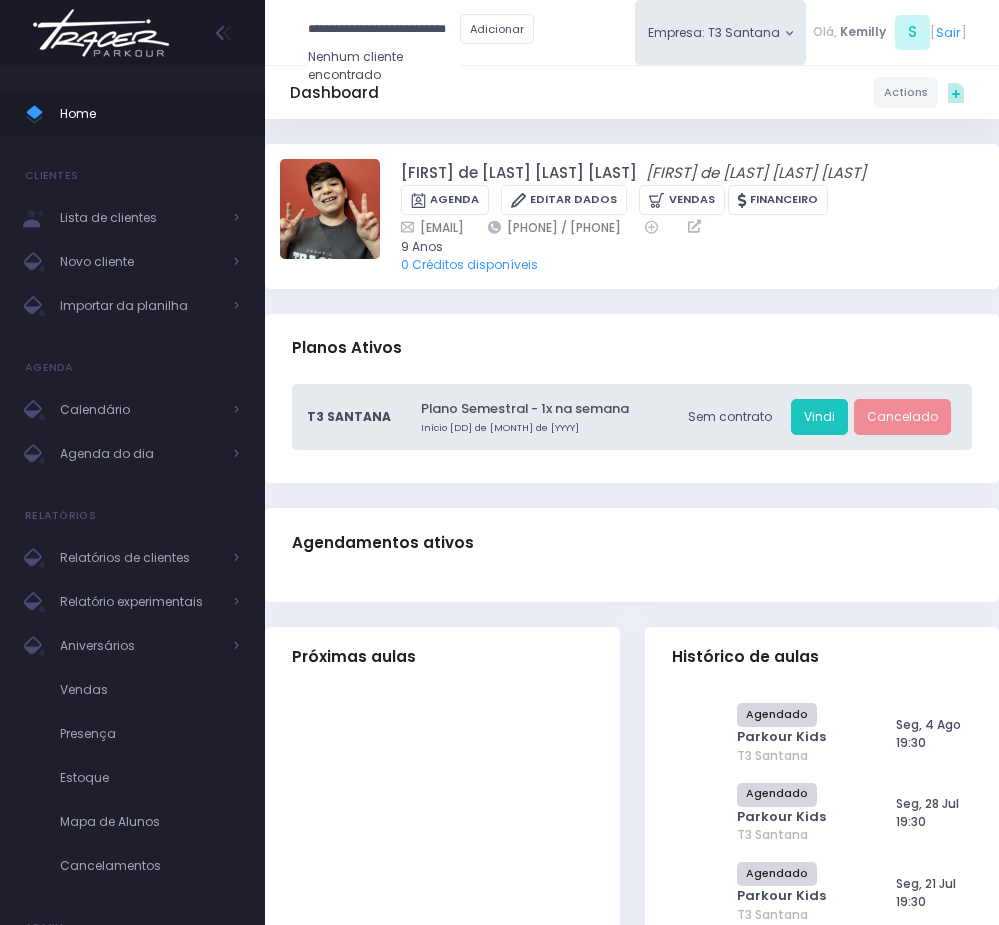 click on "**********" at bounding box center (384, 30) 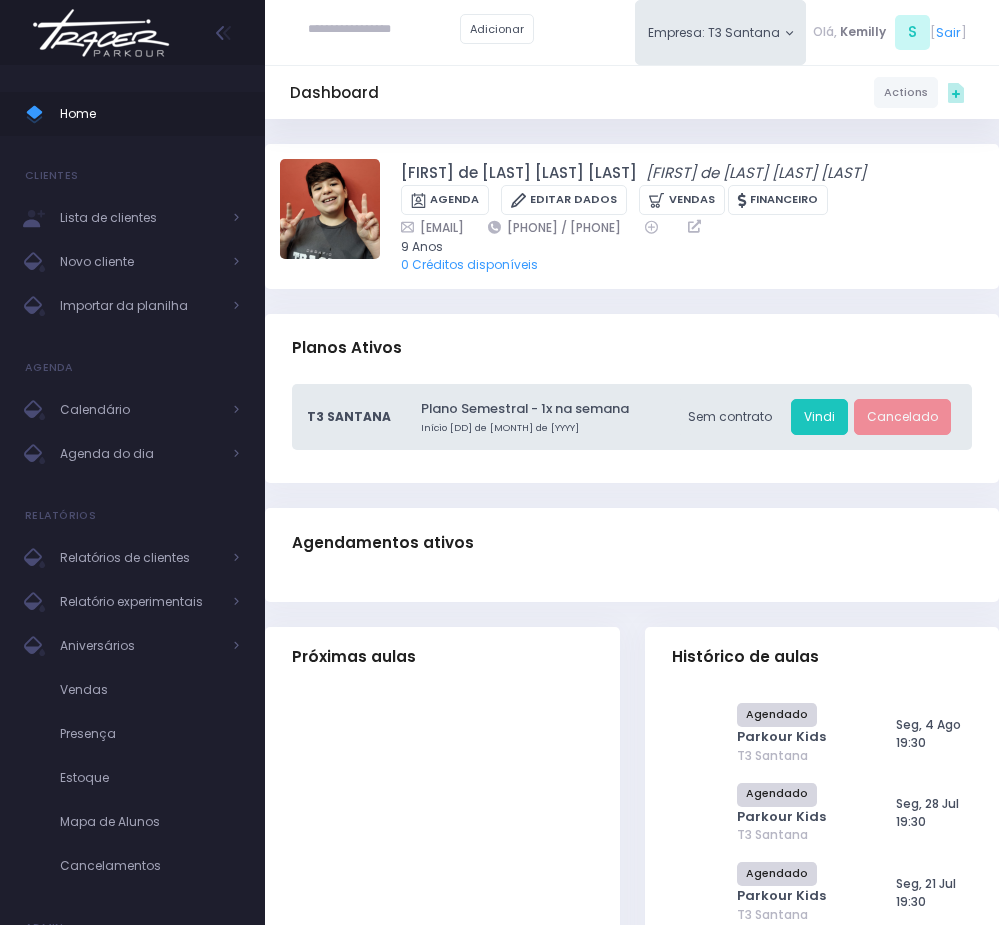 paste on "**********" 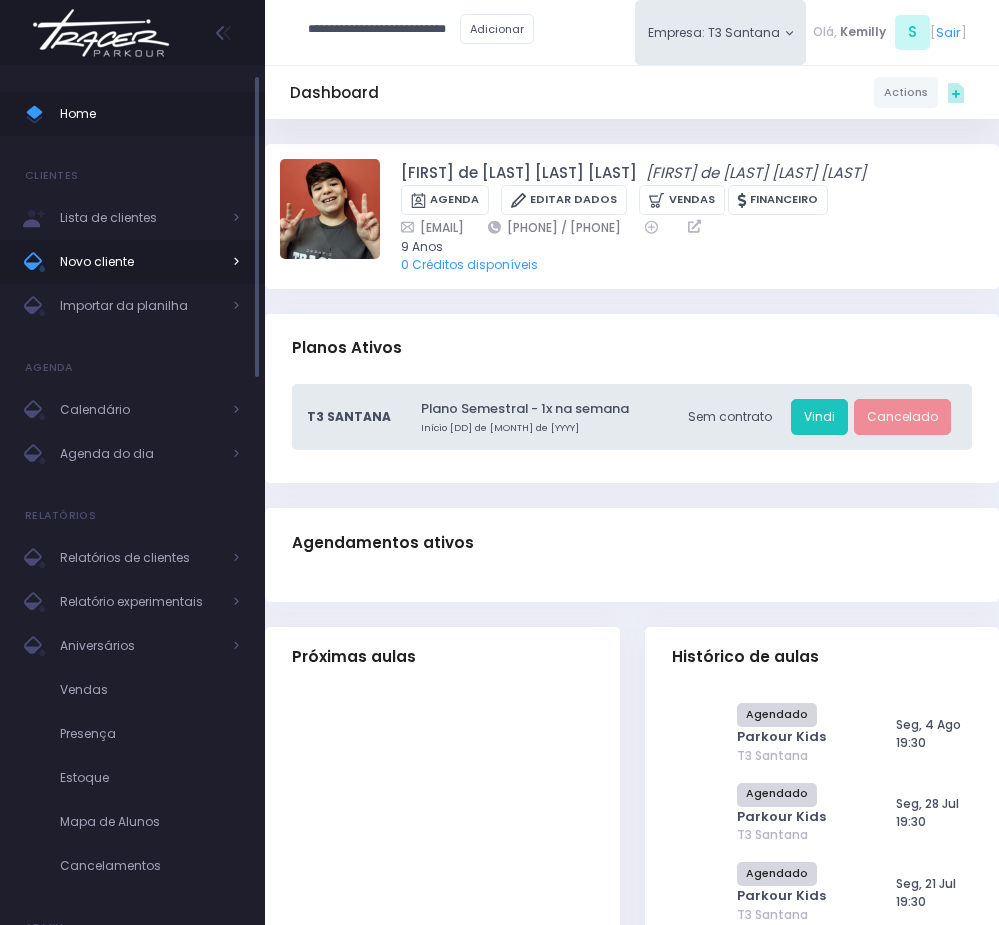 scroll, scrollTop: 0, scrollLeft: 0, axis: both 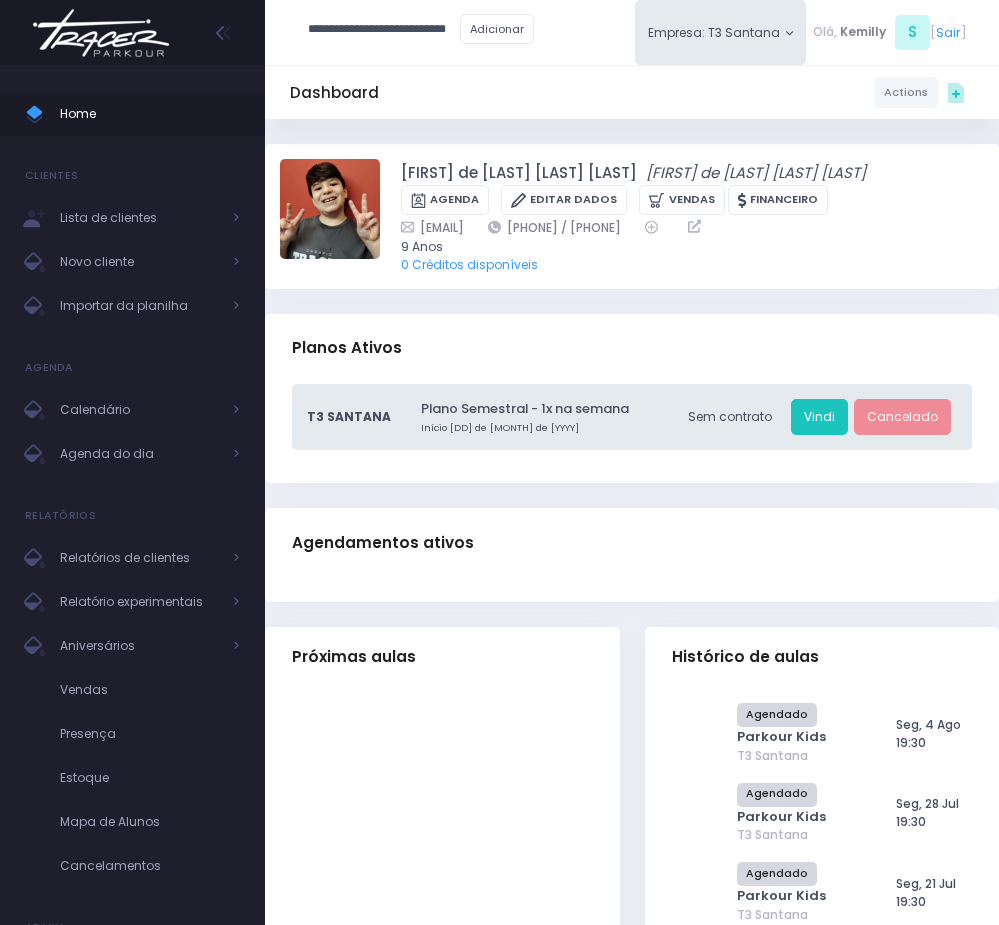 click on "**********" at bounding box center (384, 30) 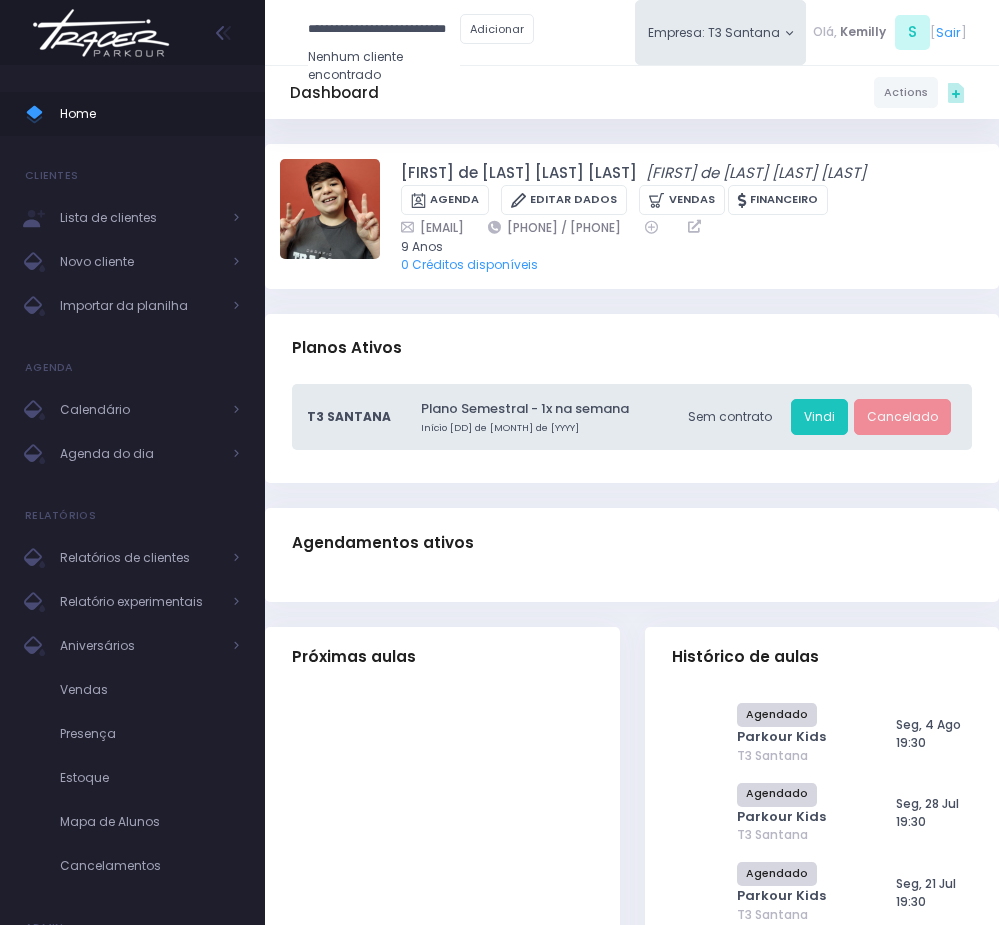 click on "**********" at bounding box center (384, 30) 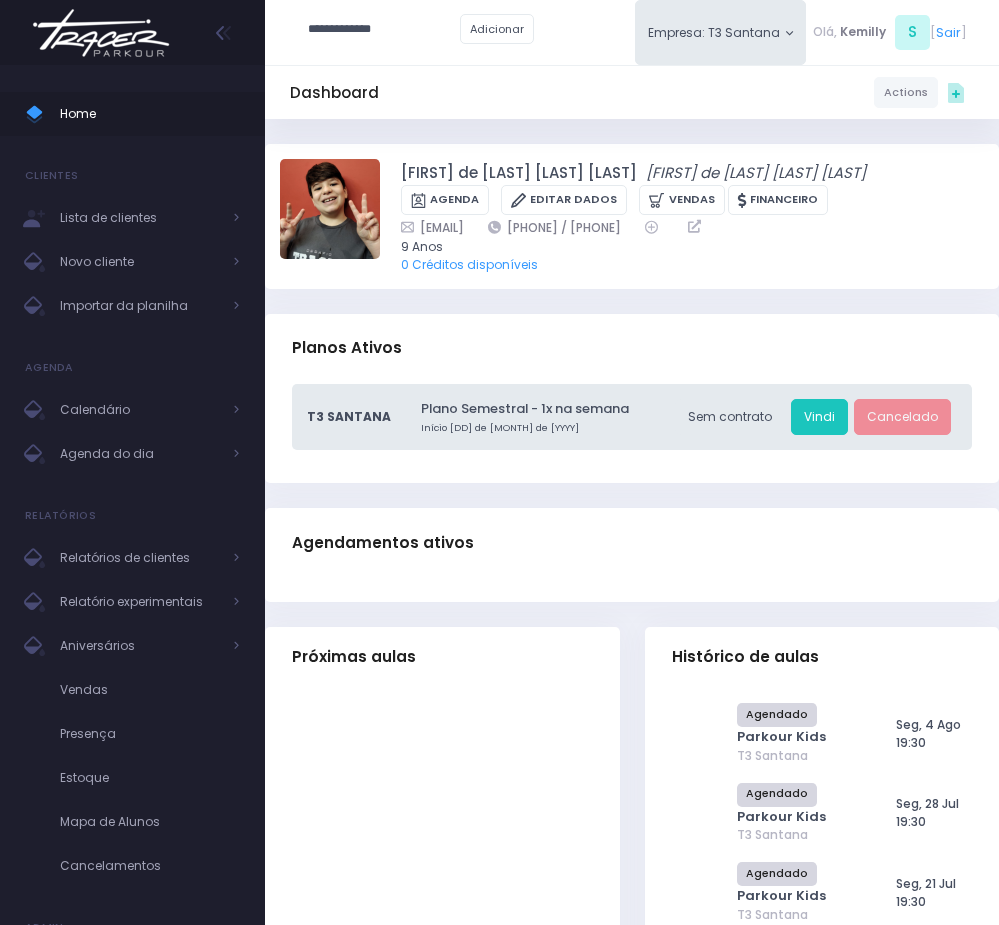 click on "**********" at bounding box center [384, 30] 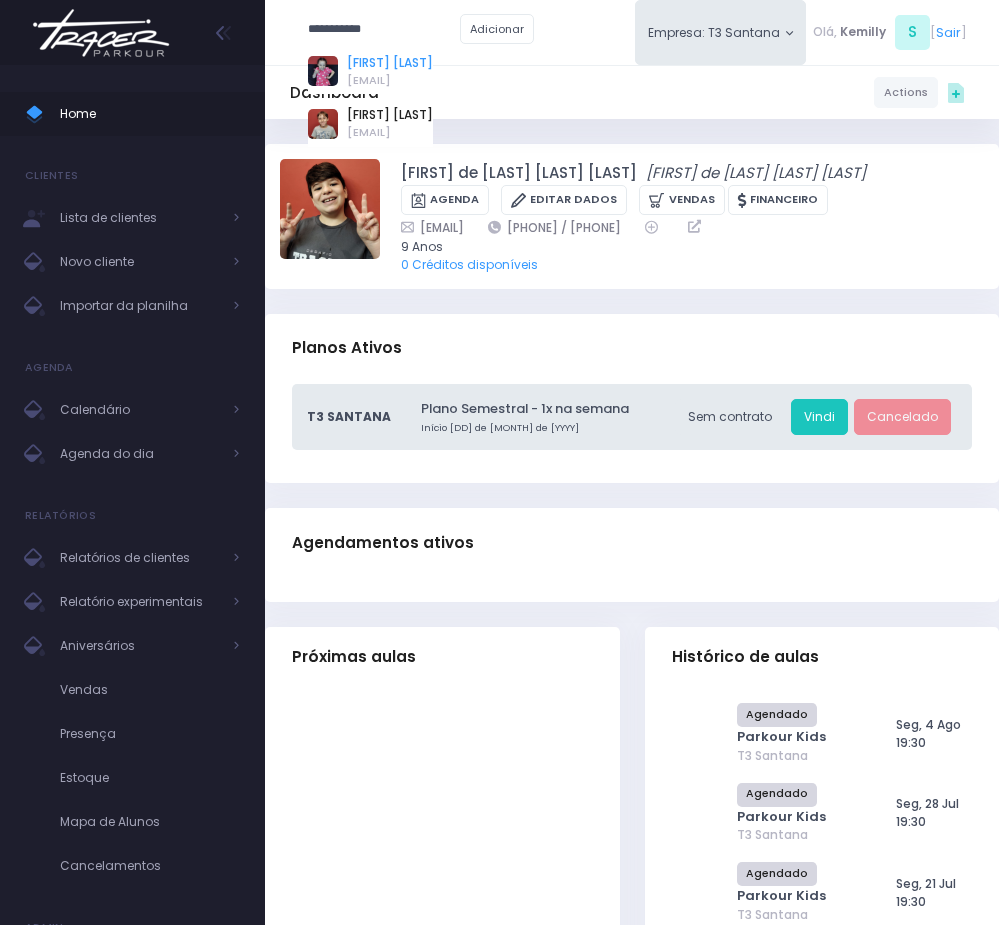 click on "[FIRST] [LAST]" at bounding box center [390, 63] 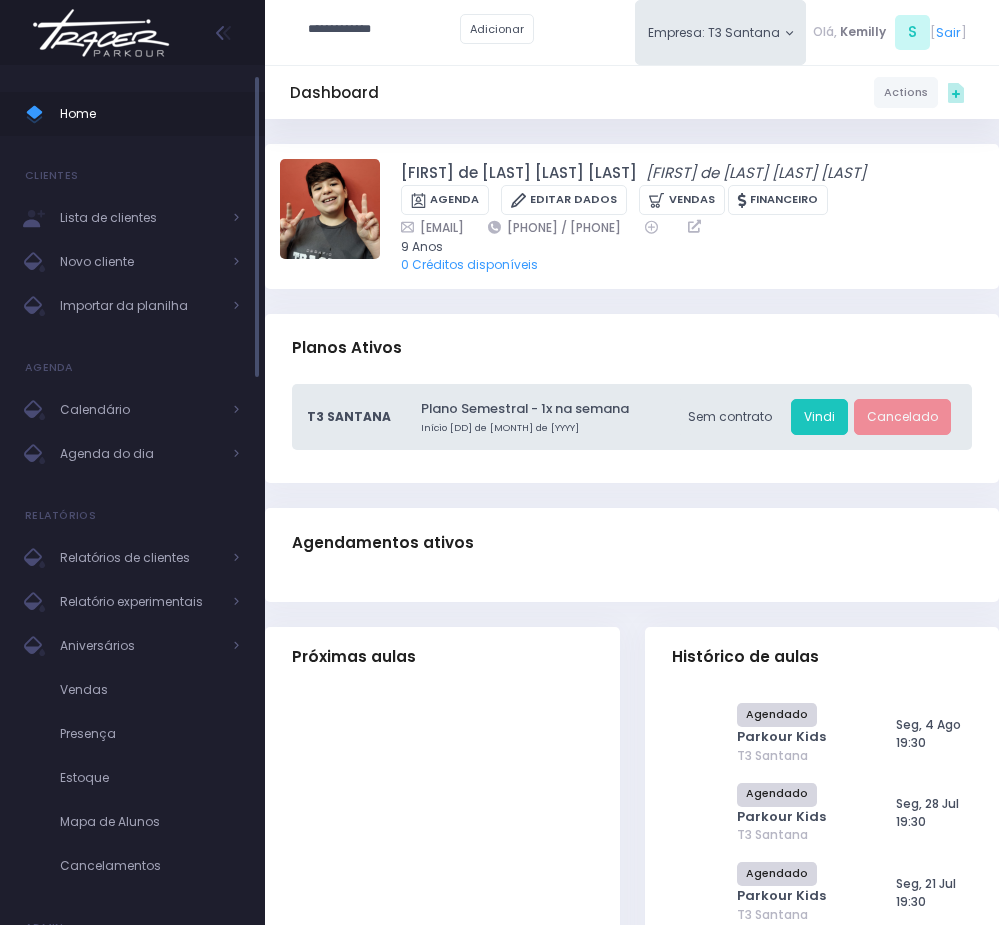 type on "**********" 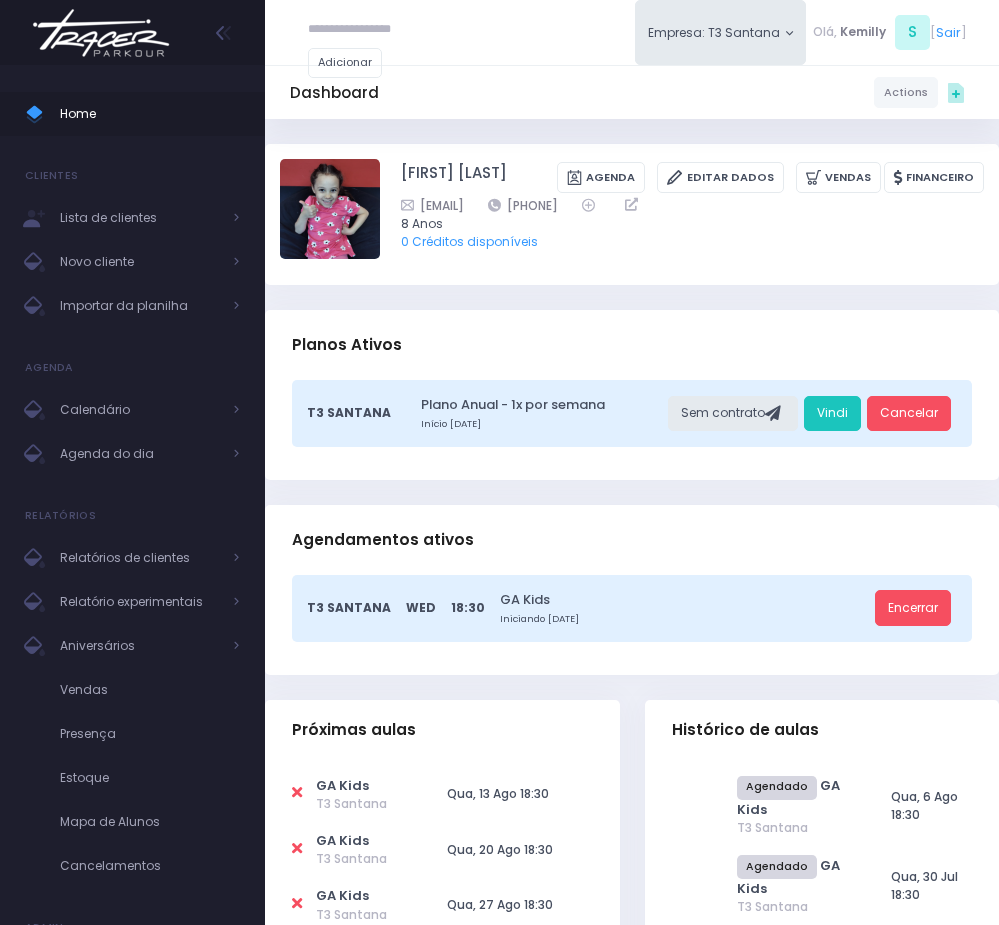 scroll, scrollTop: 0, scrollLeft: 0, axis: both 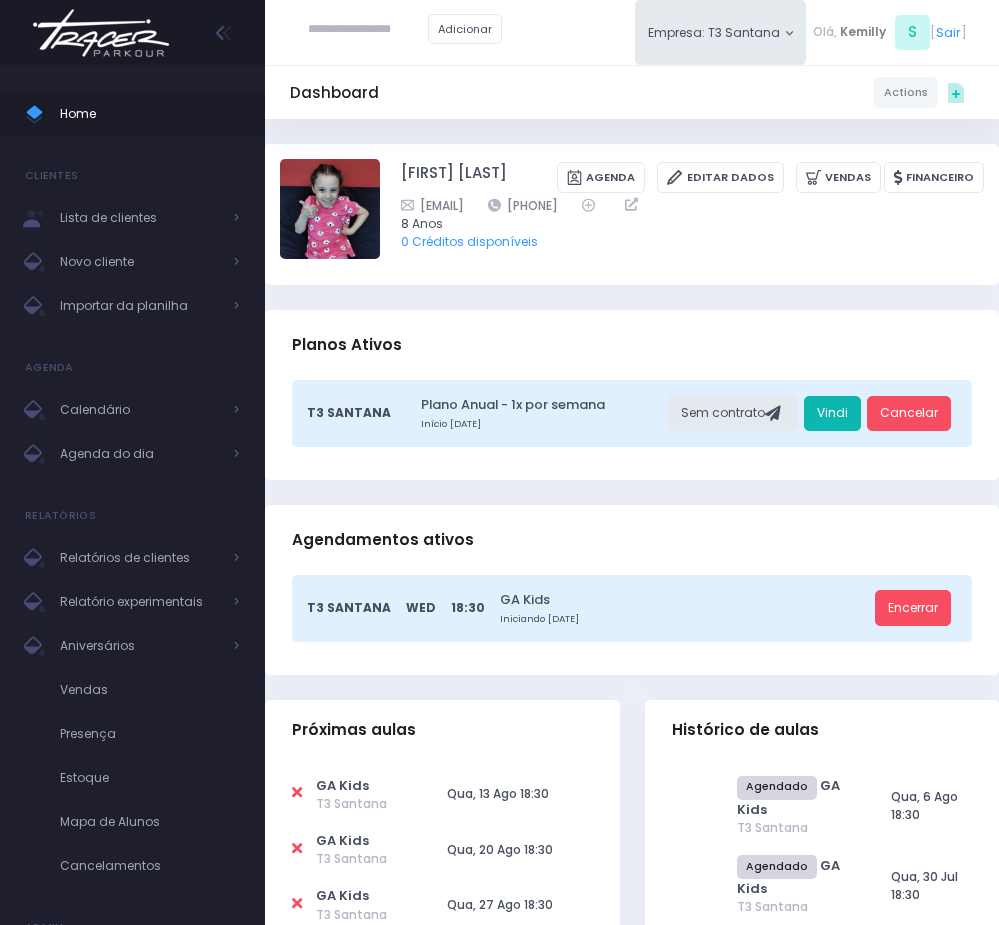 click on "Vindi" at bounding box center [832, 414] 